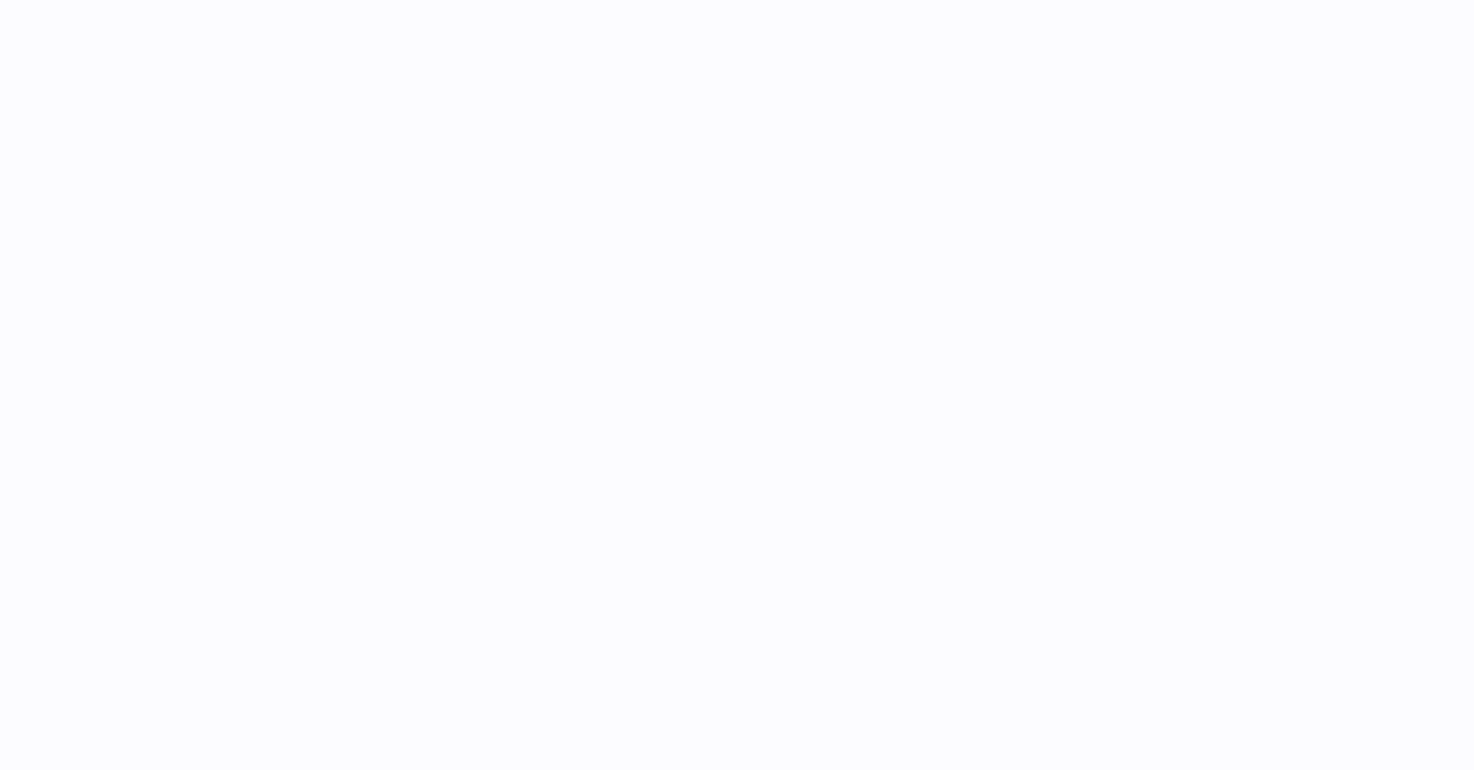 scroll, scrollTop: 0, scrollLeft: 0, axis: both 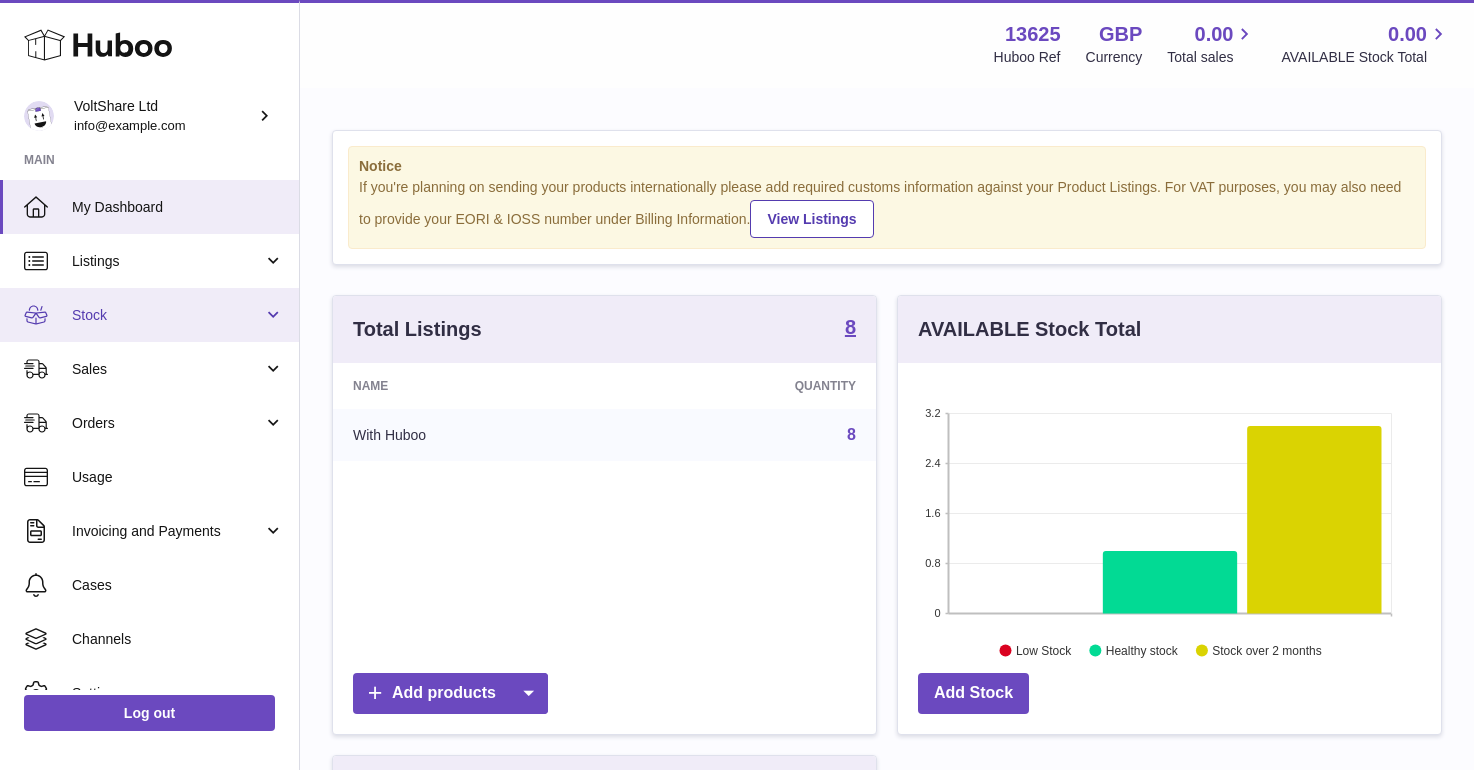 click on "Stock" at bounding box center (167, 315) 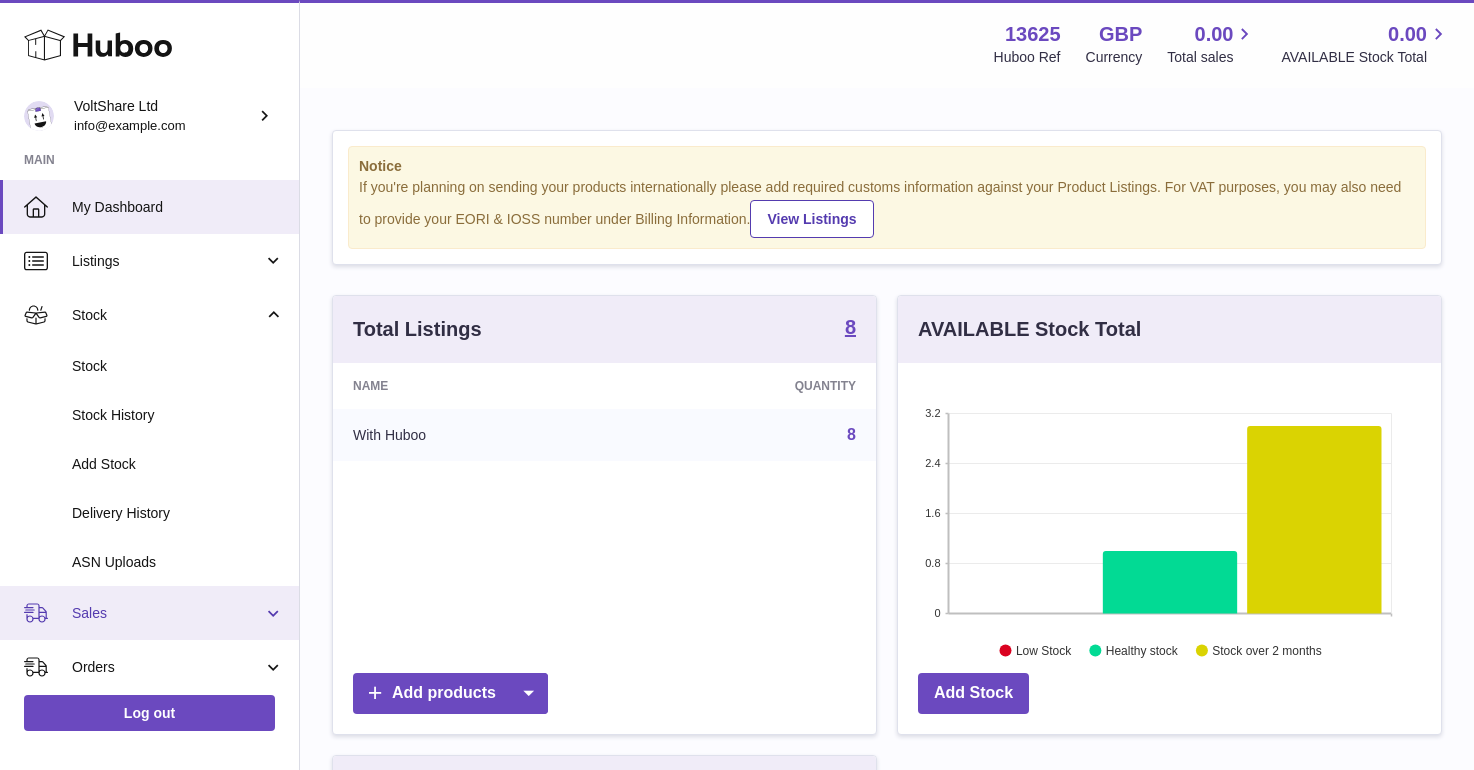 click on "Sales" at bounding box center [149, 613] 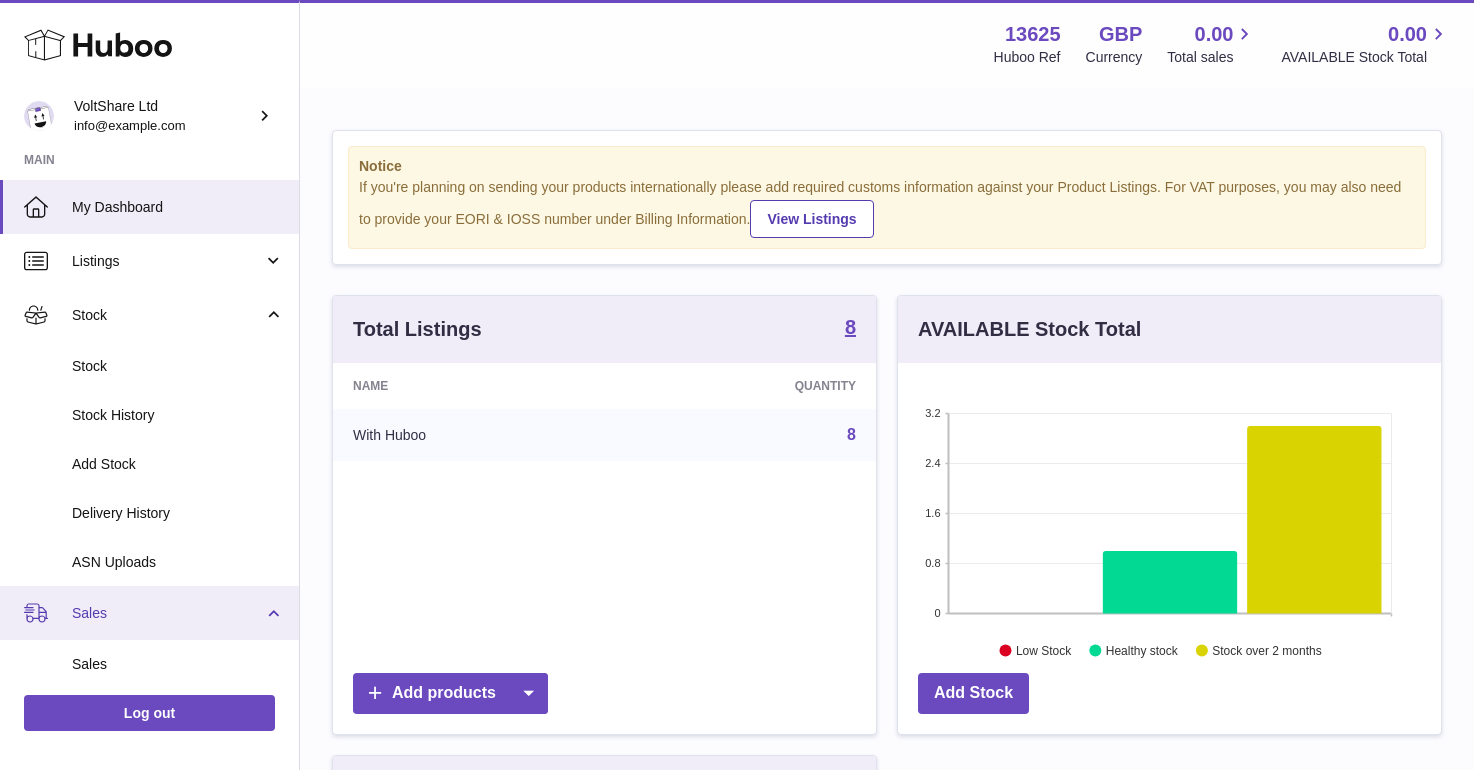 scroll, scrollTop: 235, scrollLeft: 0, axis: vertical 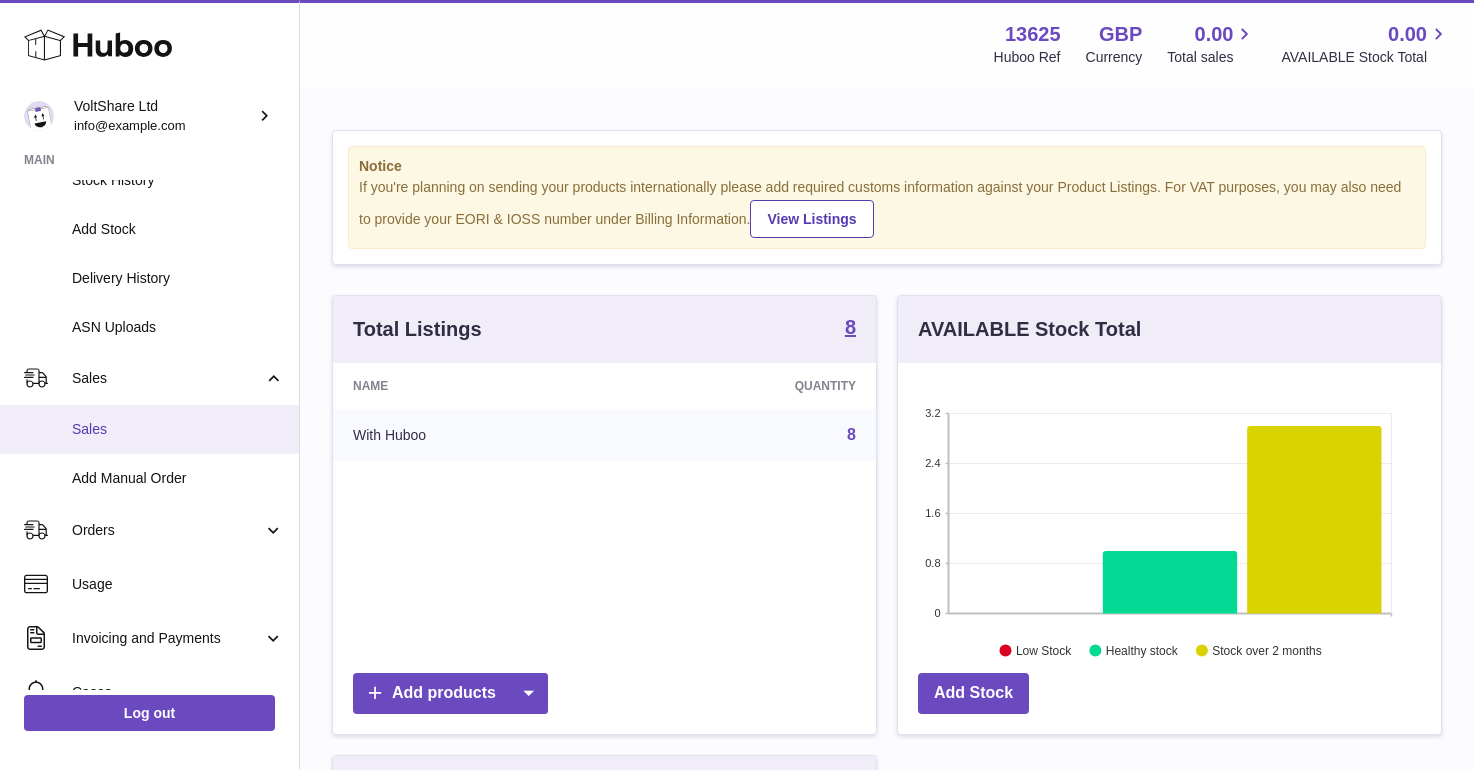 click on "Sales" at bounding box center [178, 429] 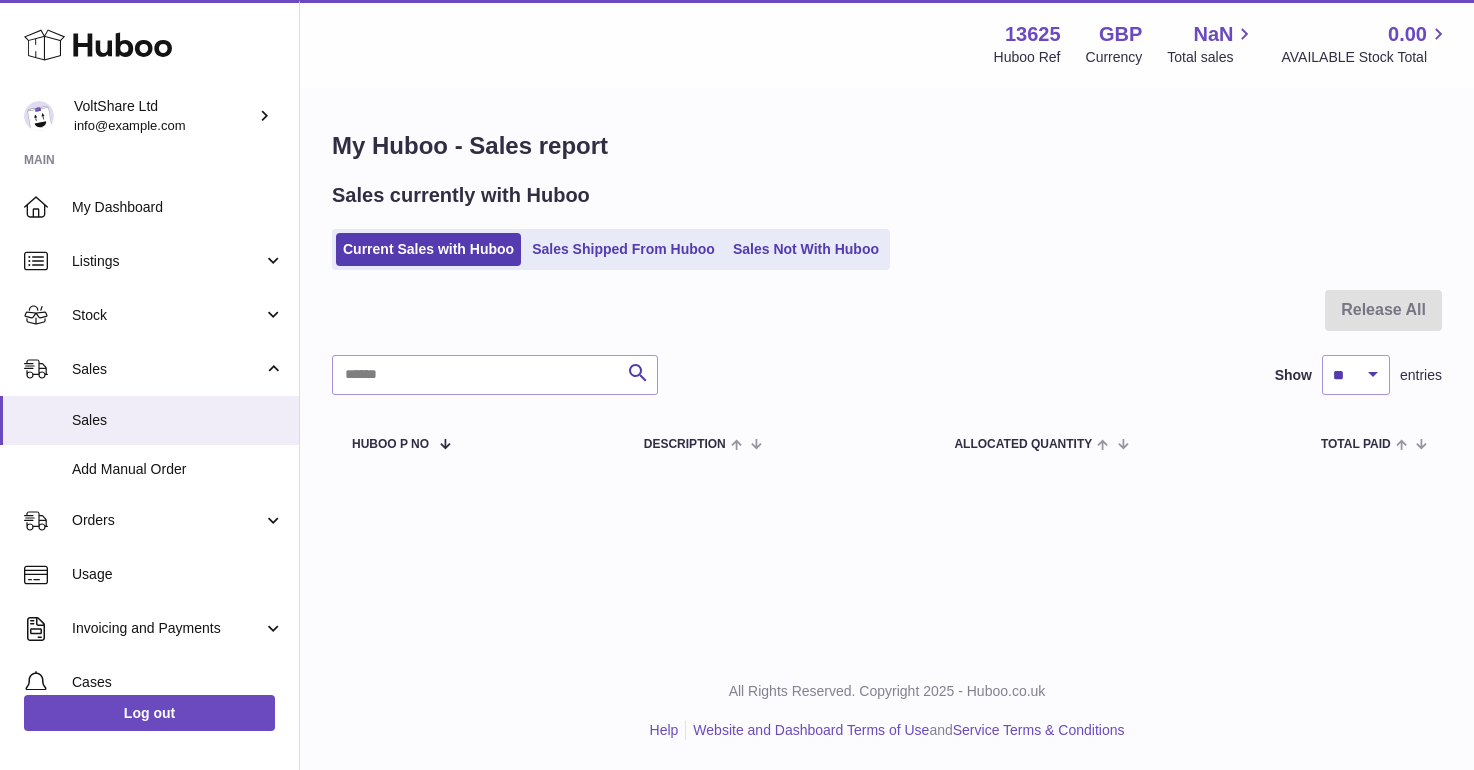 scroll, scrollTop: 0, scrollLeft: 0, axis: both 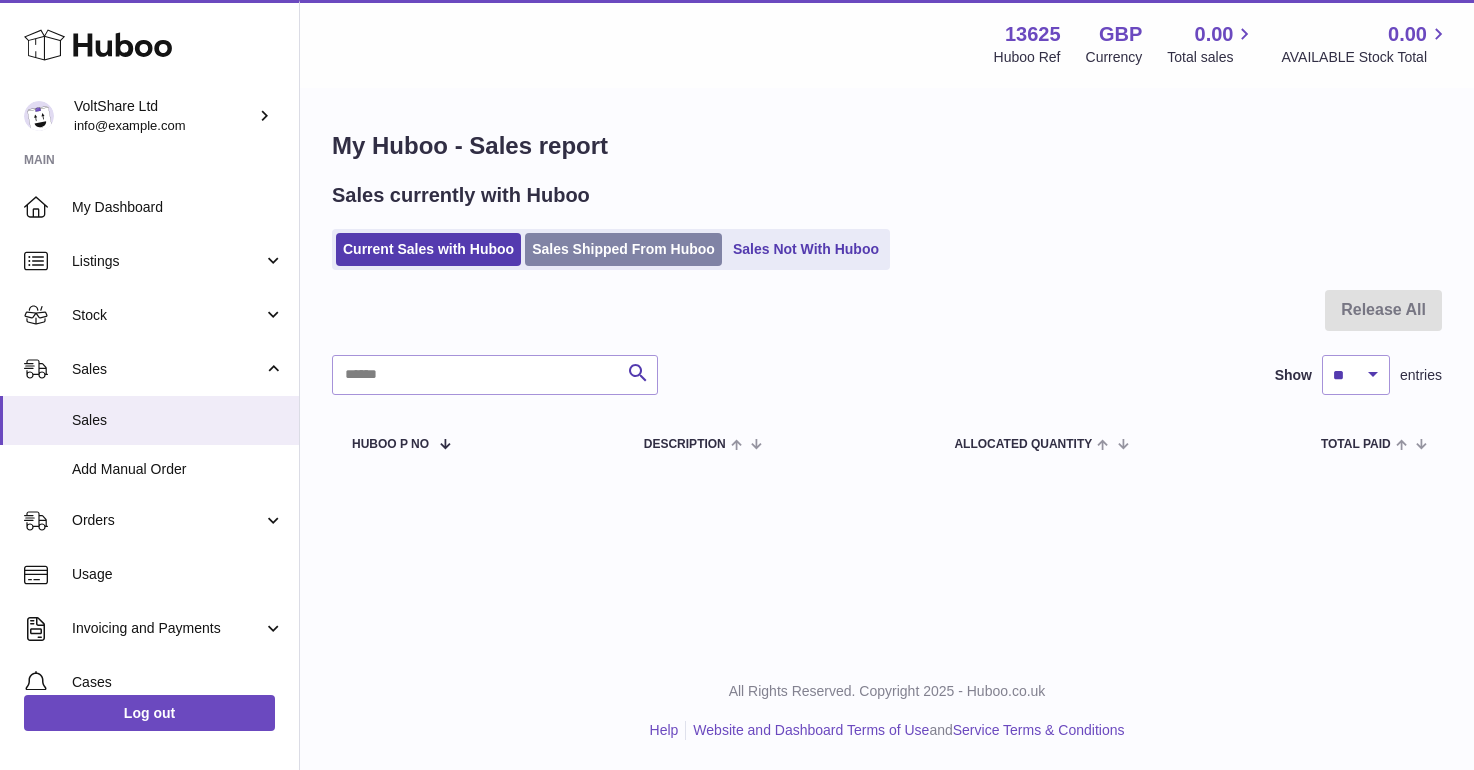 click on "Sales Shipped From Huboo" at bounding box center (623, 249) 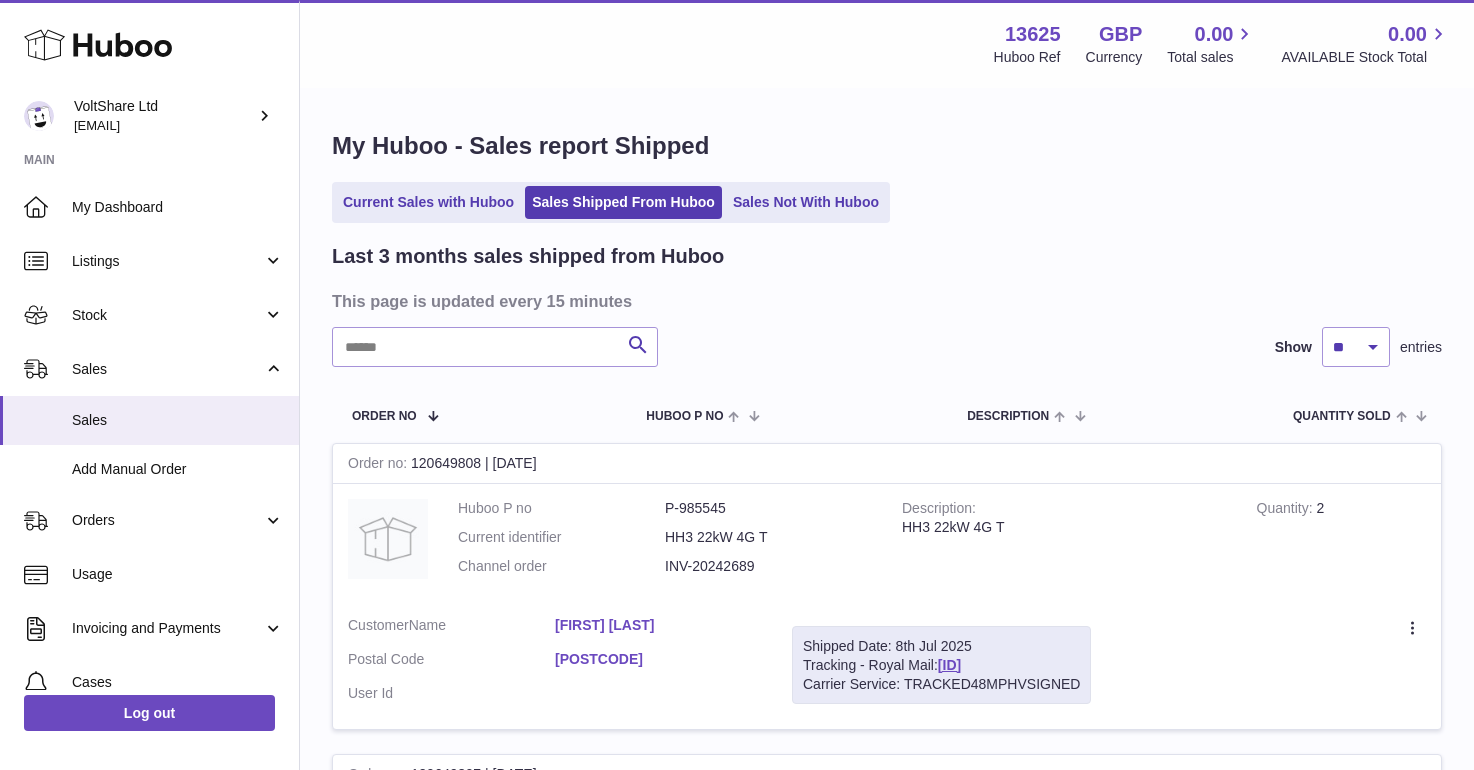 scroll, scrollTop: 0, scrollLeft: 0, axis: both 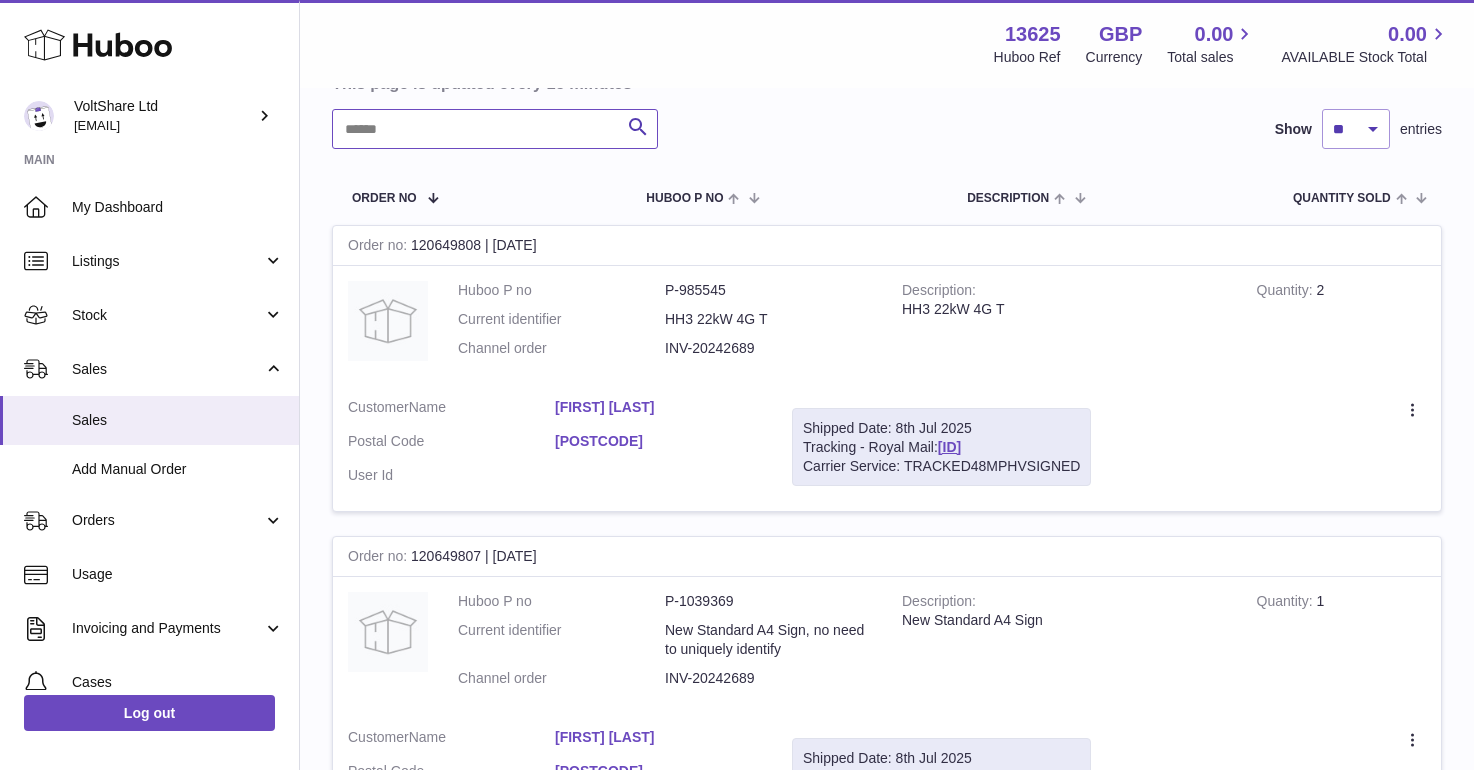click at bounding box center [495, 129] 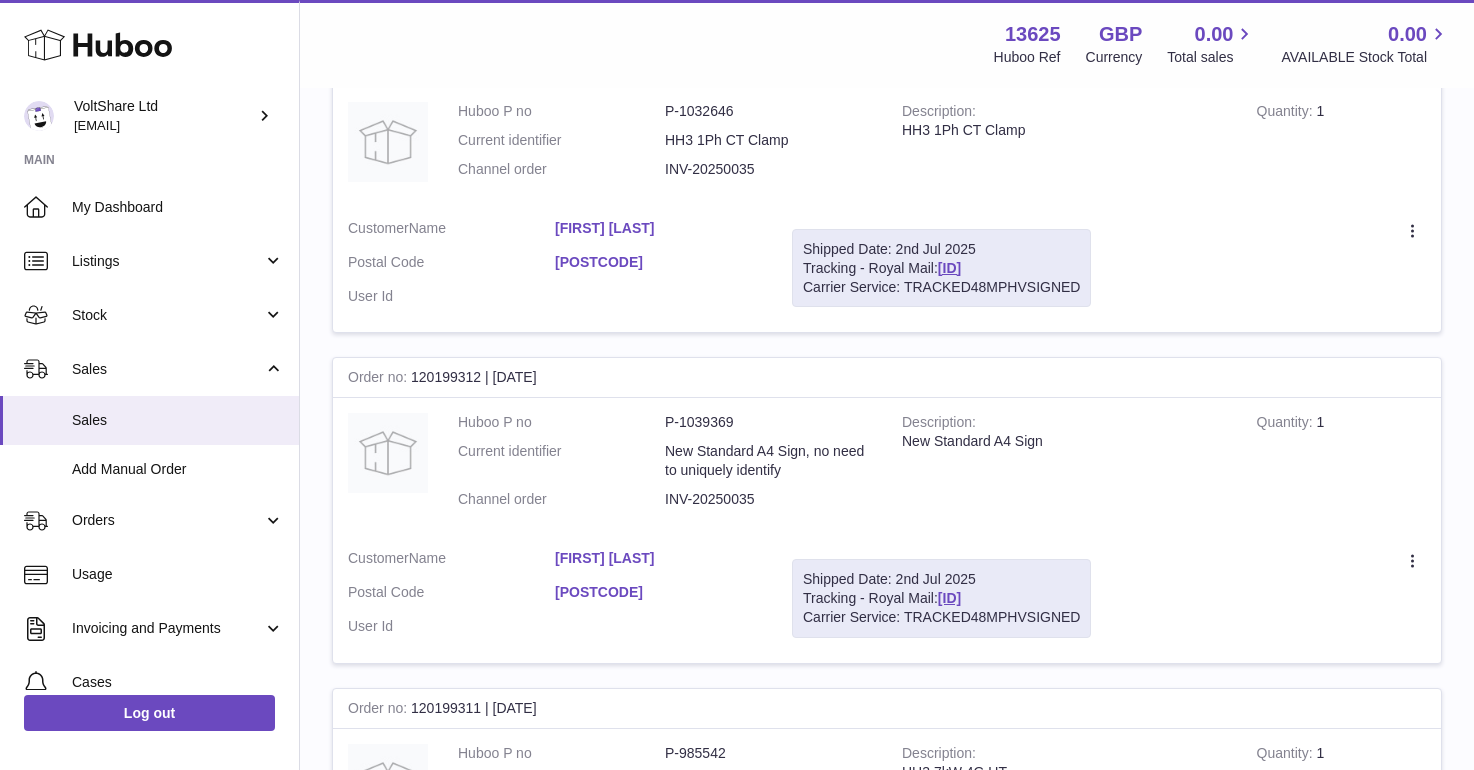 scroll, scrollTop: 399, scrollLeft: 0, axis: vertical 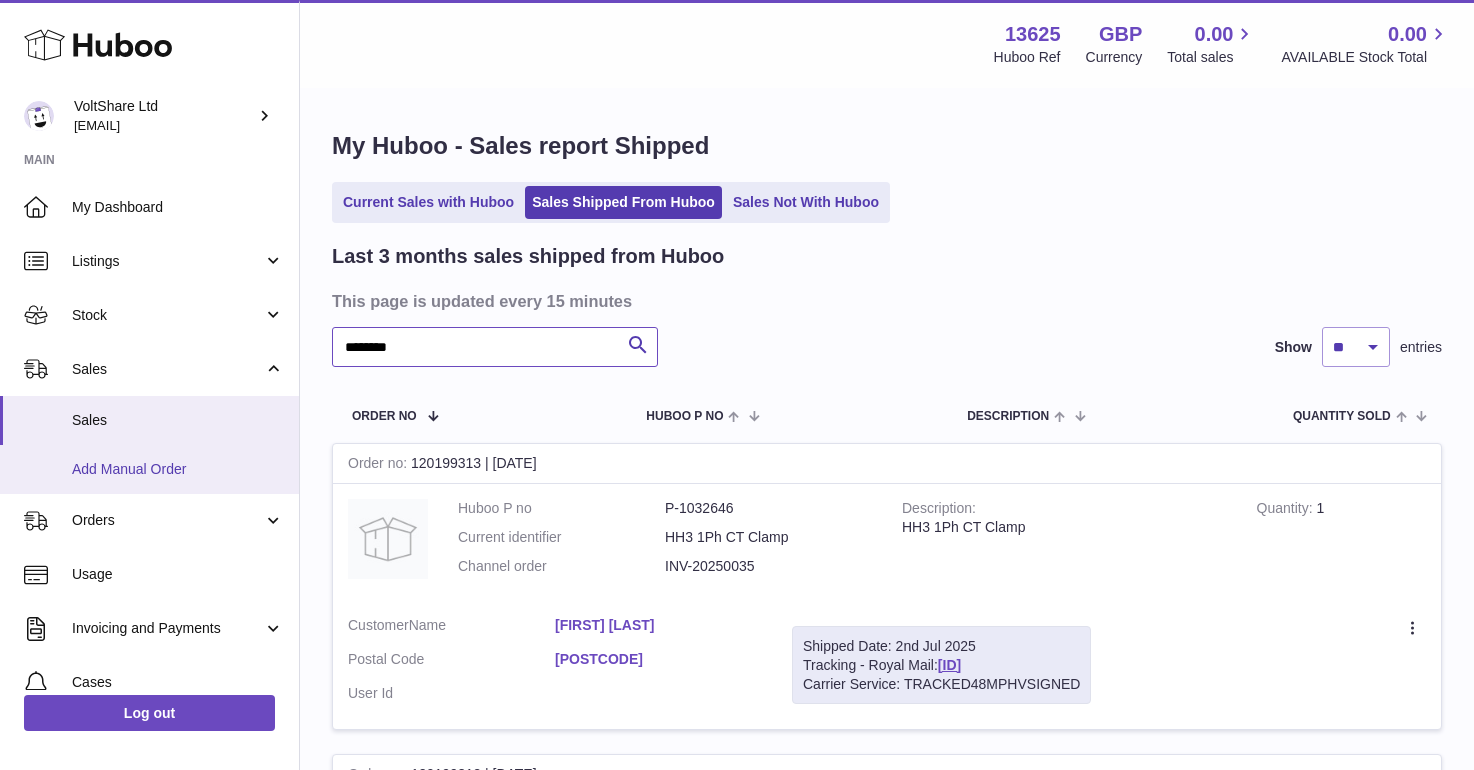 type on "********" 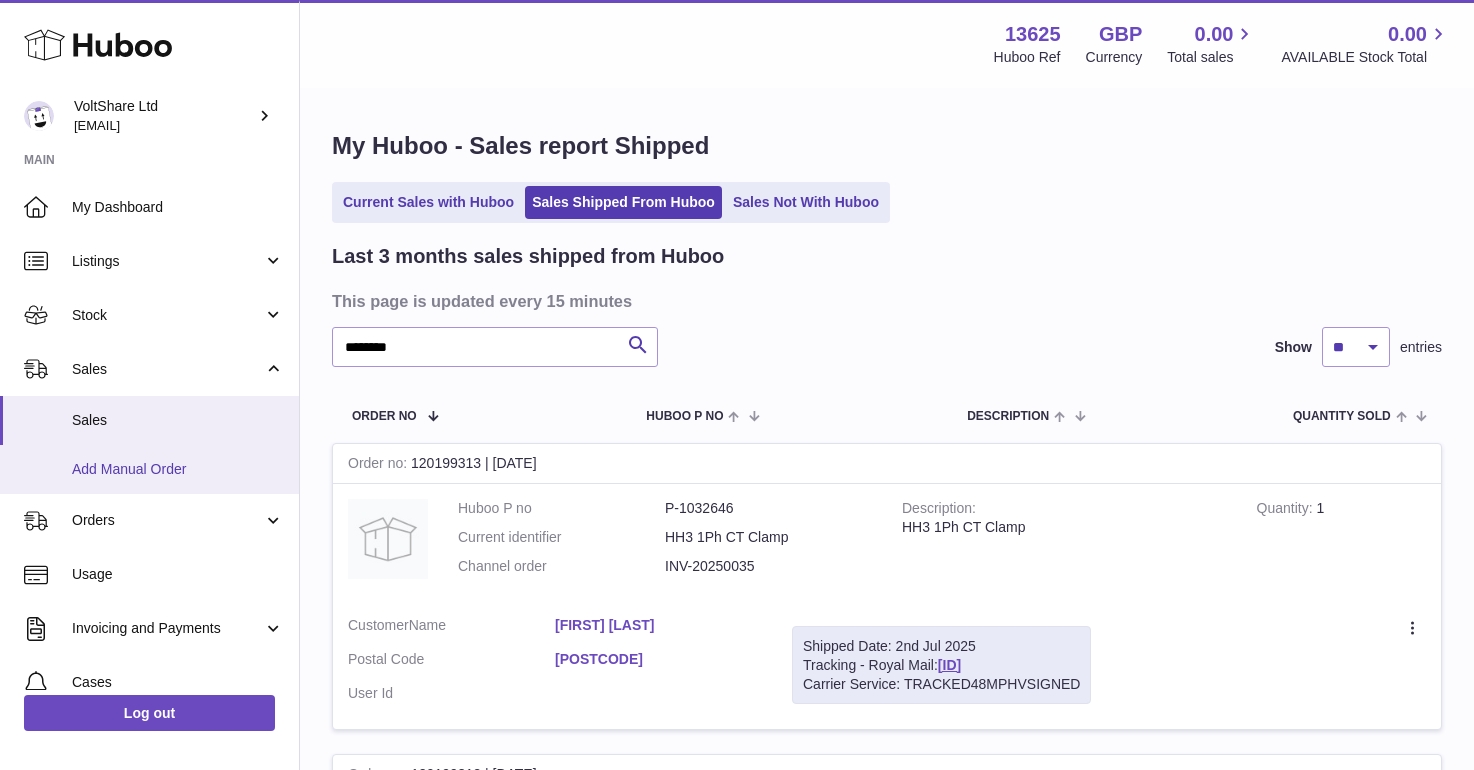 click on "Add Manual Order" at bounding box center (178, 469) 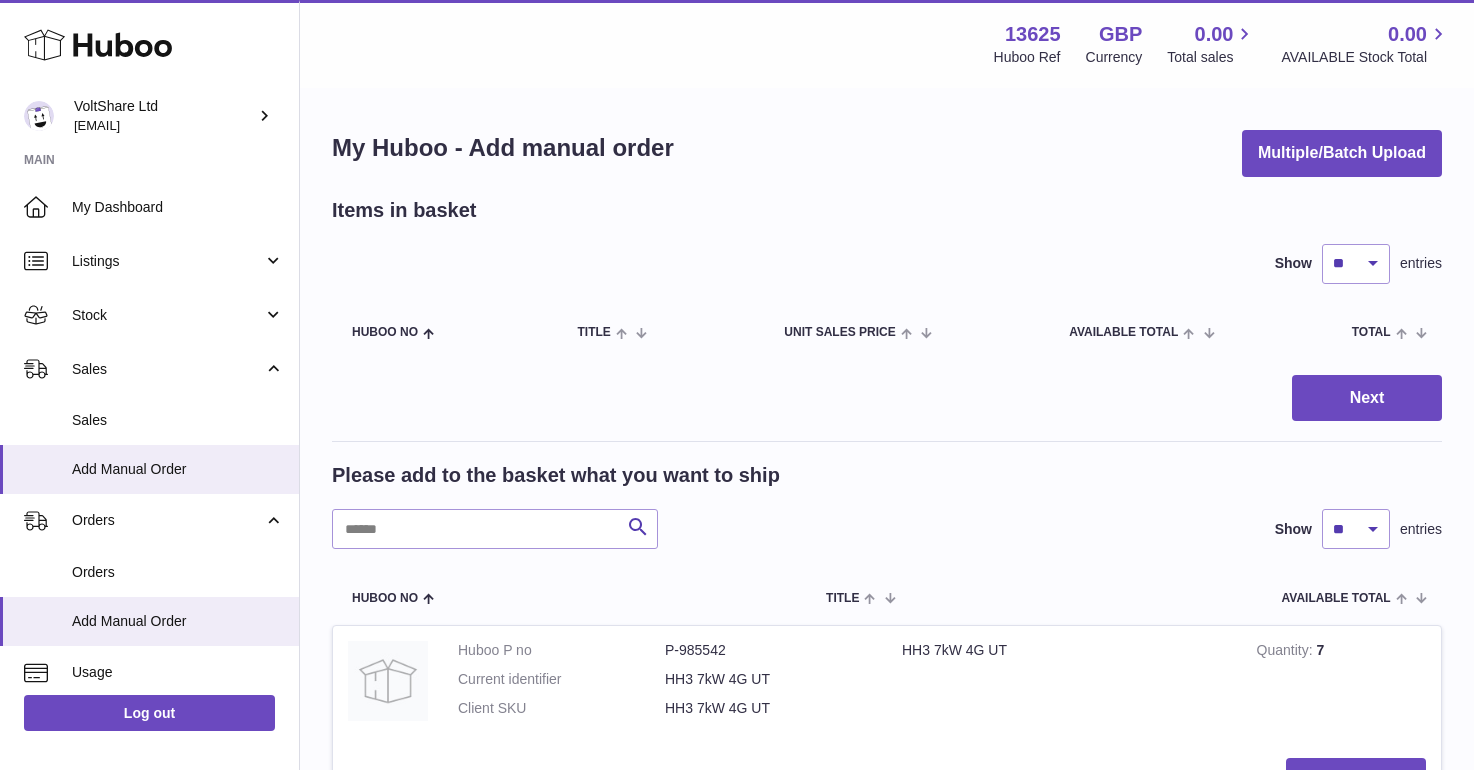 scroll, scrollTop: 0, scrollLeft: 0, axis: both 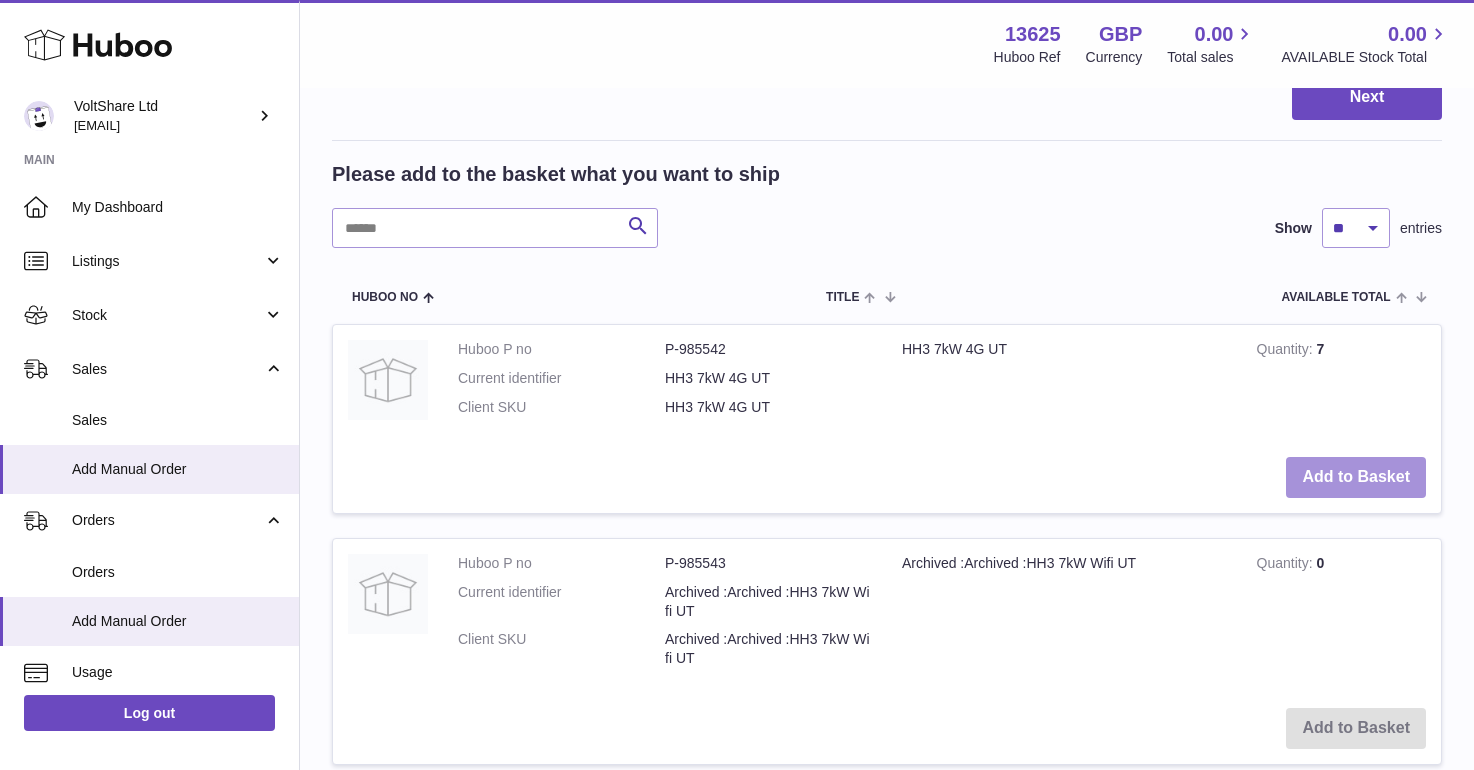 click on "Add to Basket" at bounding box center [1356, 477] 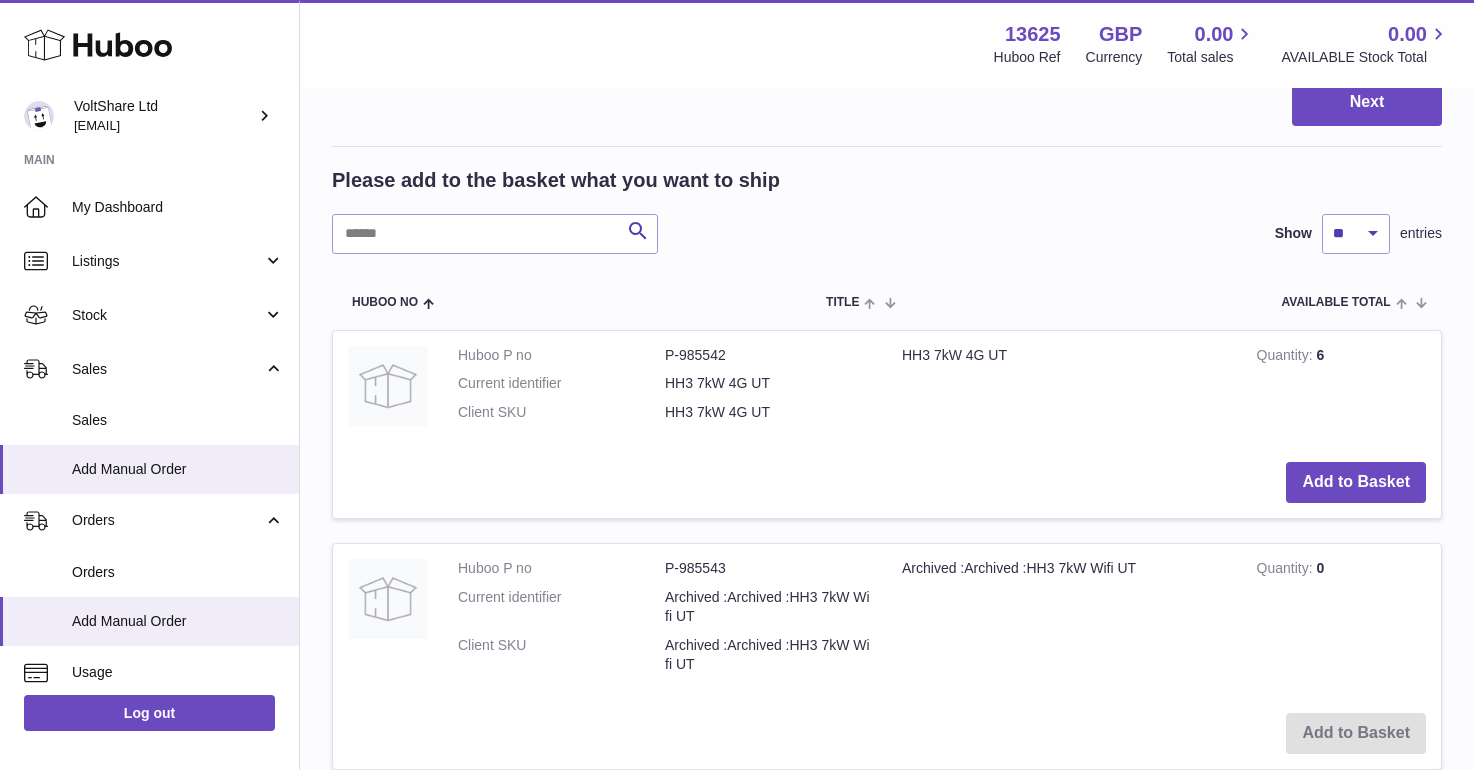 scroll, scrollTop: 0, scrollLeft: 0, axis: both 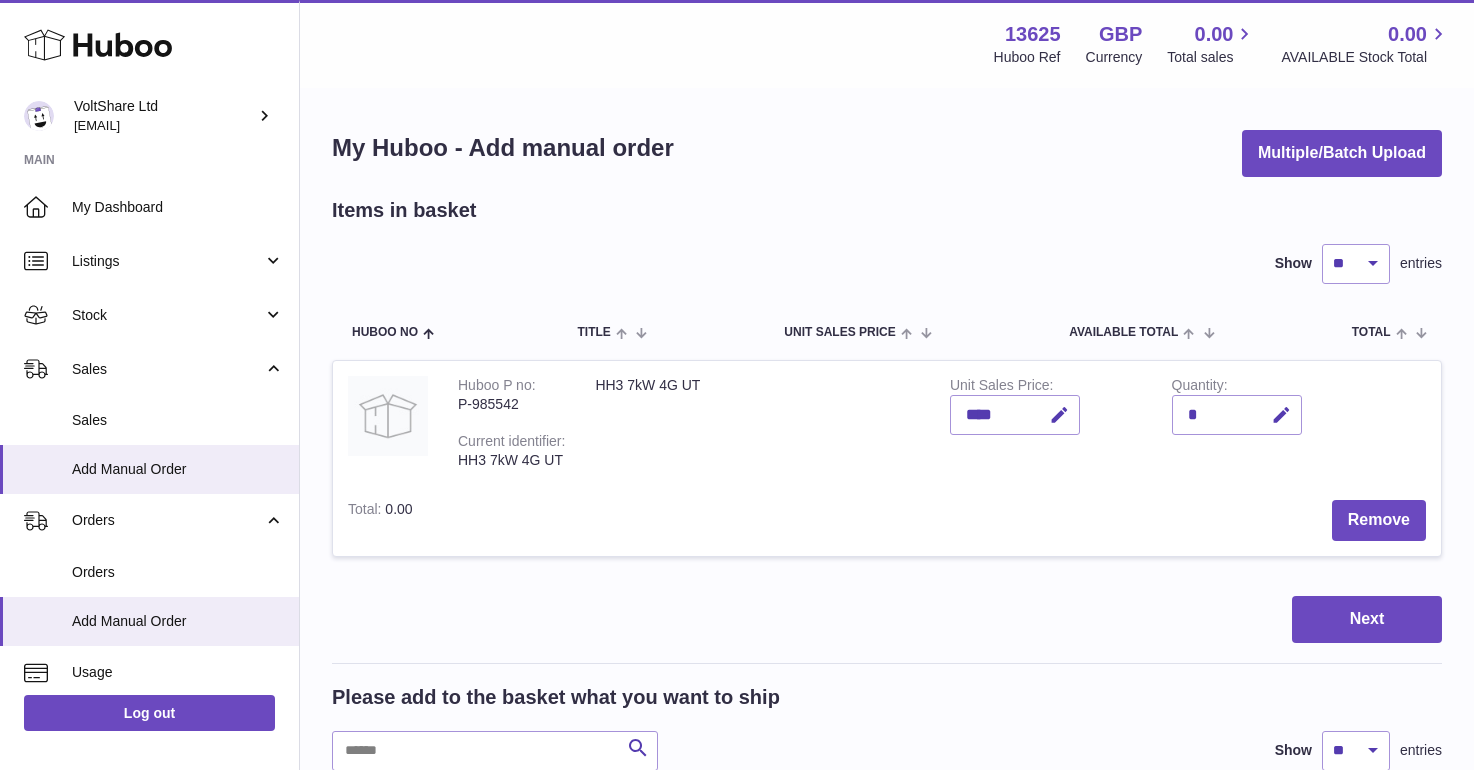 click on "*" at bounding box center [1237, 415] 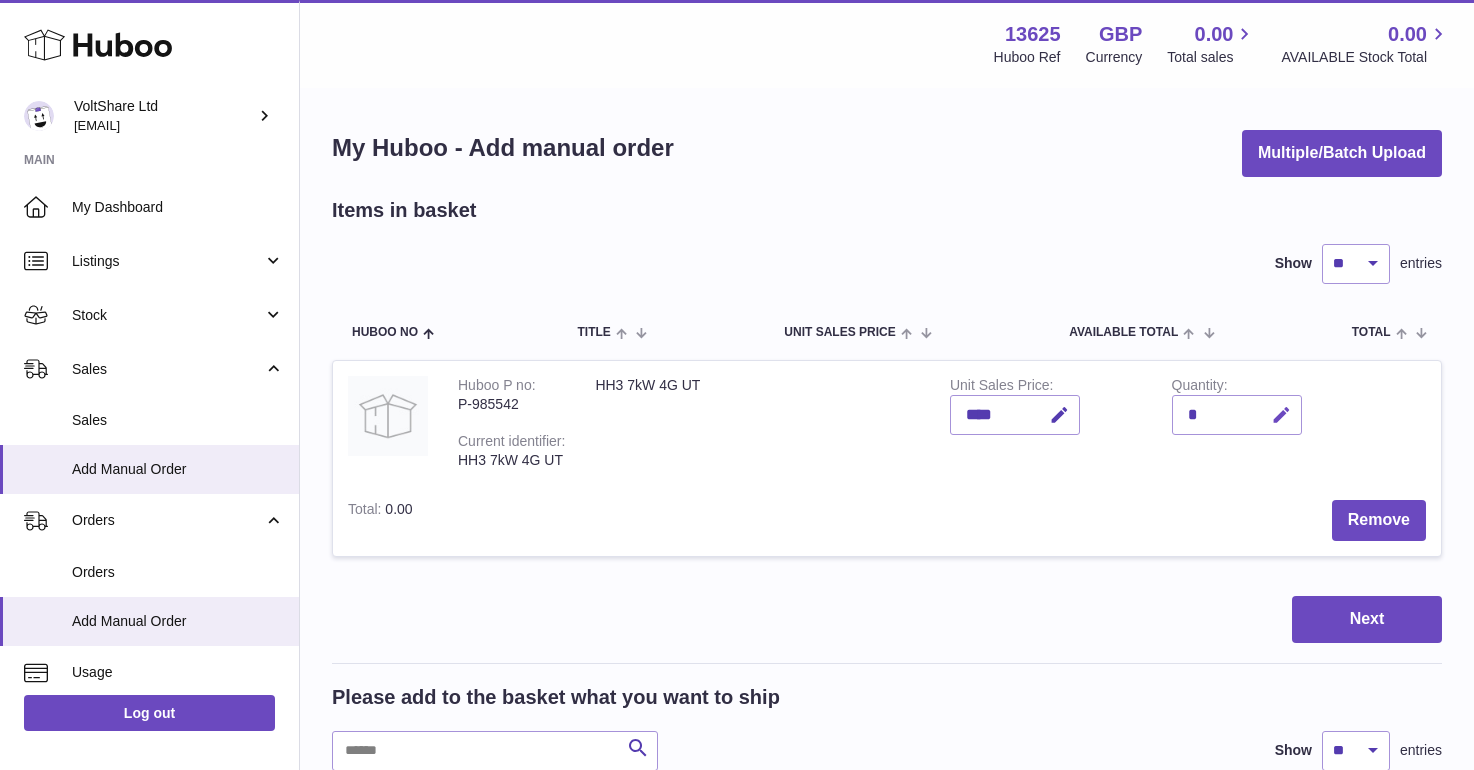 click at bounding box center (1278, 415) 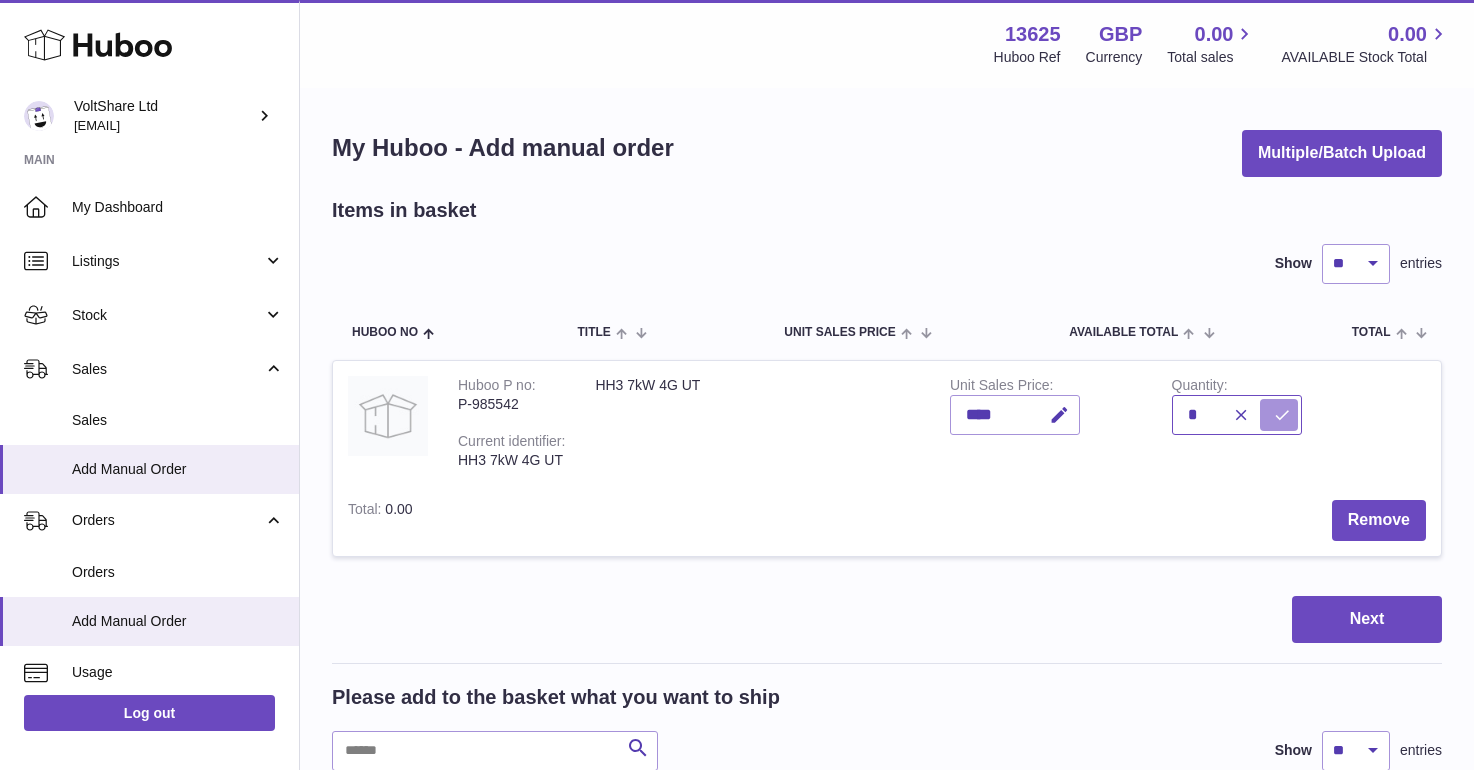 type on "*" 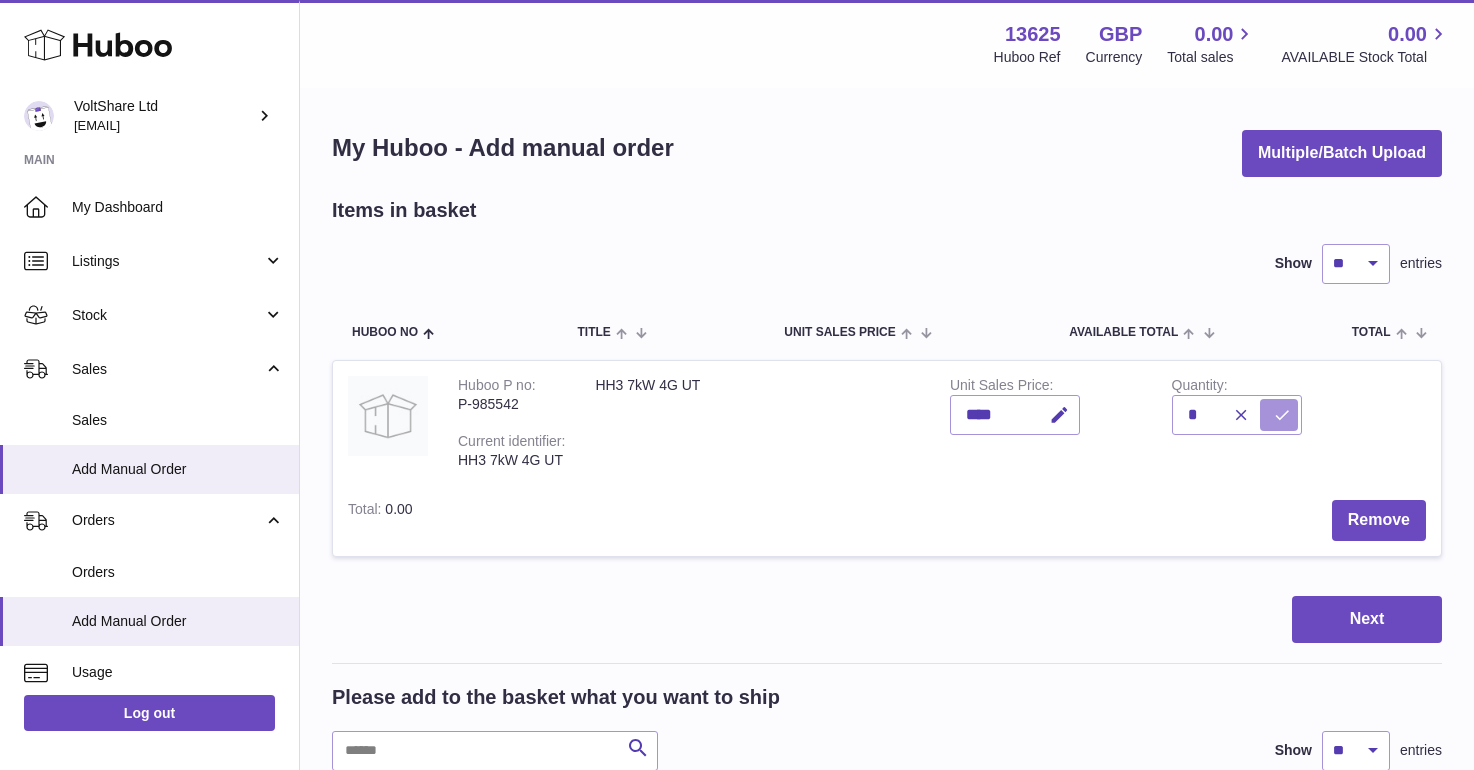 click at bounding box center [1282, 415] 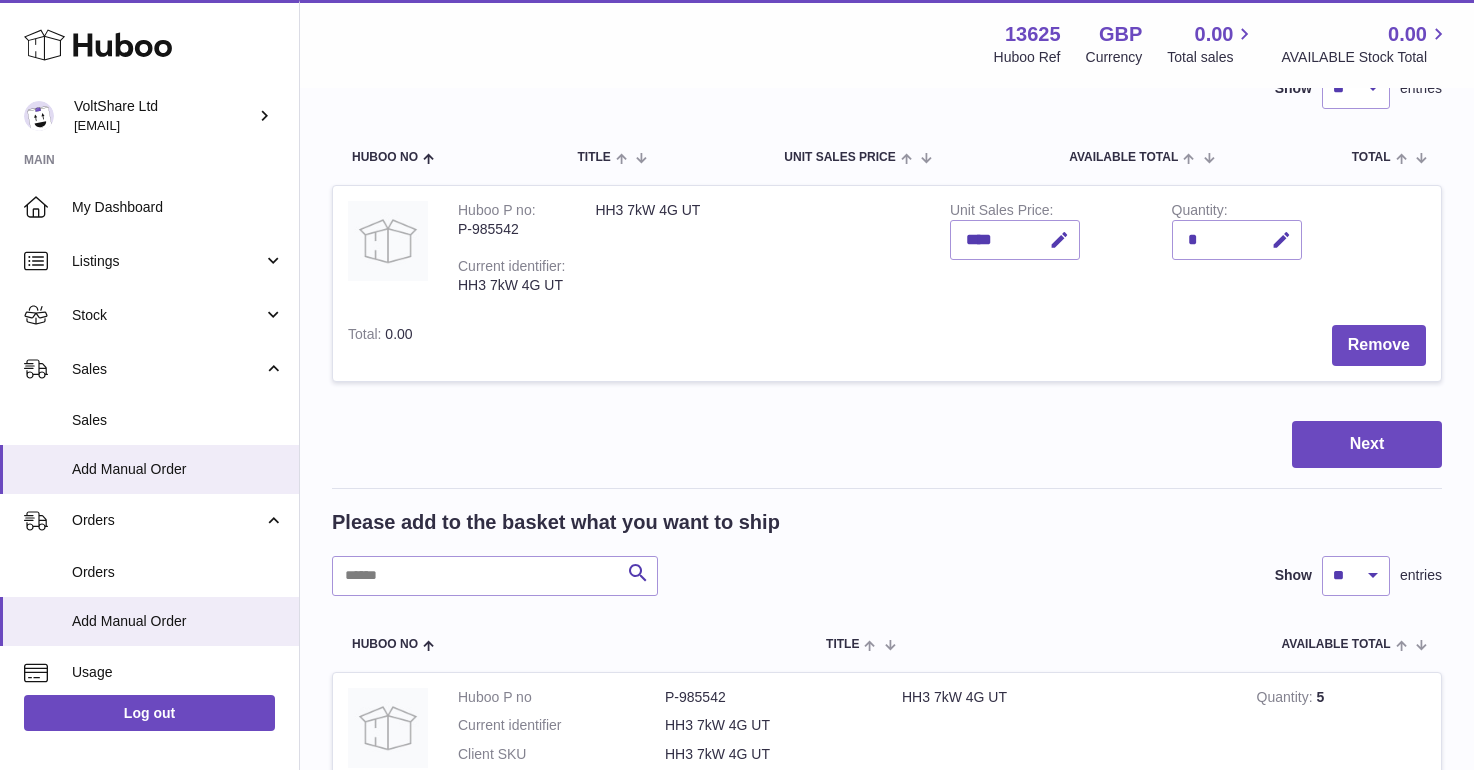 scroll, scrollTop: 190, scrollLeft: 0, axis: vertical 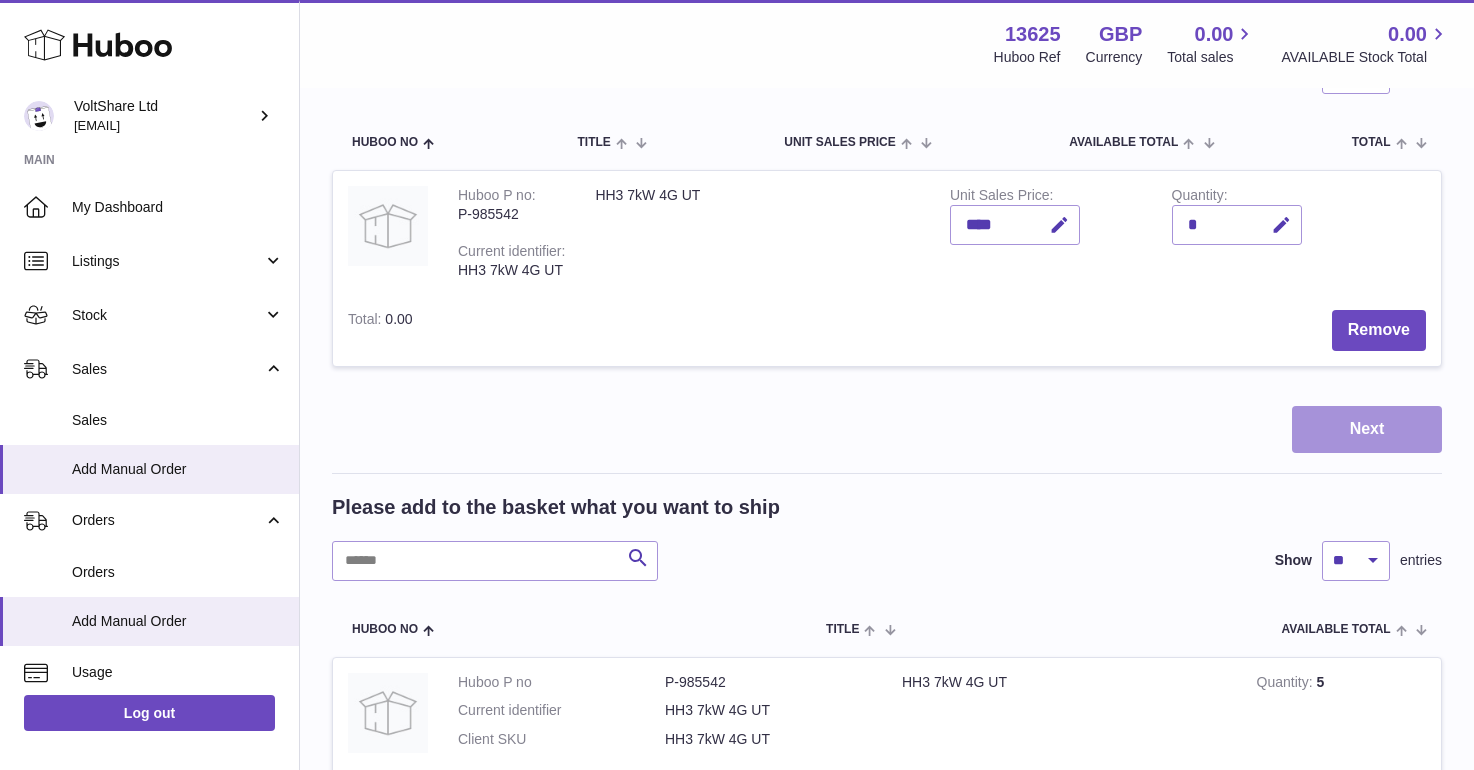 click on "Next" at bounding box center [1367, 429] 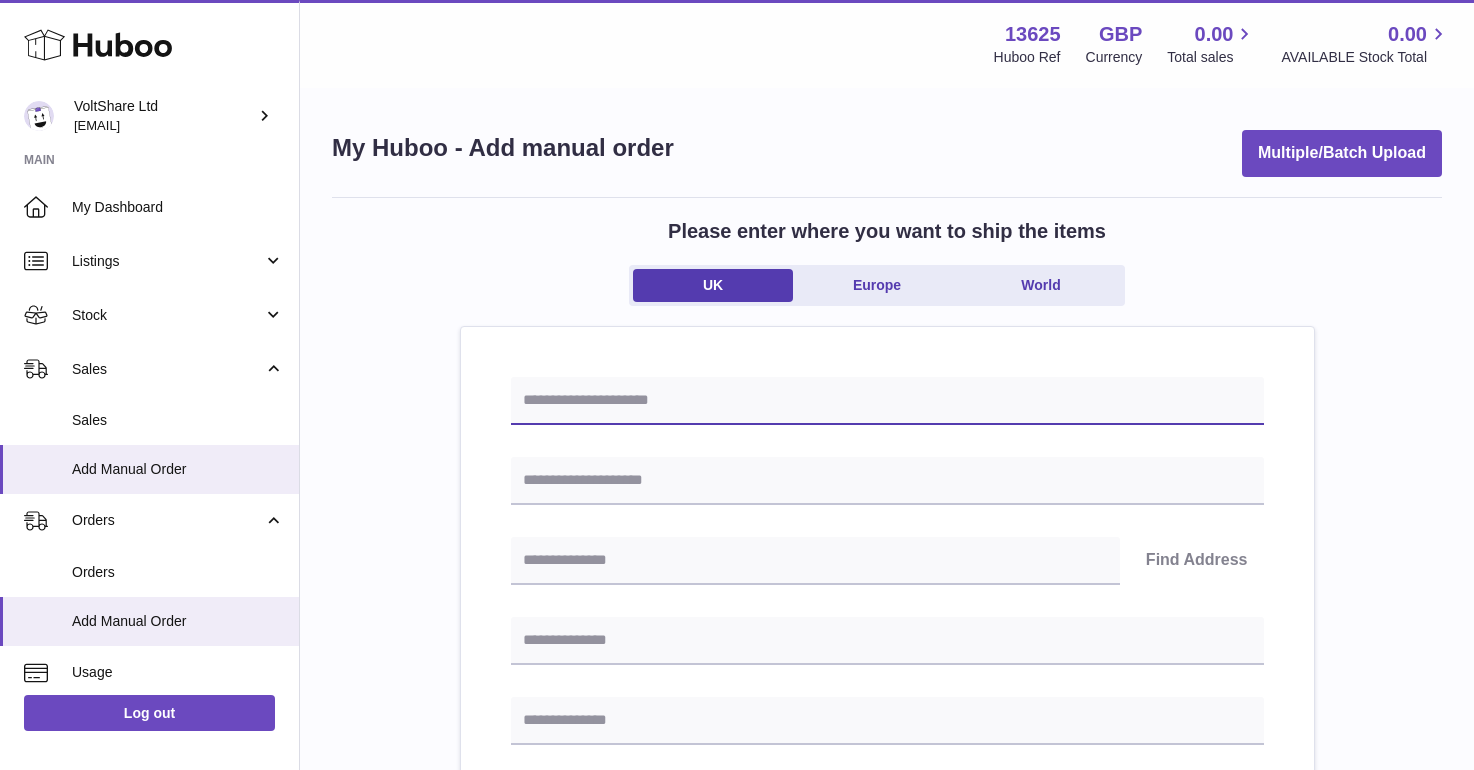 click at bounding box center [887, 401] 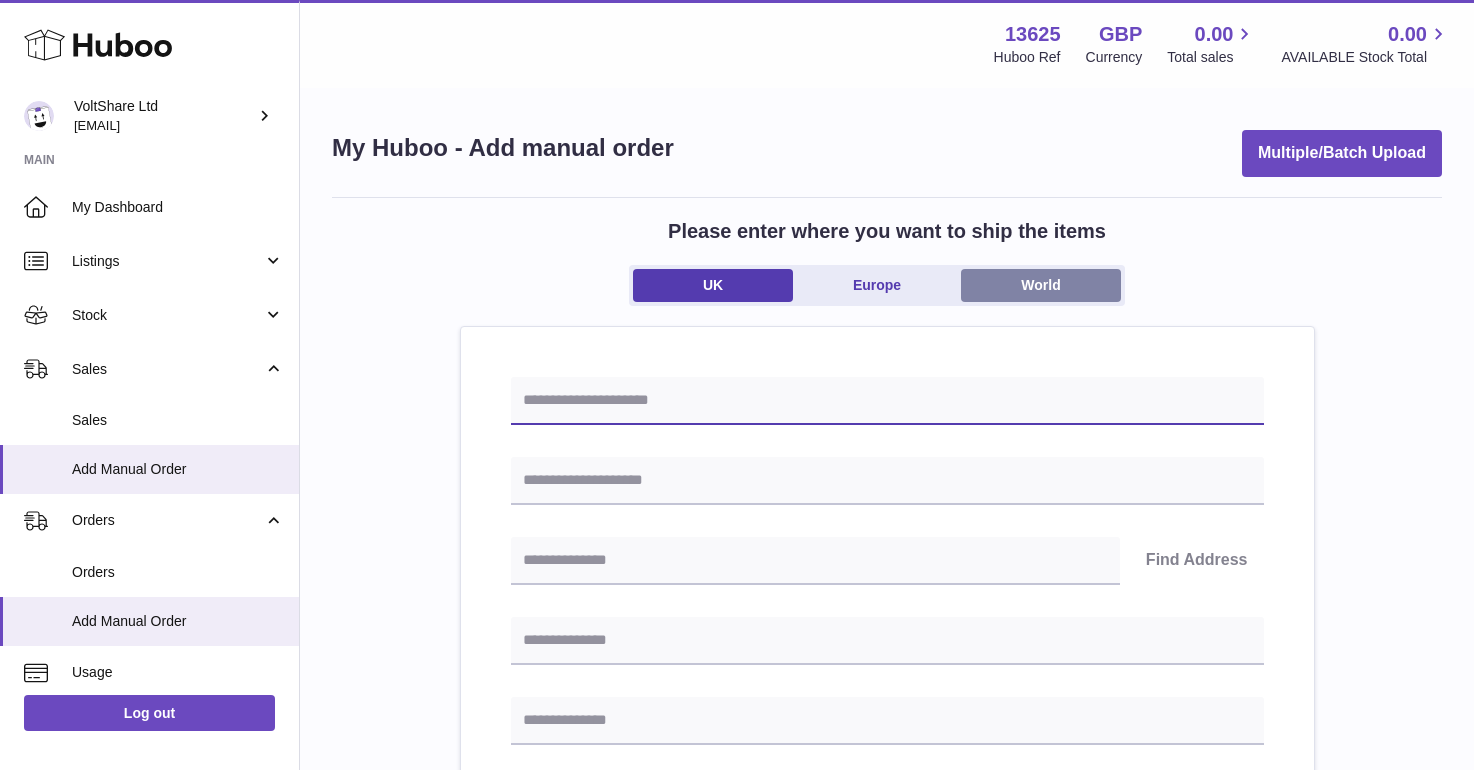 paste on "**********" 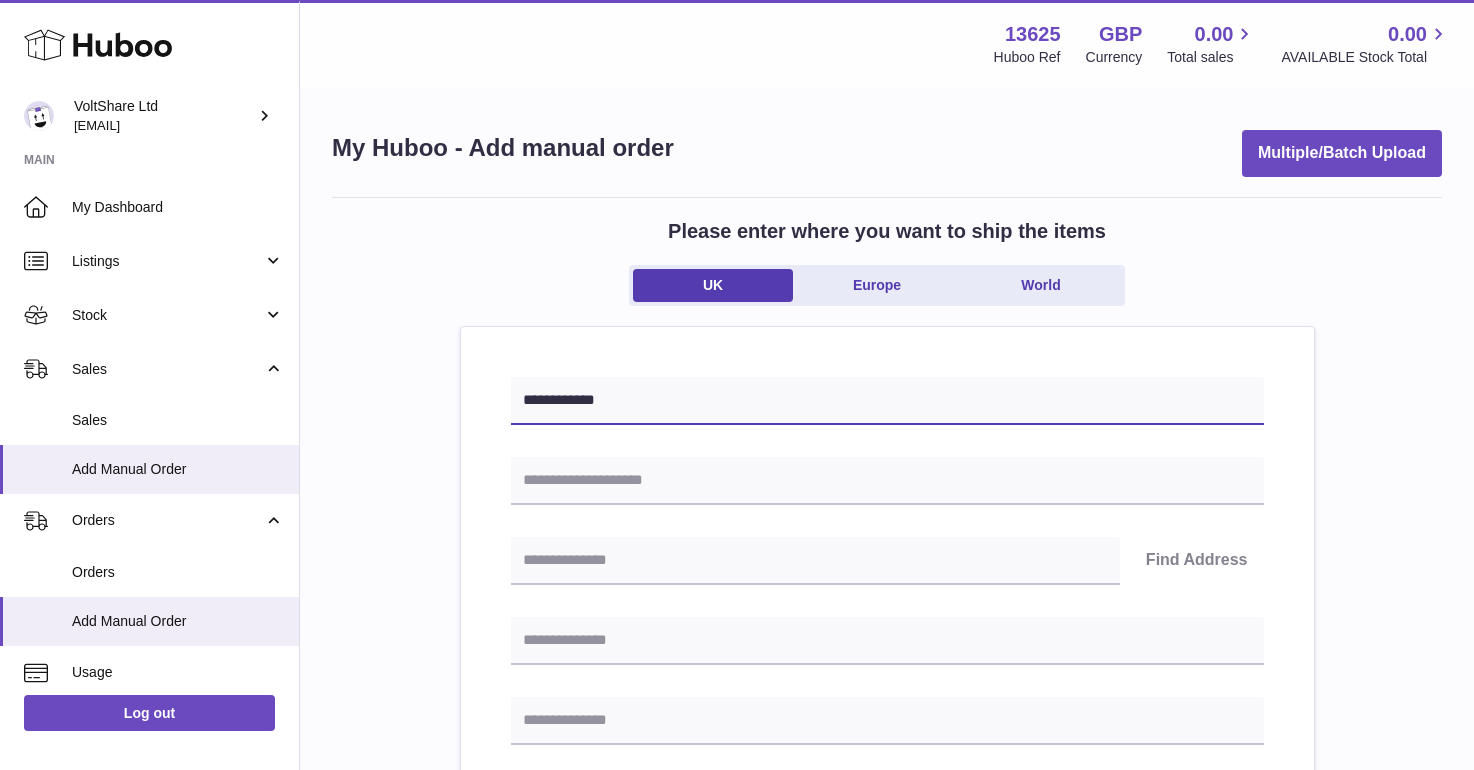 type on "**********" 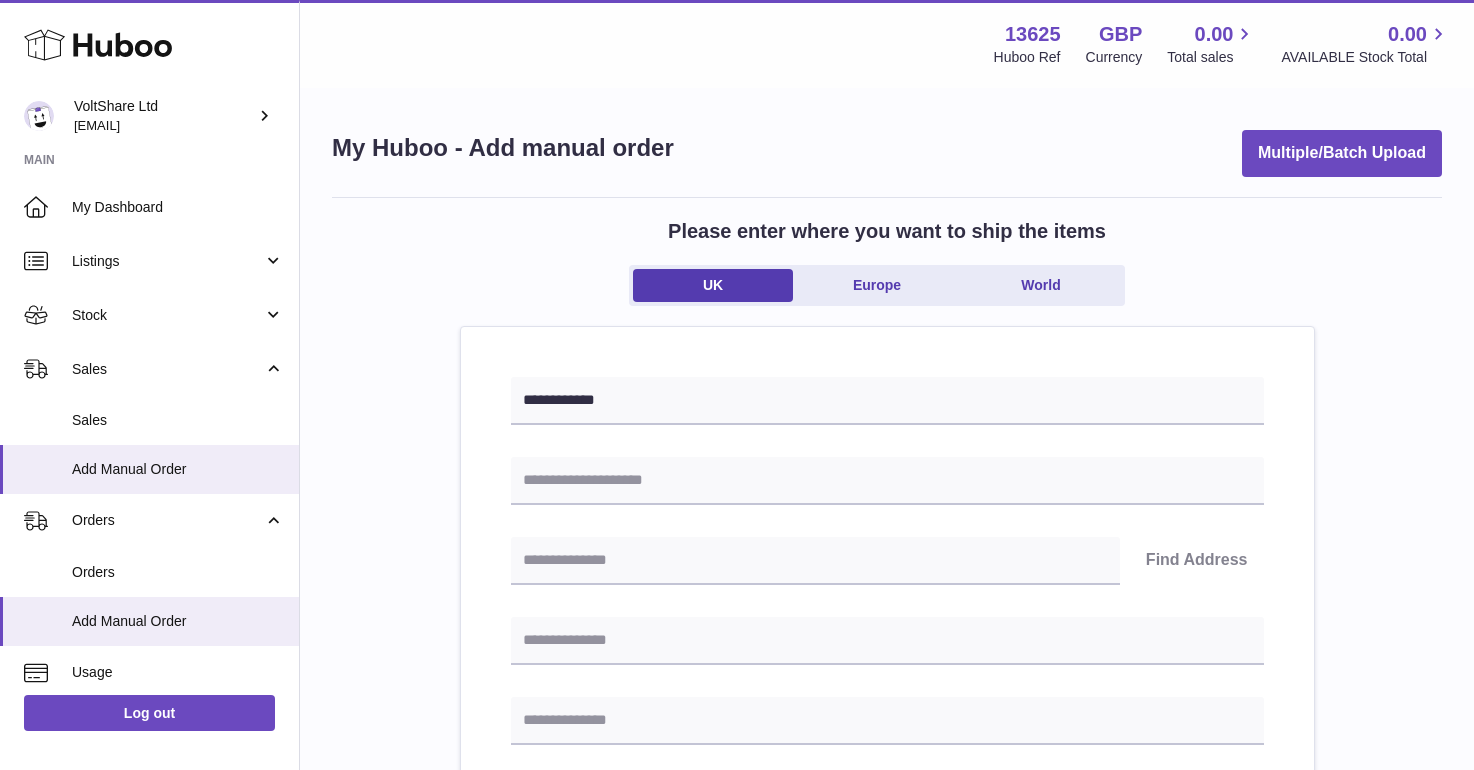click on "**********" at bounding box center [887, 958] 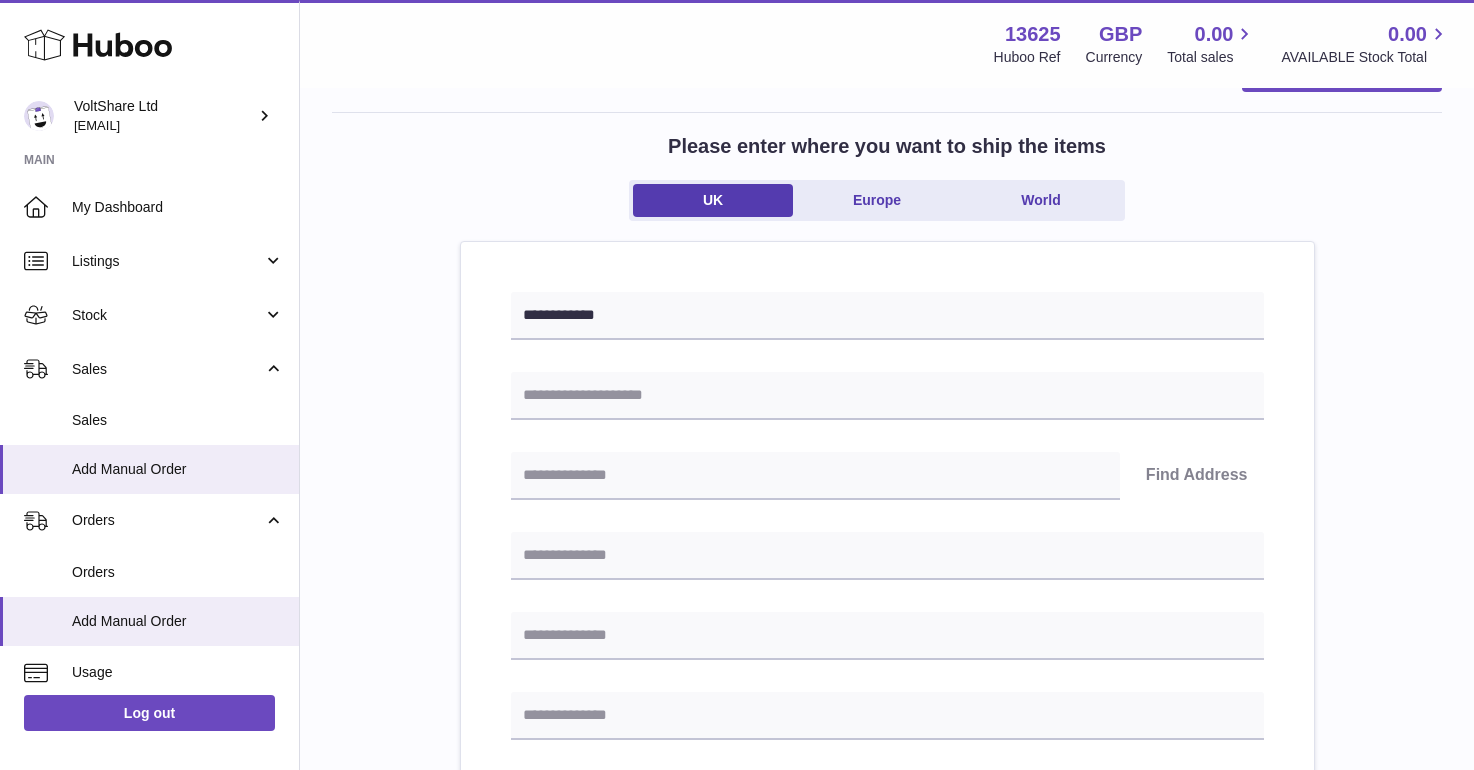 scroll, scrollTop: 12, scrollLeft: 0, axis: vertical 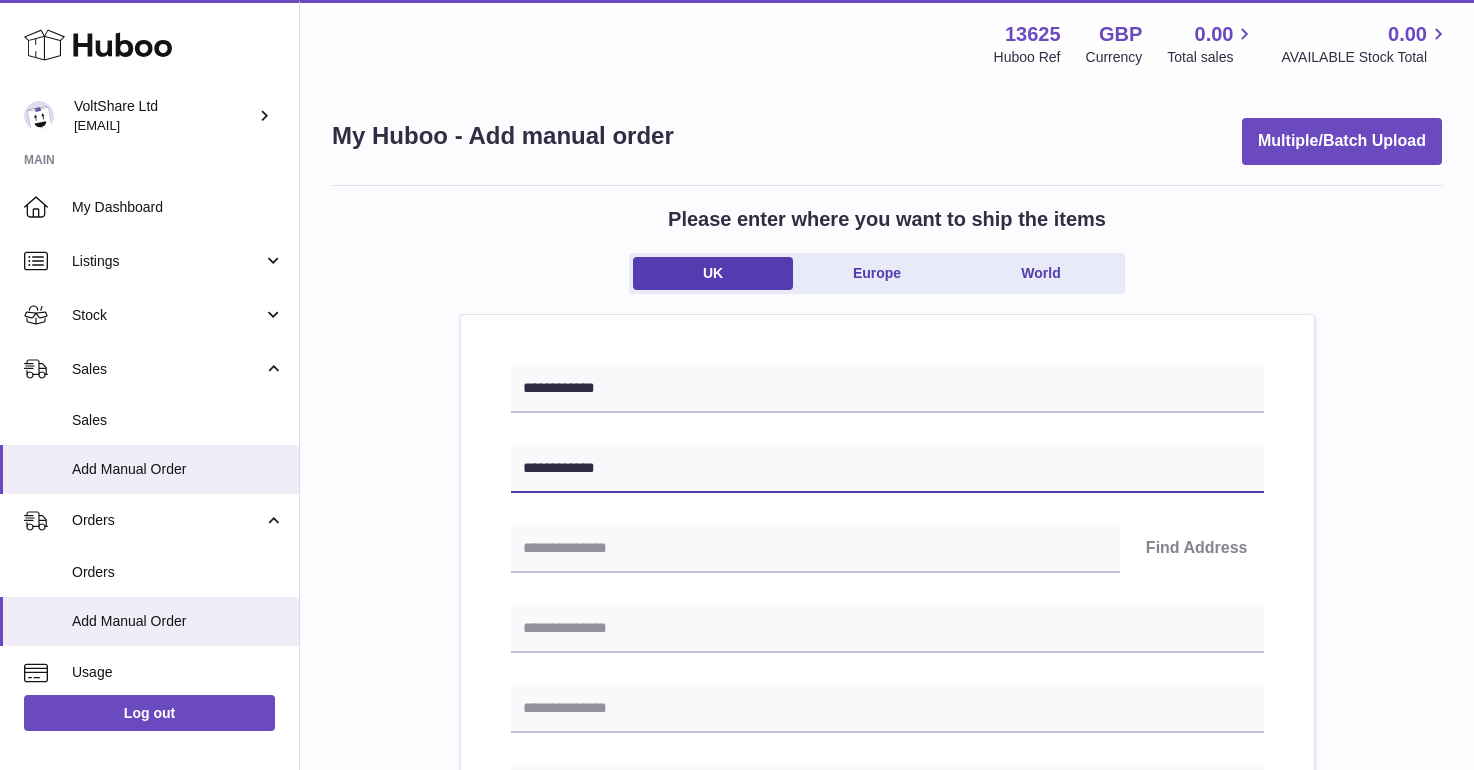 type on "**********" 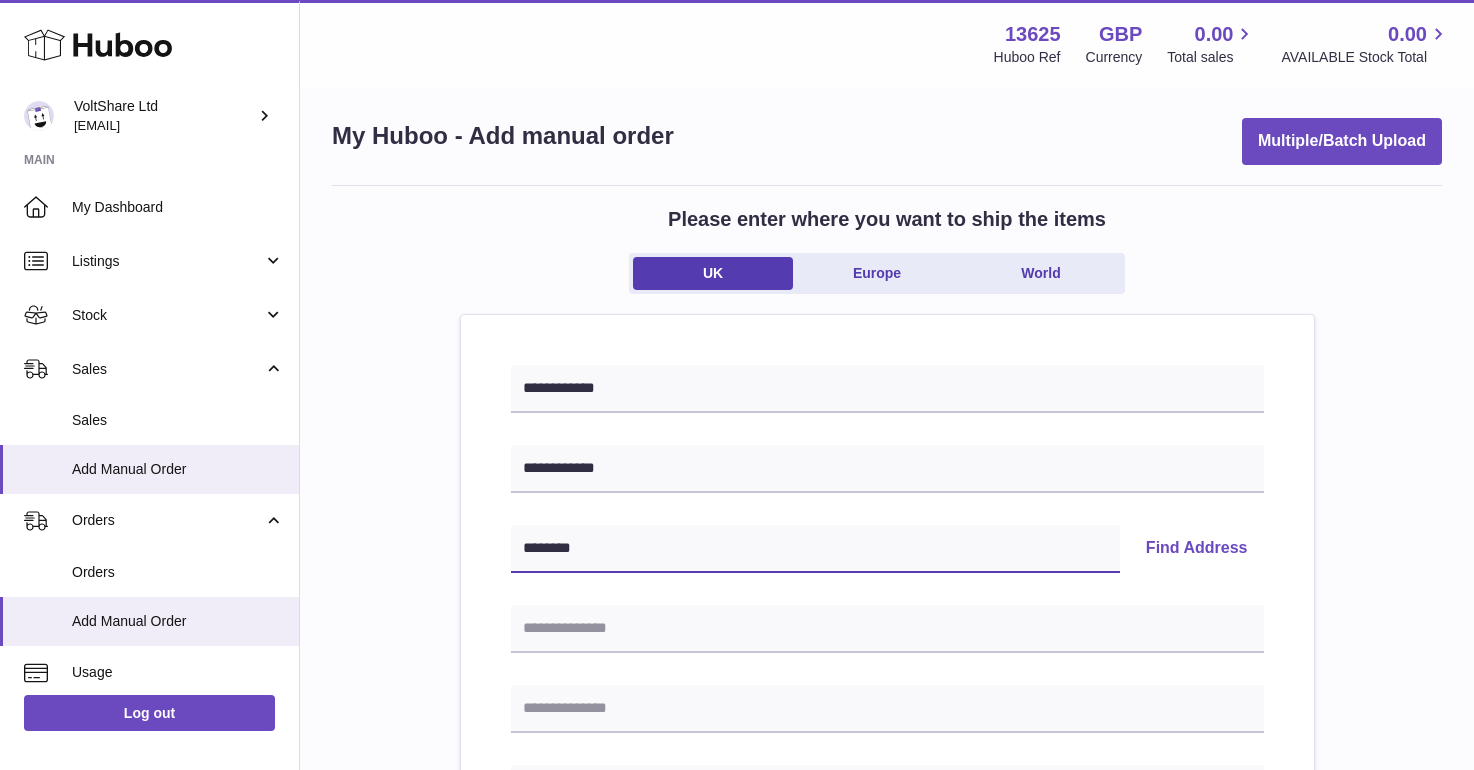 type on "********" 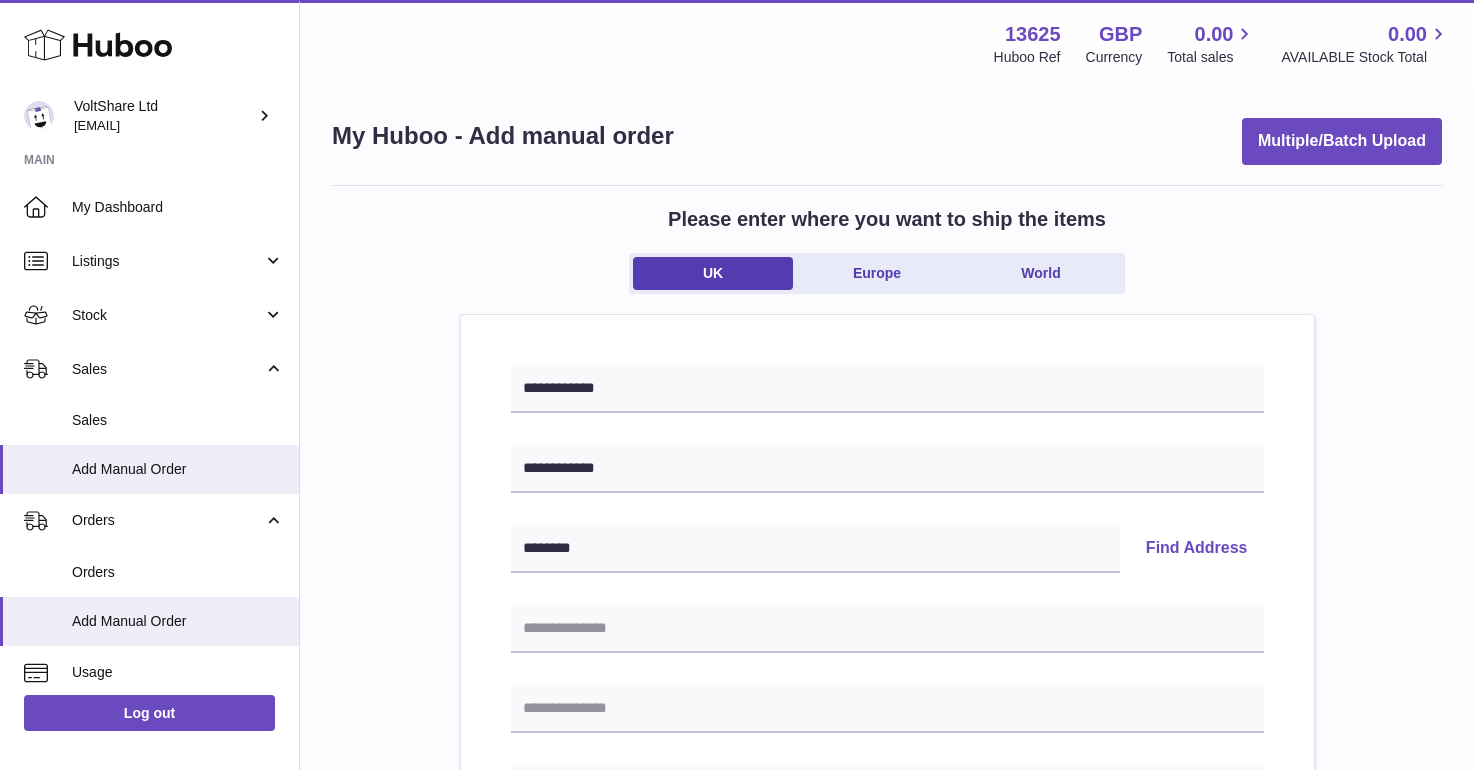 click on "Find Address" at bounding box center [1197, 549] 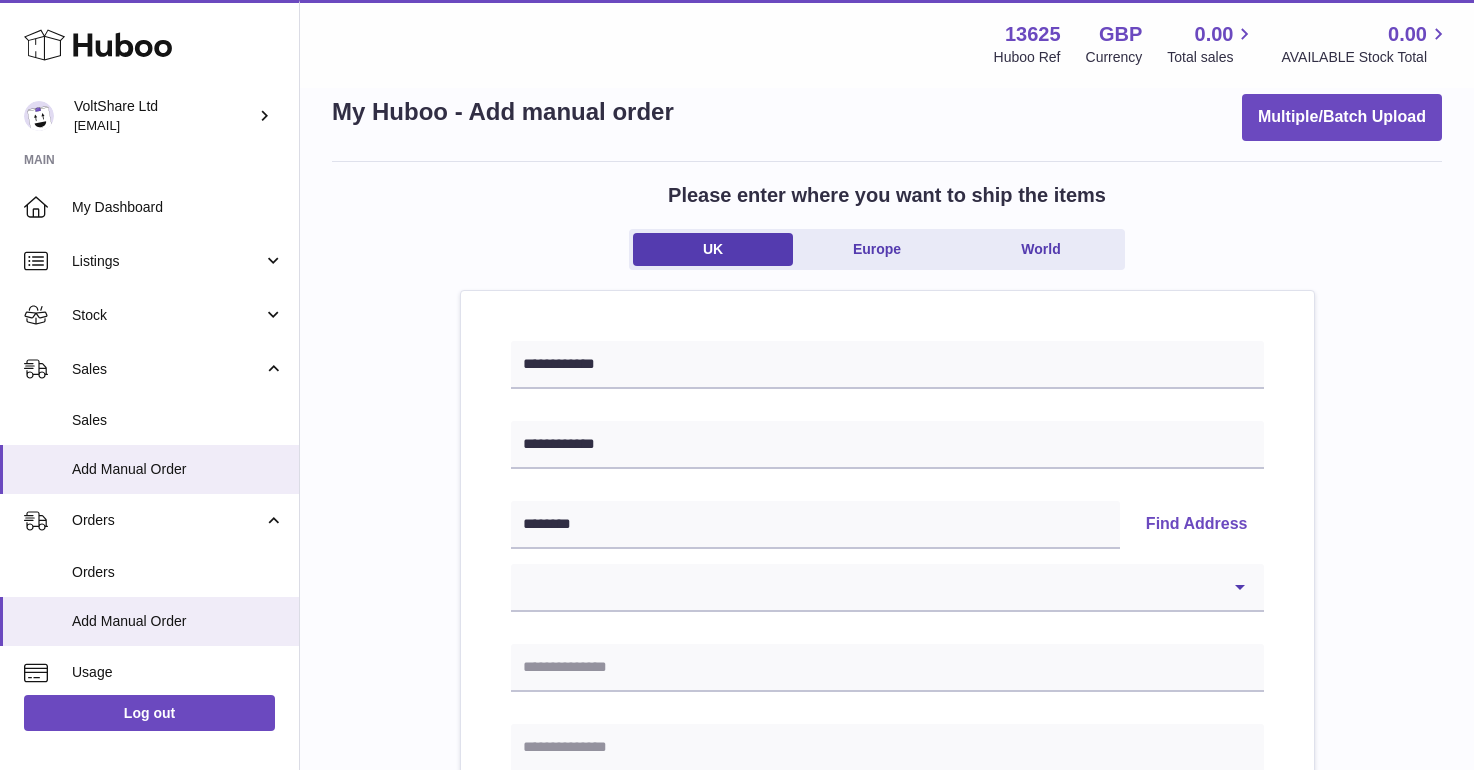 scroll, scrollTop: 66, scrollLeft: 0, axis: vertical 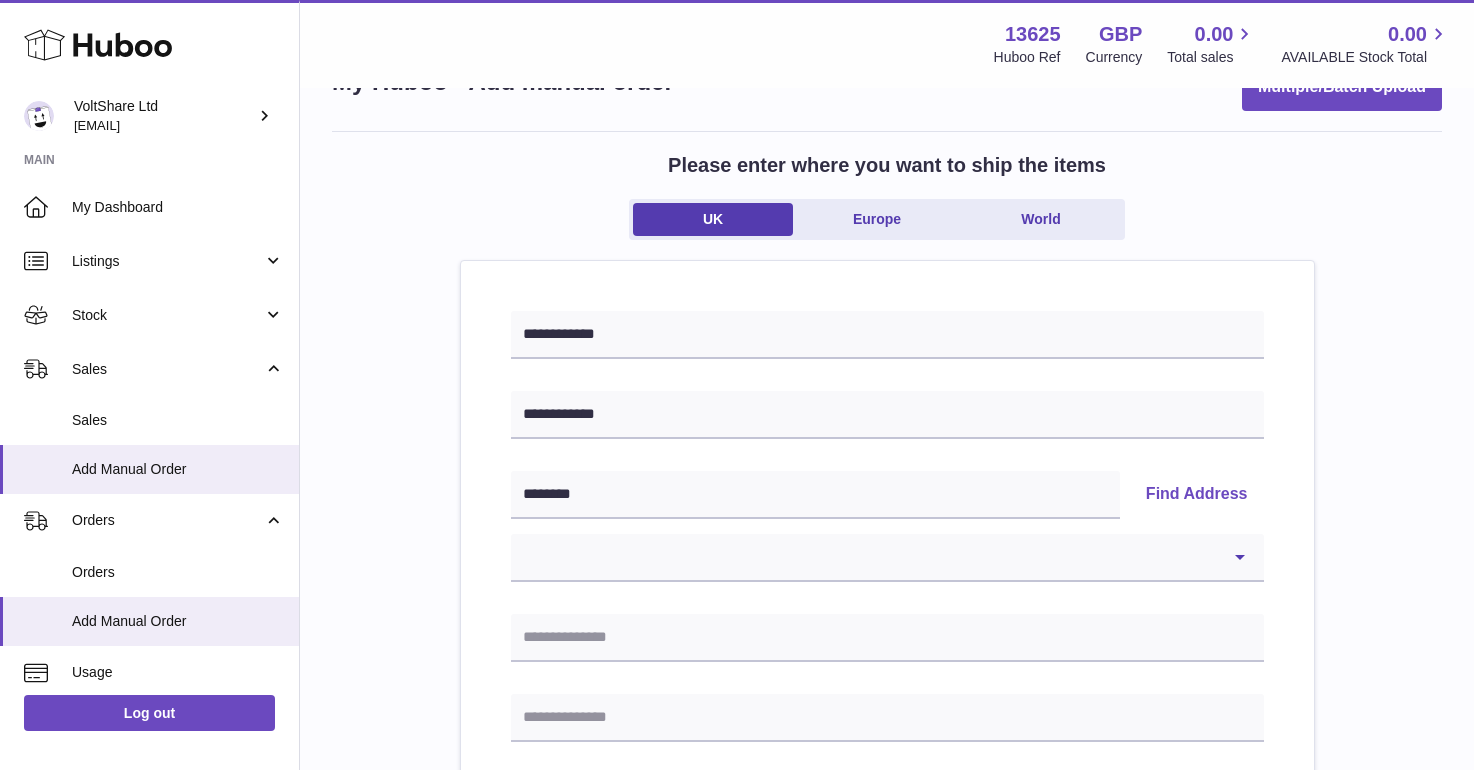 click on "**********" at bounding box center [887, 888] 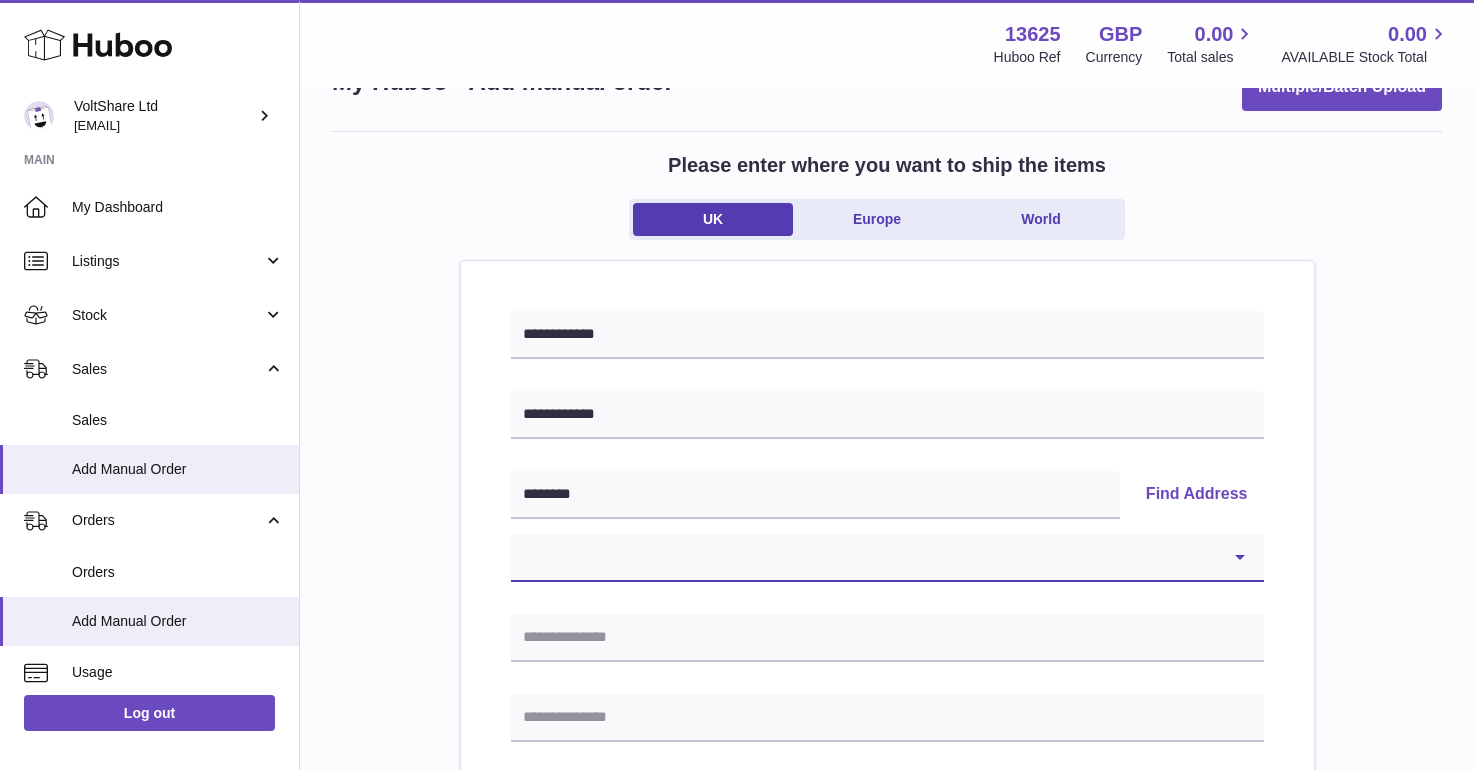 select on "*" 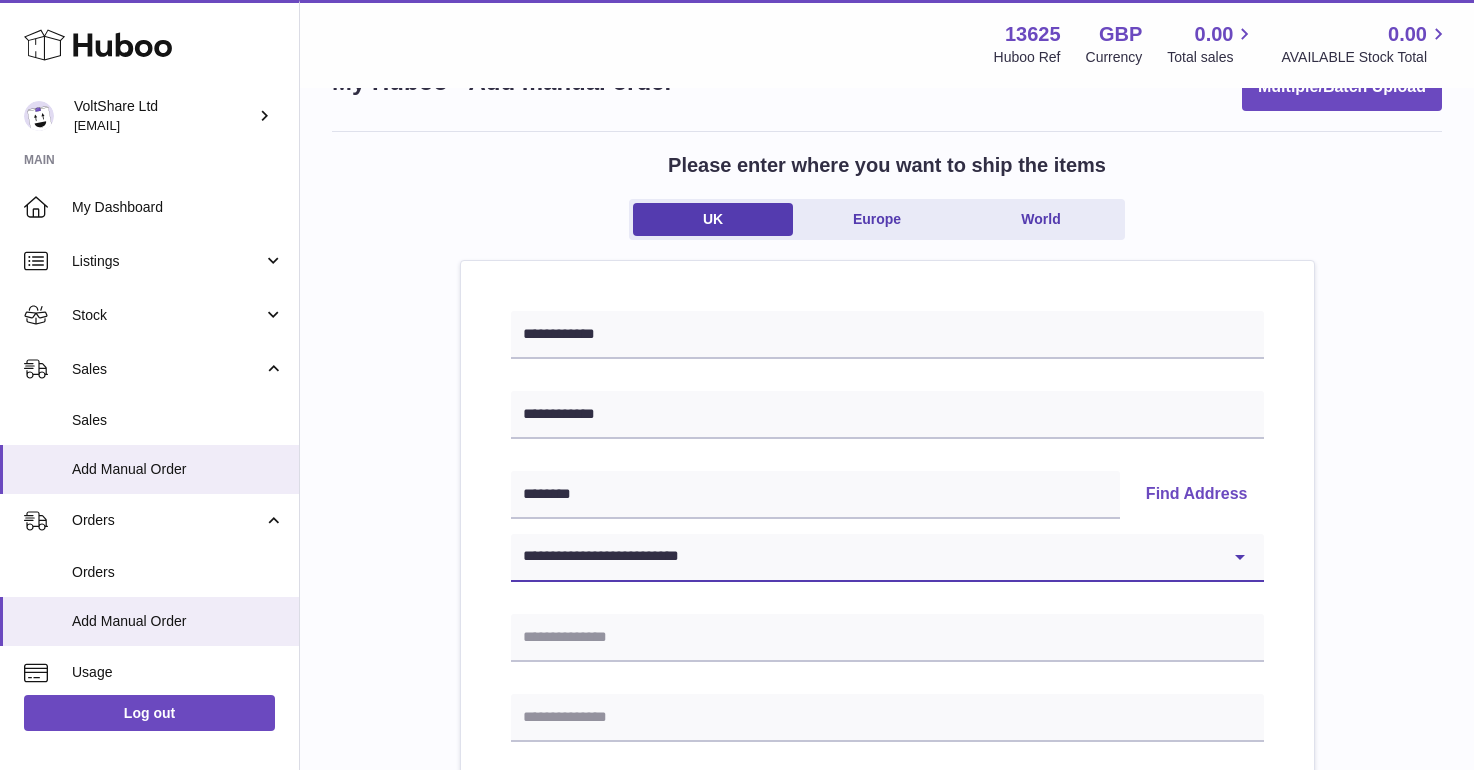 type on "**********" 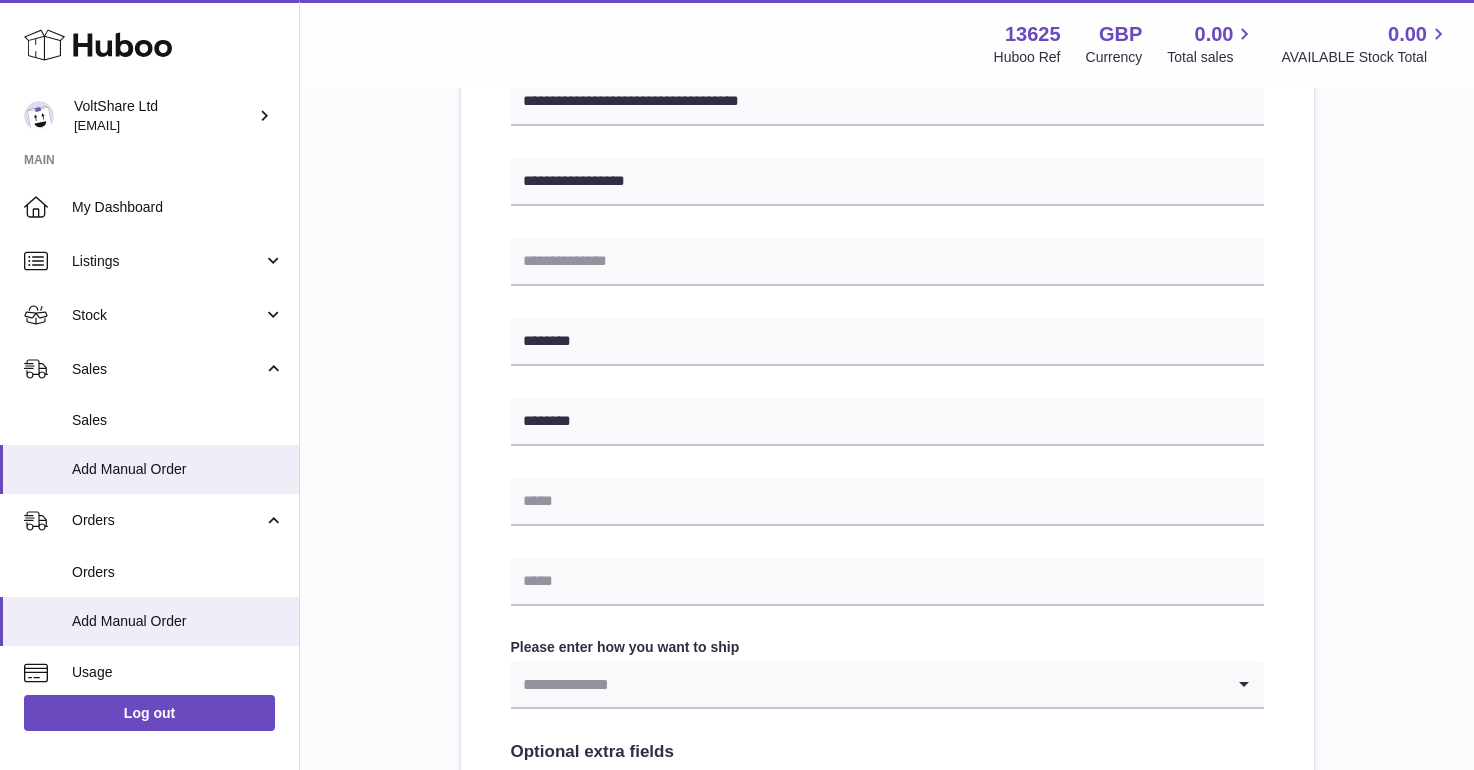 scroll, scrollTop: 696, scrollLeft: 0, axis: vertical 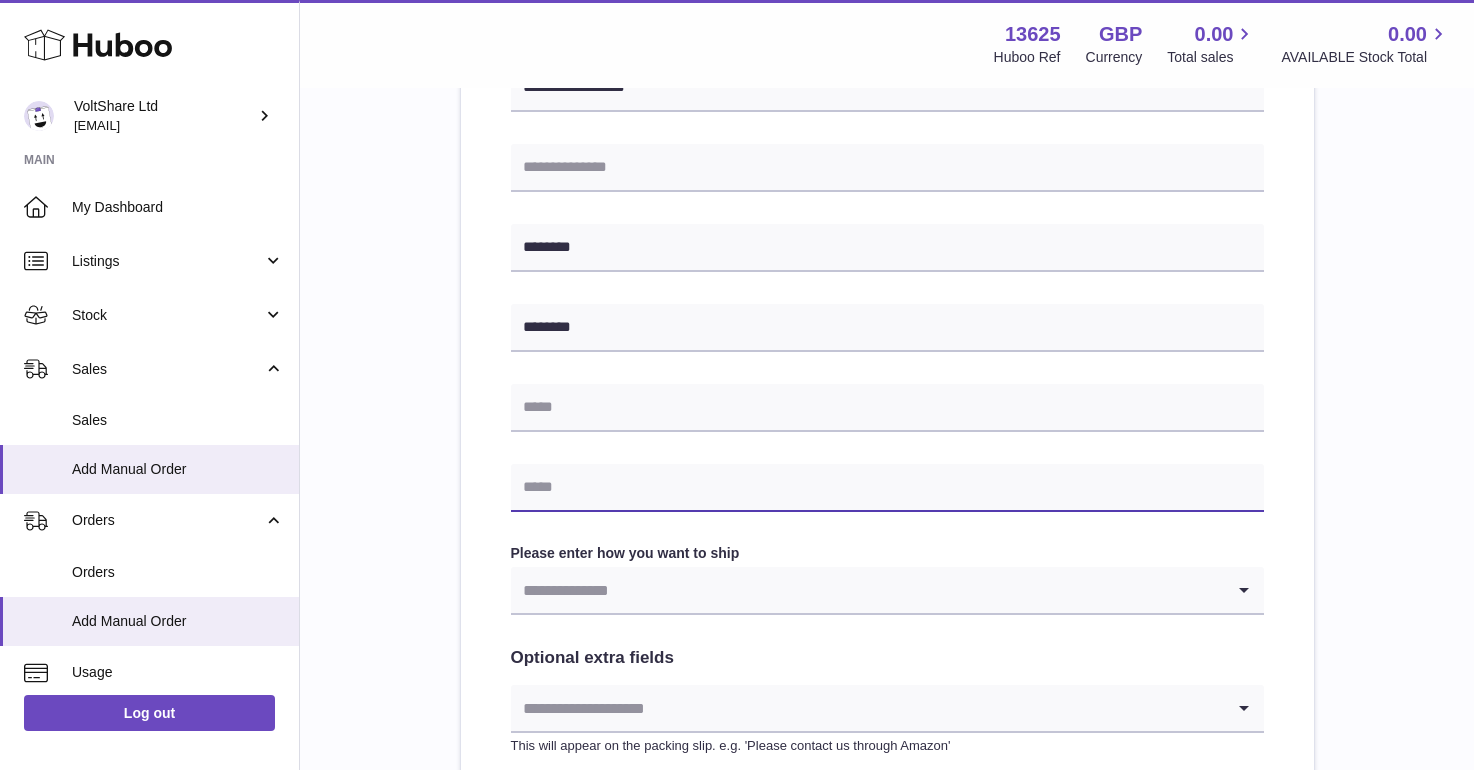 paste on "**********" 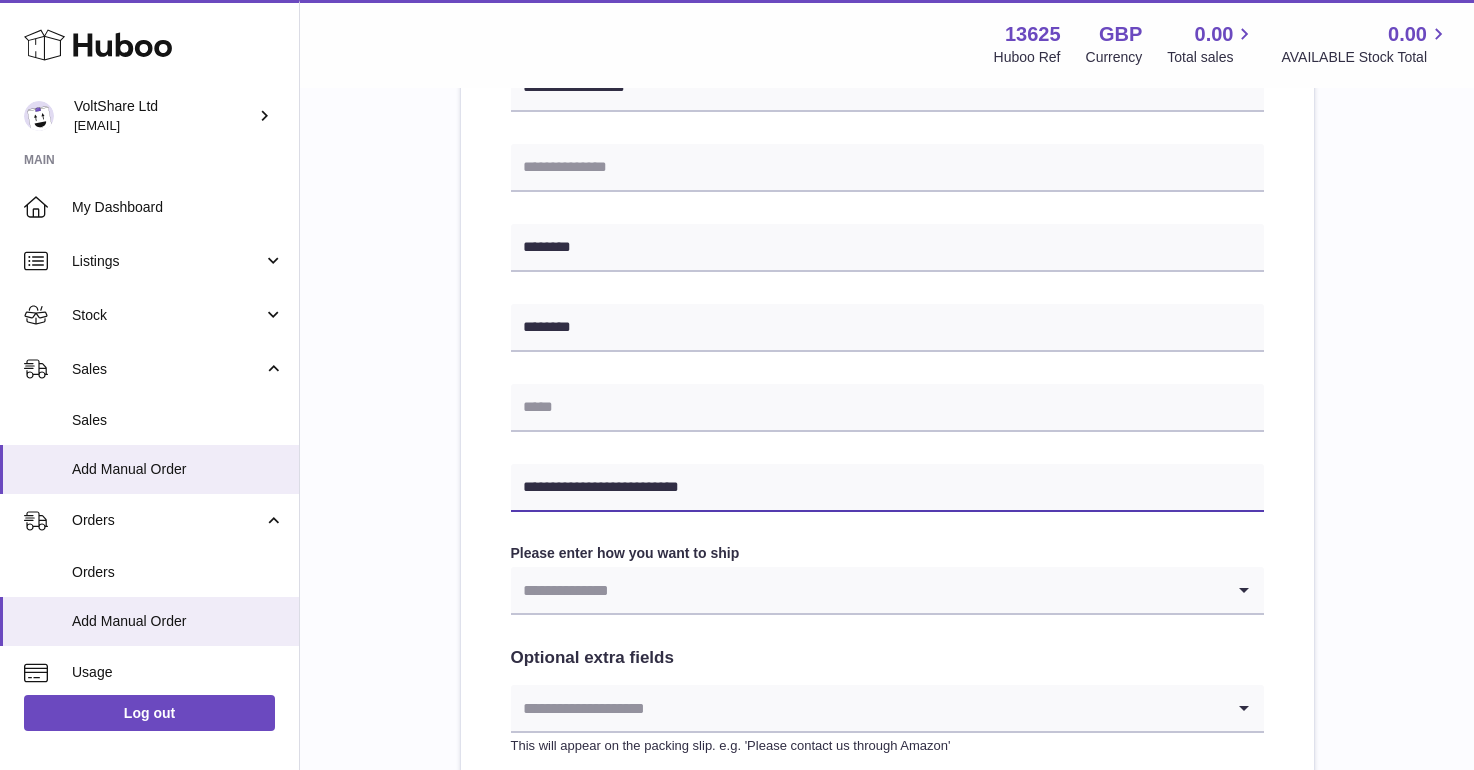 type on "**********" 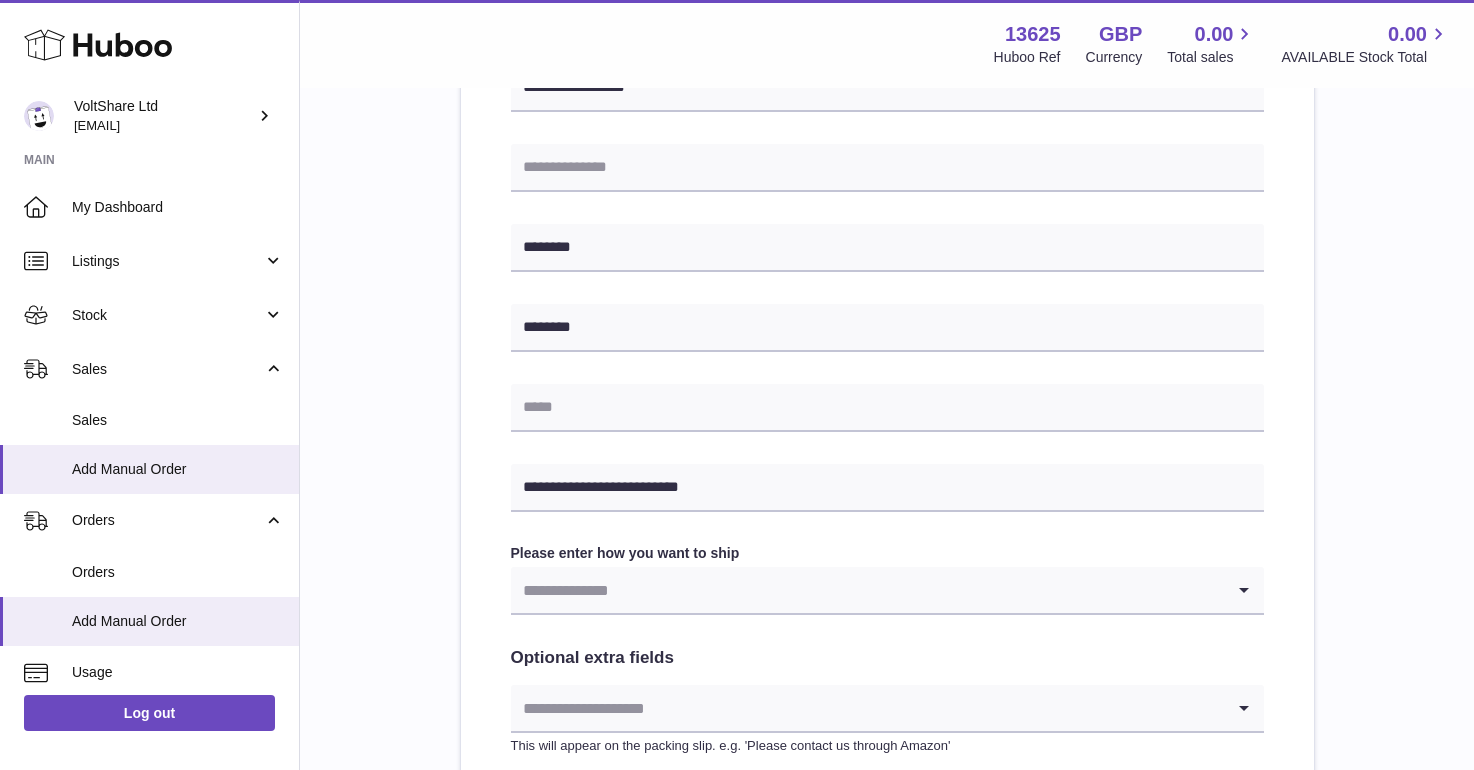 click at bounding box center (867, 590) 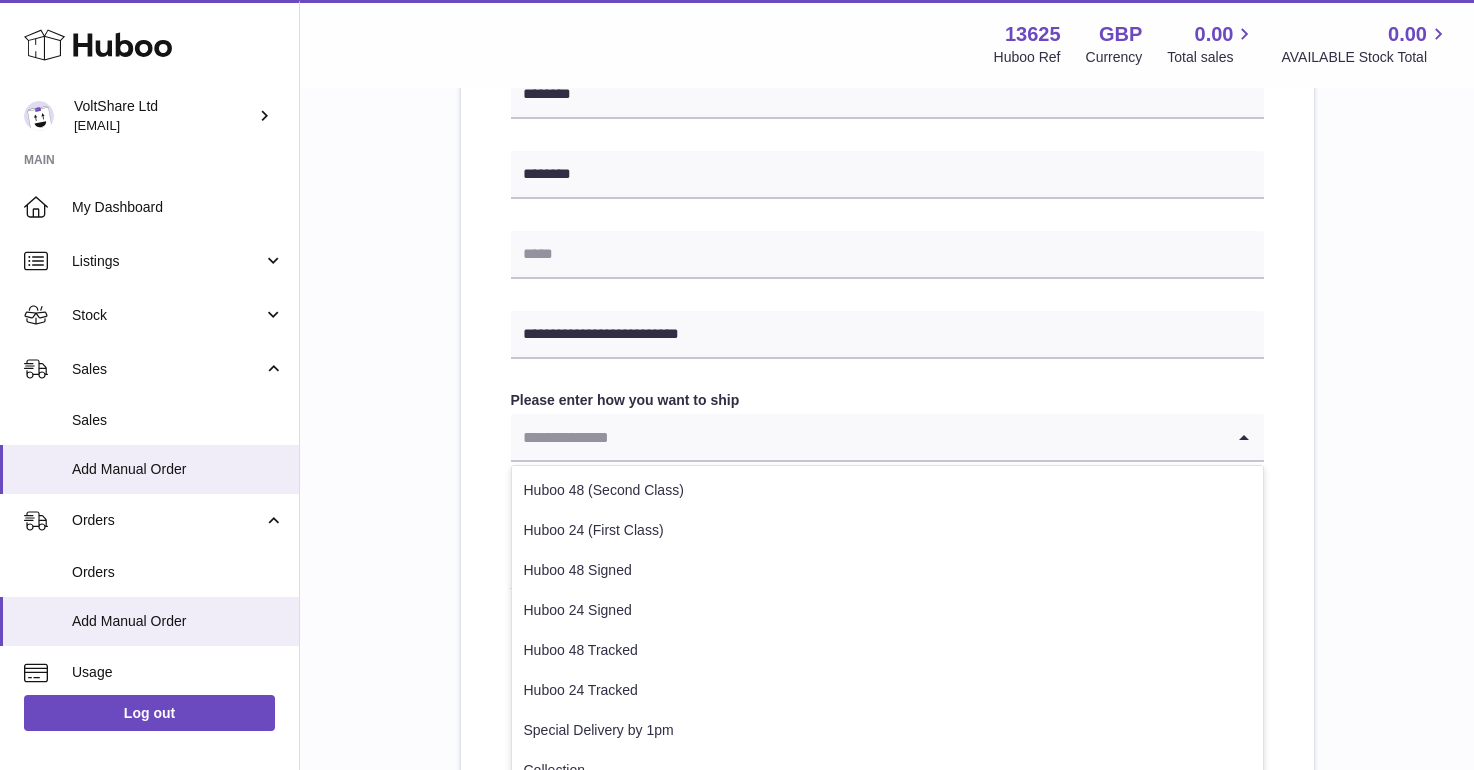 scroll, scrollTop: 885, scrollLeft: 0, axis: vertical 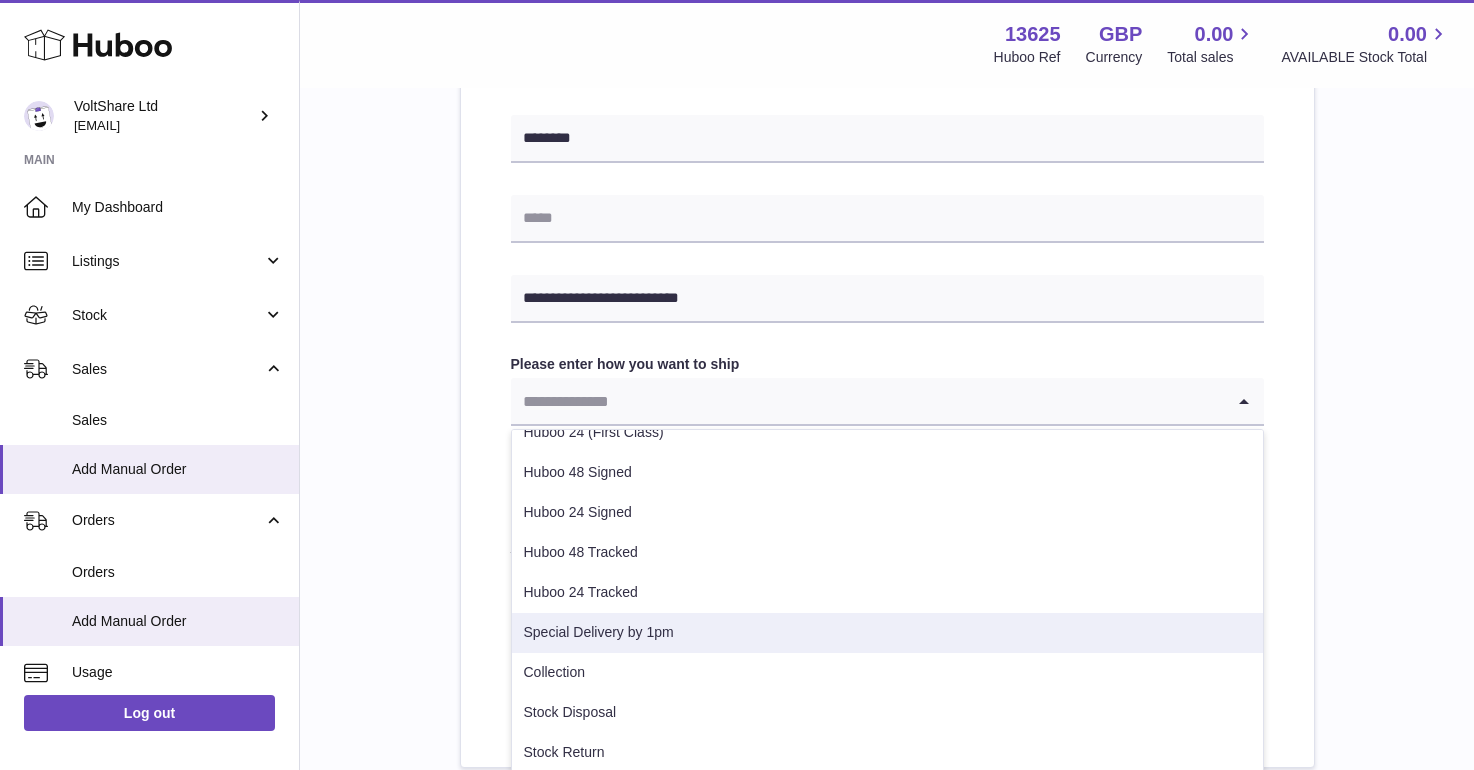click on "Special Delivery by 1pm" at bounding box center (887, 633) 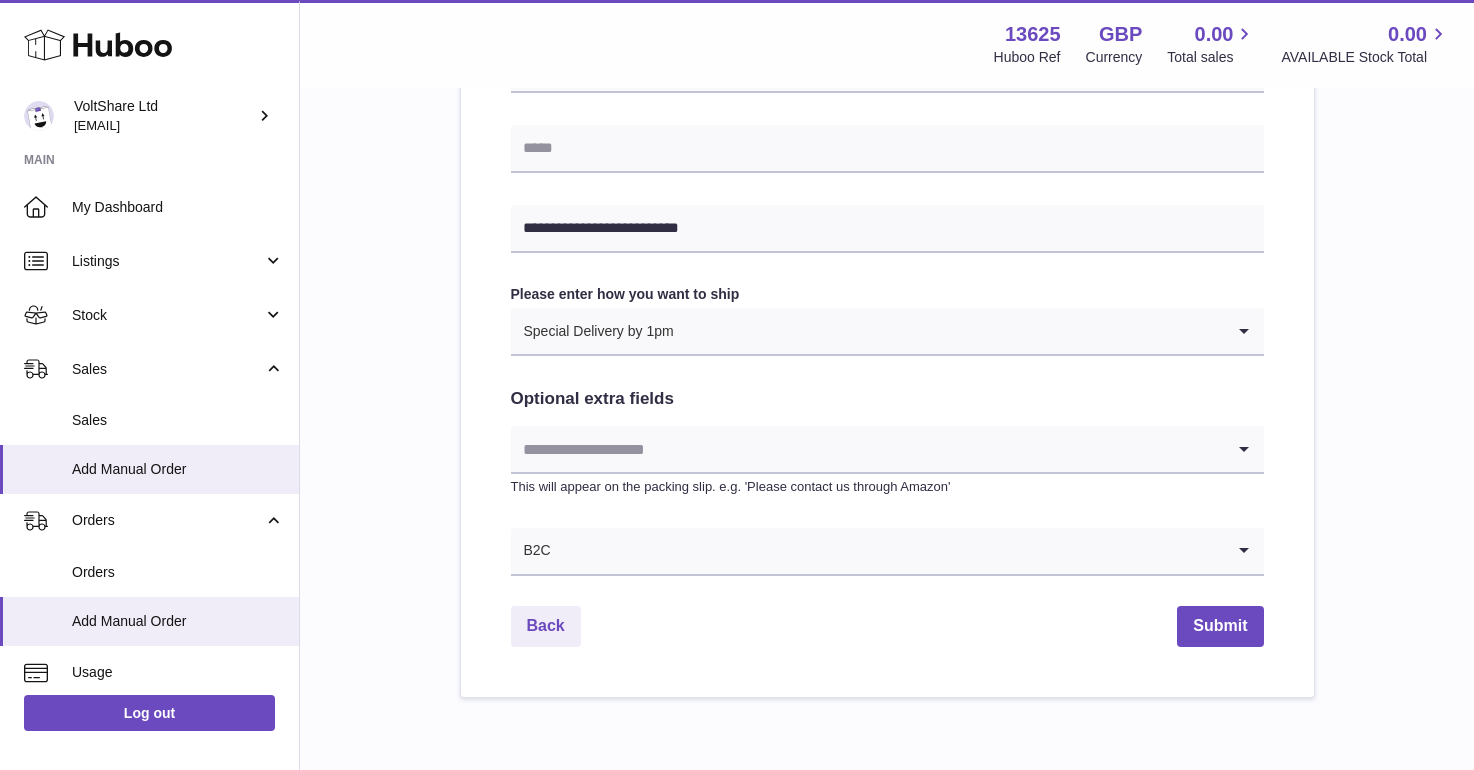 scroll, scrollTop: 527, scrollLeft: 0, axis: vertical 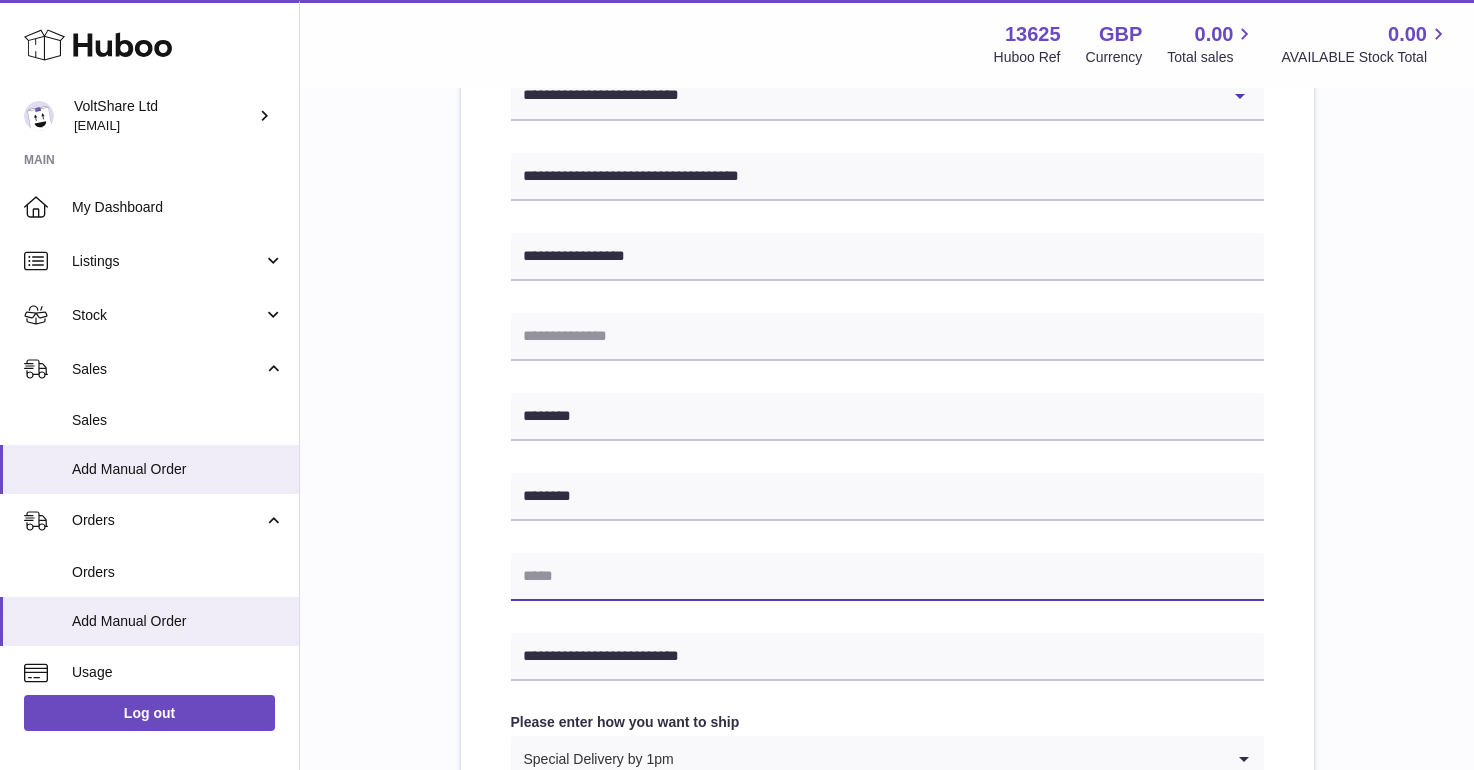 click at bounding box center [887, 577] 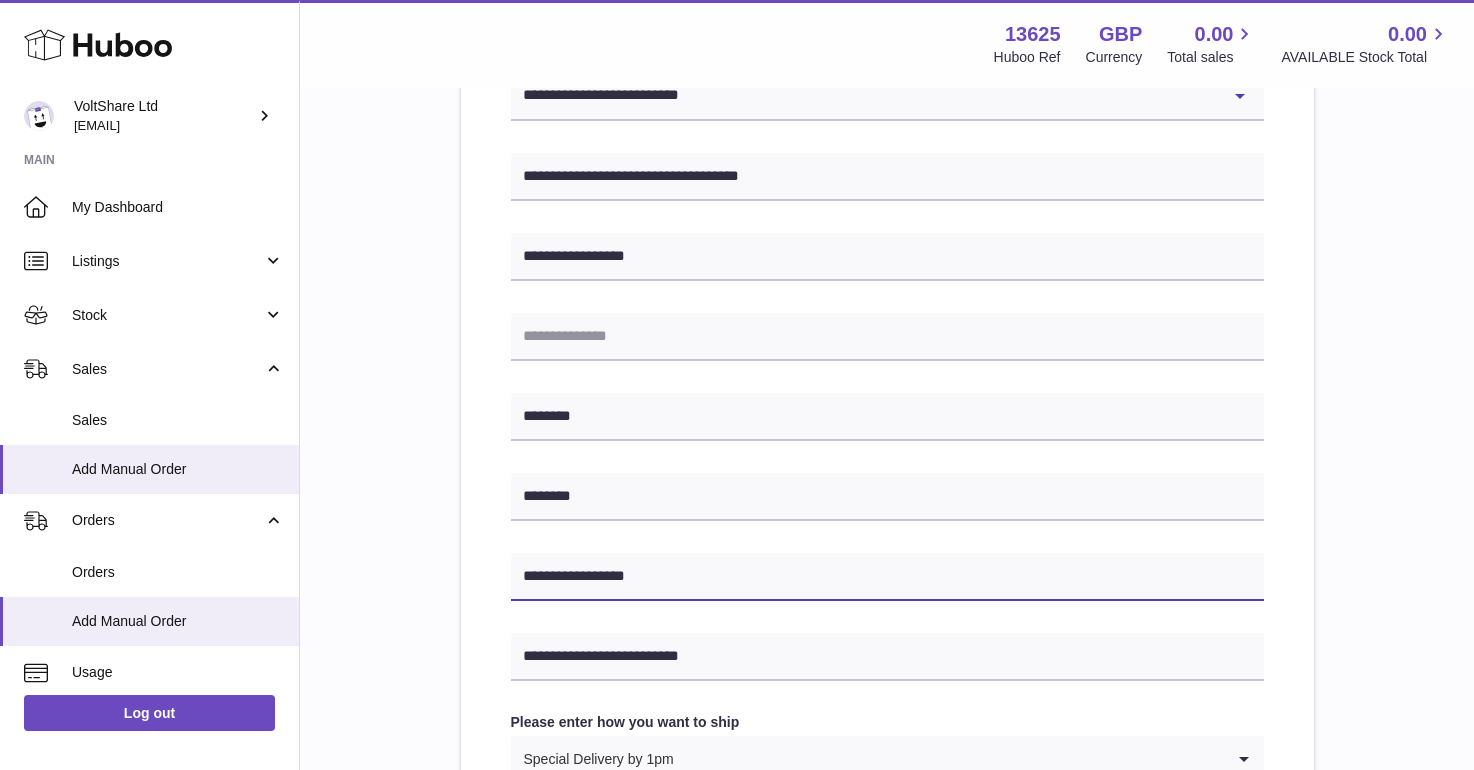 drag, startPoint x: 558, startPoint y: 572, endPoint x: 450, endPoint y: 572, distance: 108 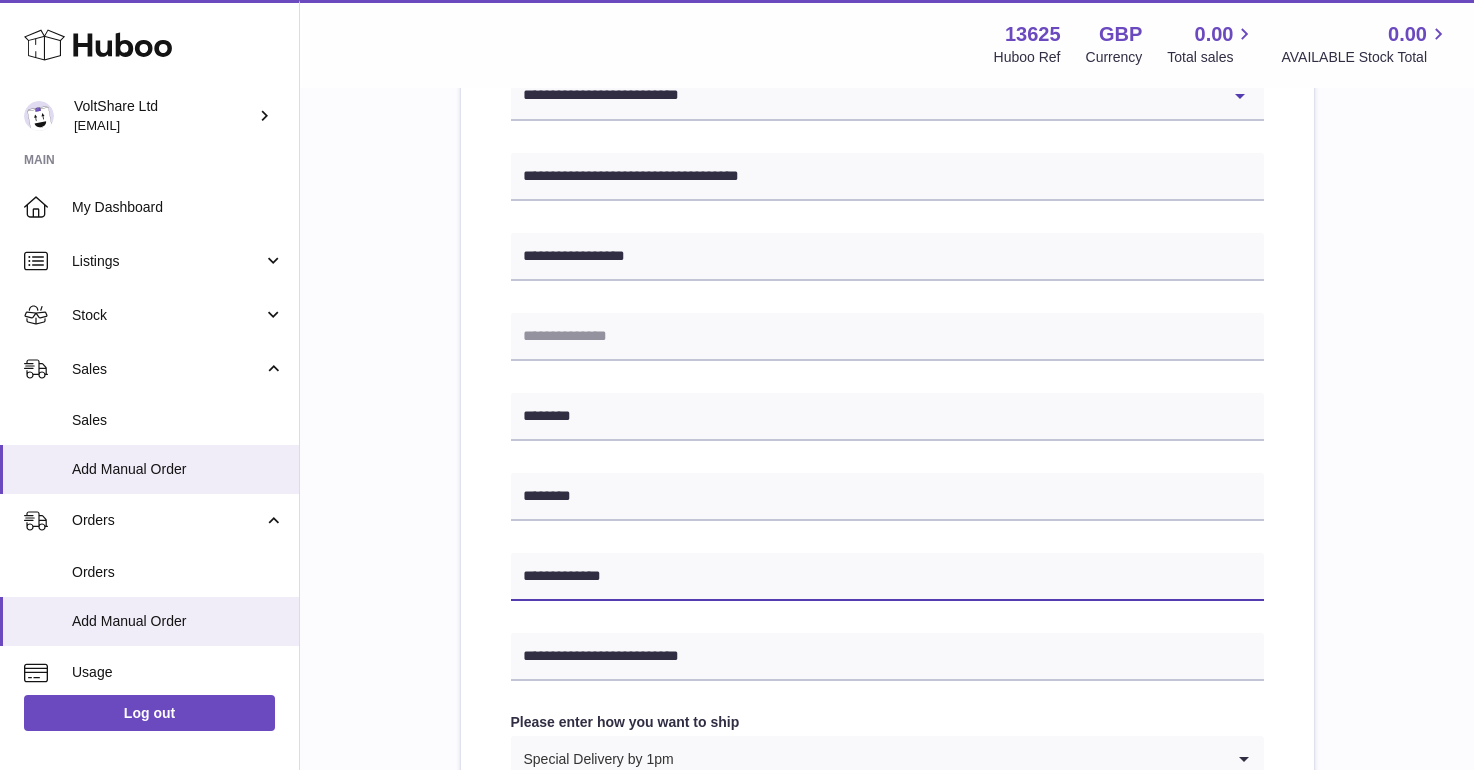 click on "**********" at bounding box center [887, 577] 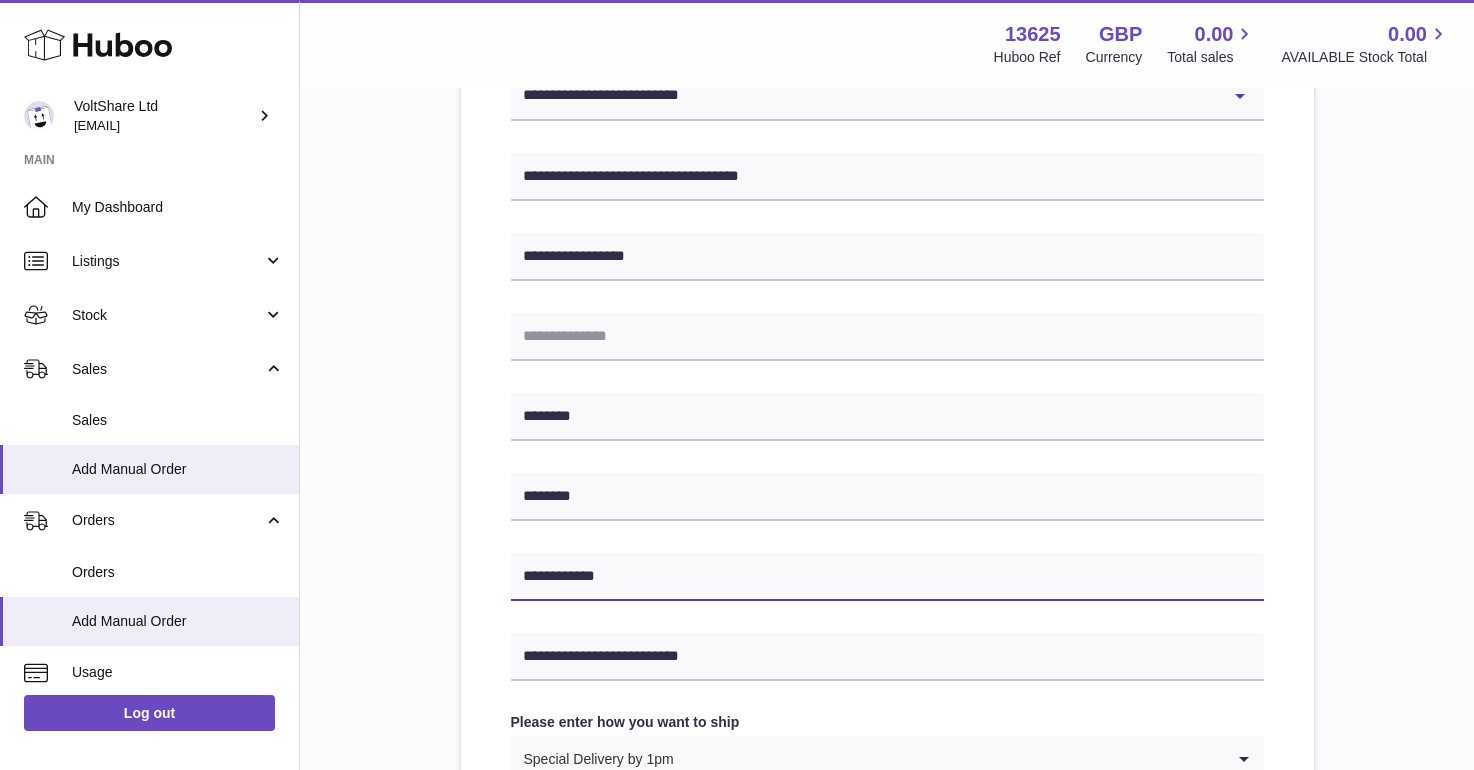 click on "**********" at bounding box center [887, 577] 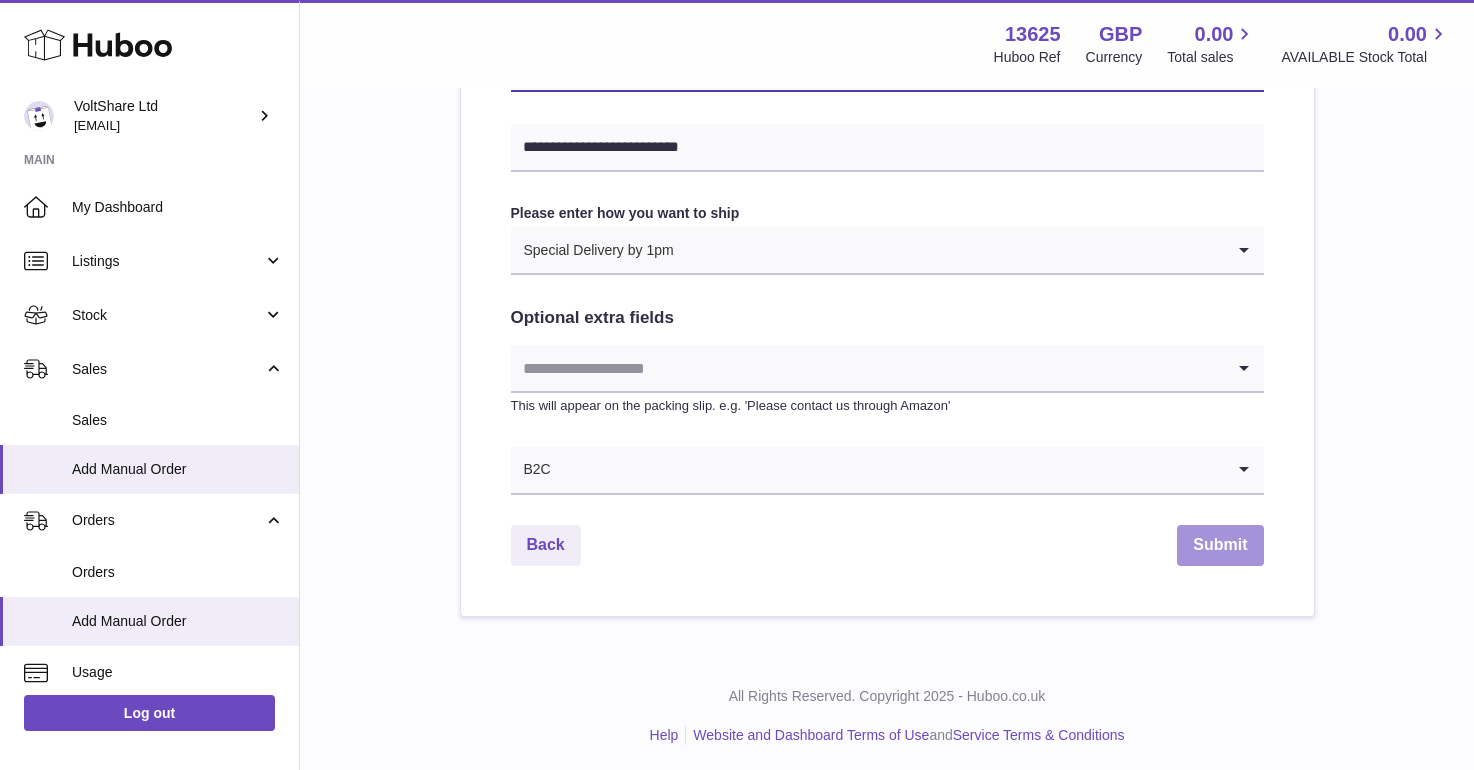 scroll, scrollTop: 1034, scrollLeft: 0, axis: vertical 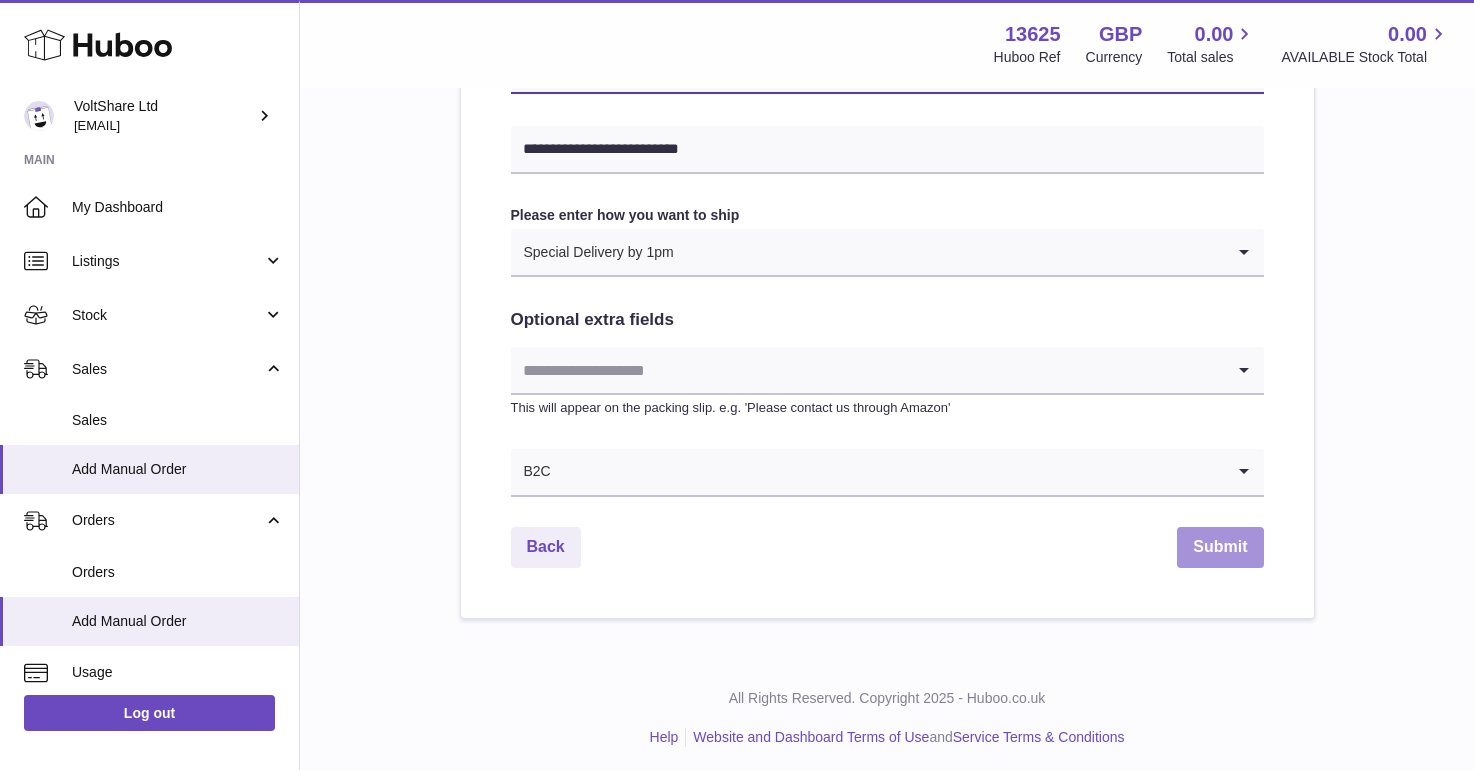 type on "**********" 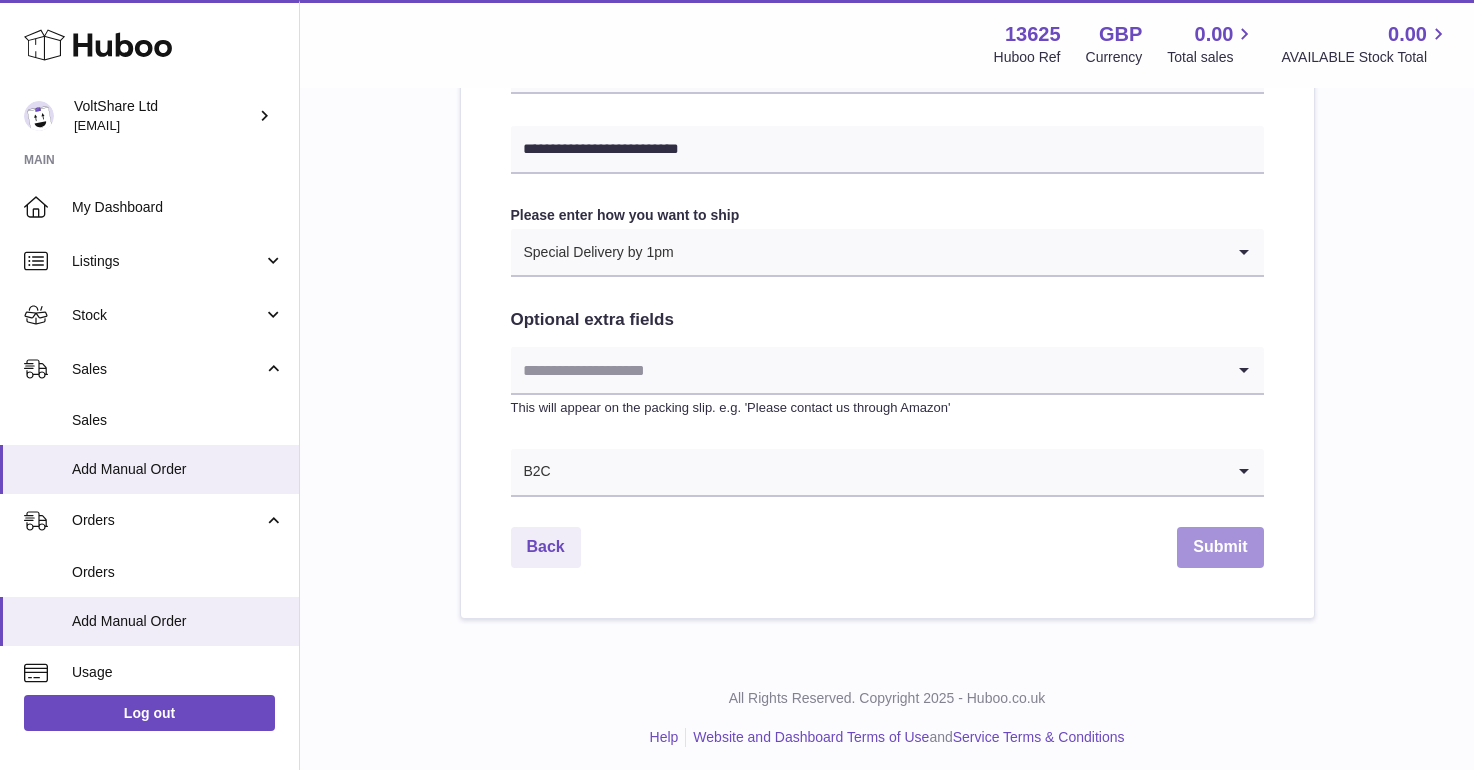 click on "Submit" at bounding box center [1220, 547] 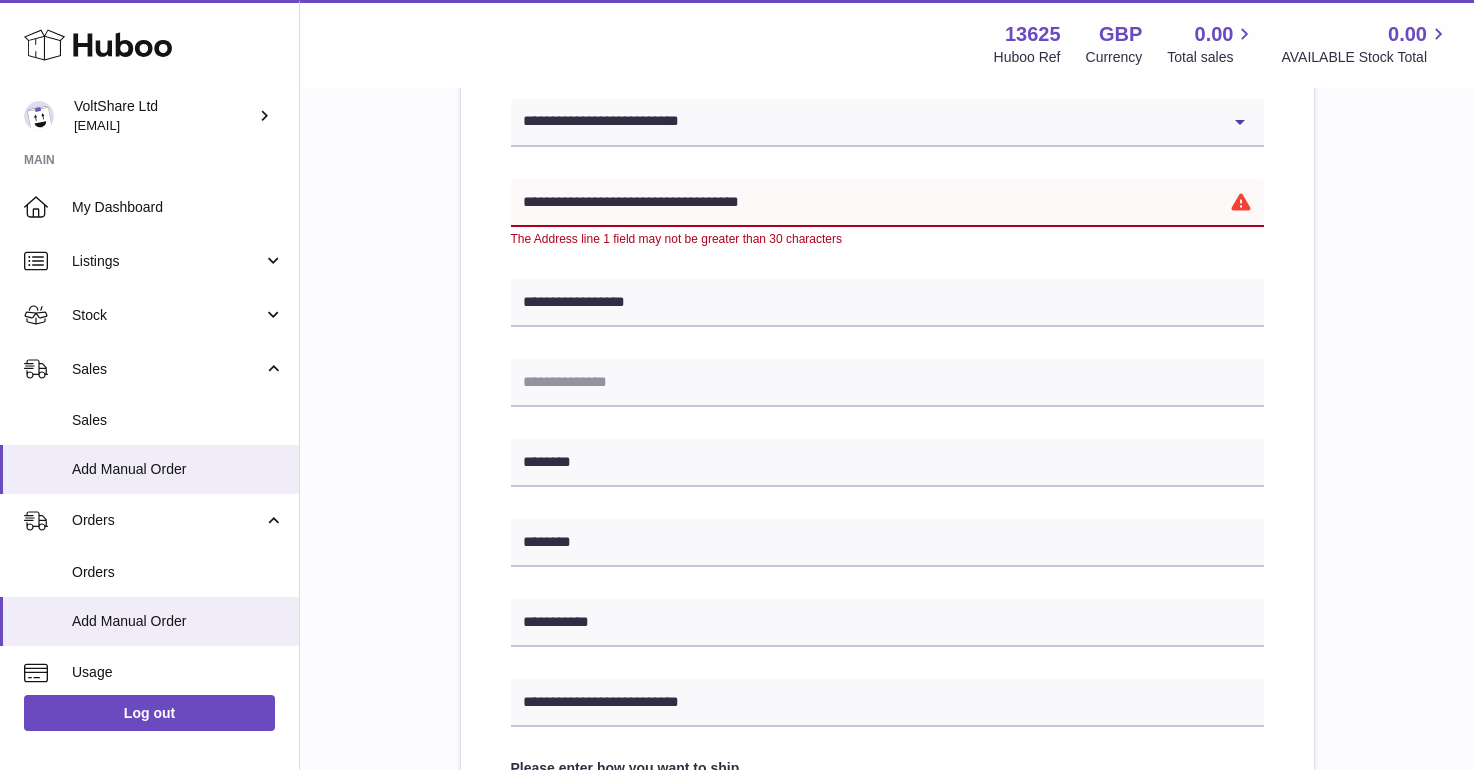 scroll, scrollTop: 449, scrollLeft: 0, axis: vertical 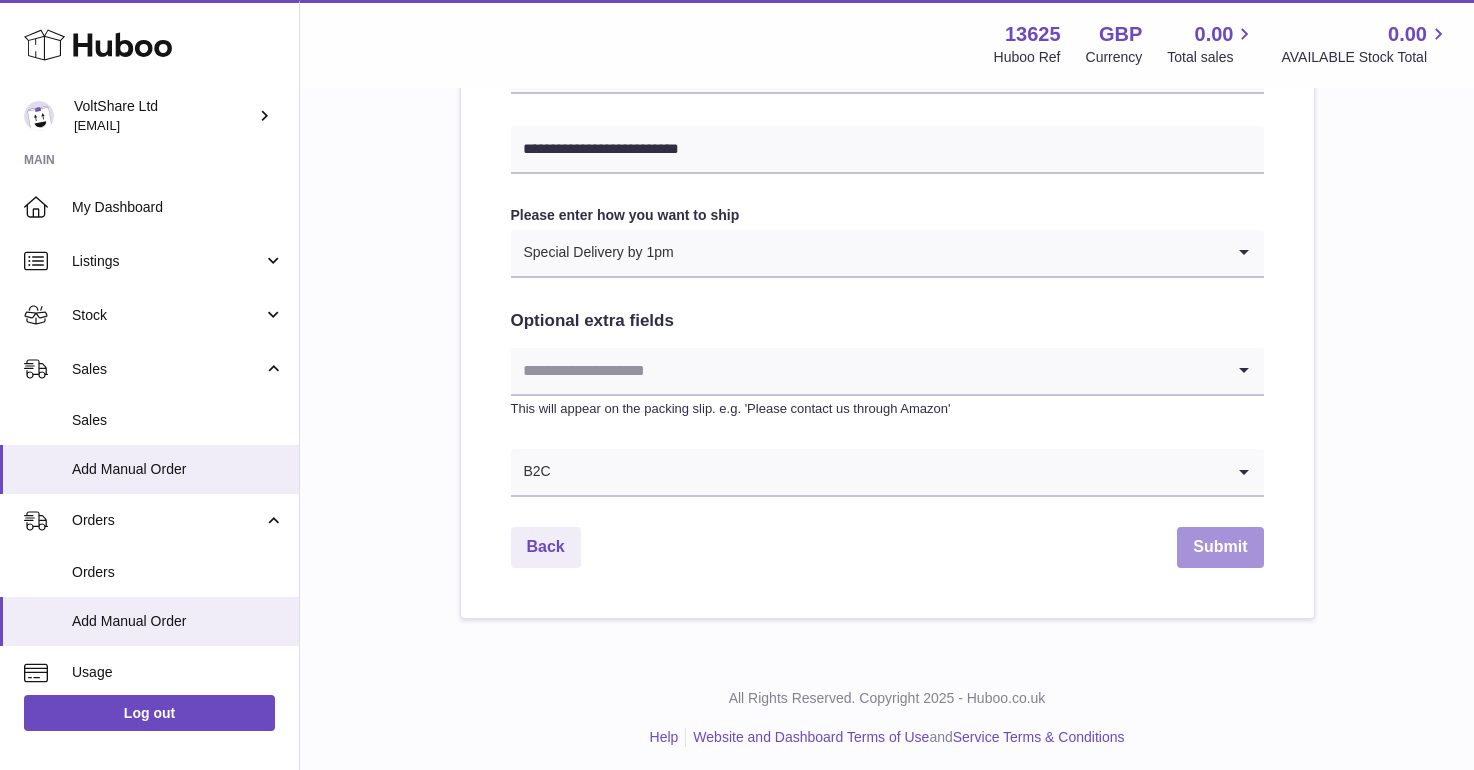 click on "Submit" at bounding box center (1220, 547) 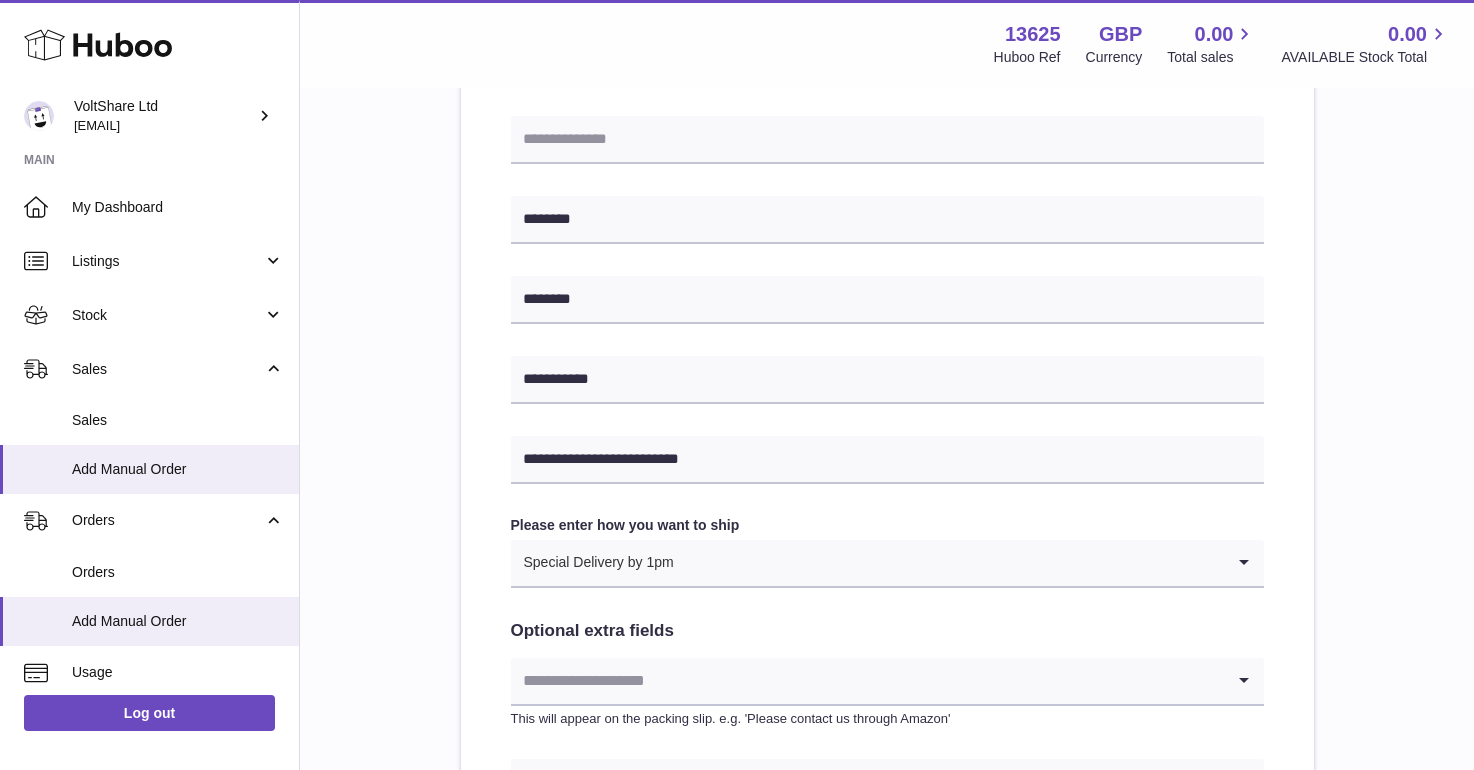 scroll, scrollTop: 472, scrollLeft: 0, axis: vertical 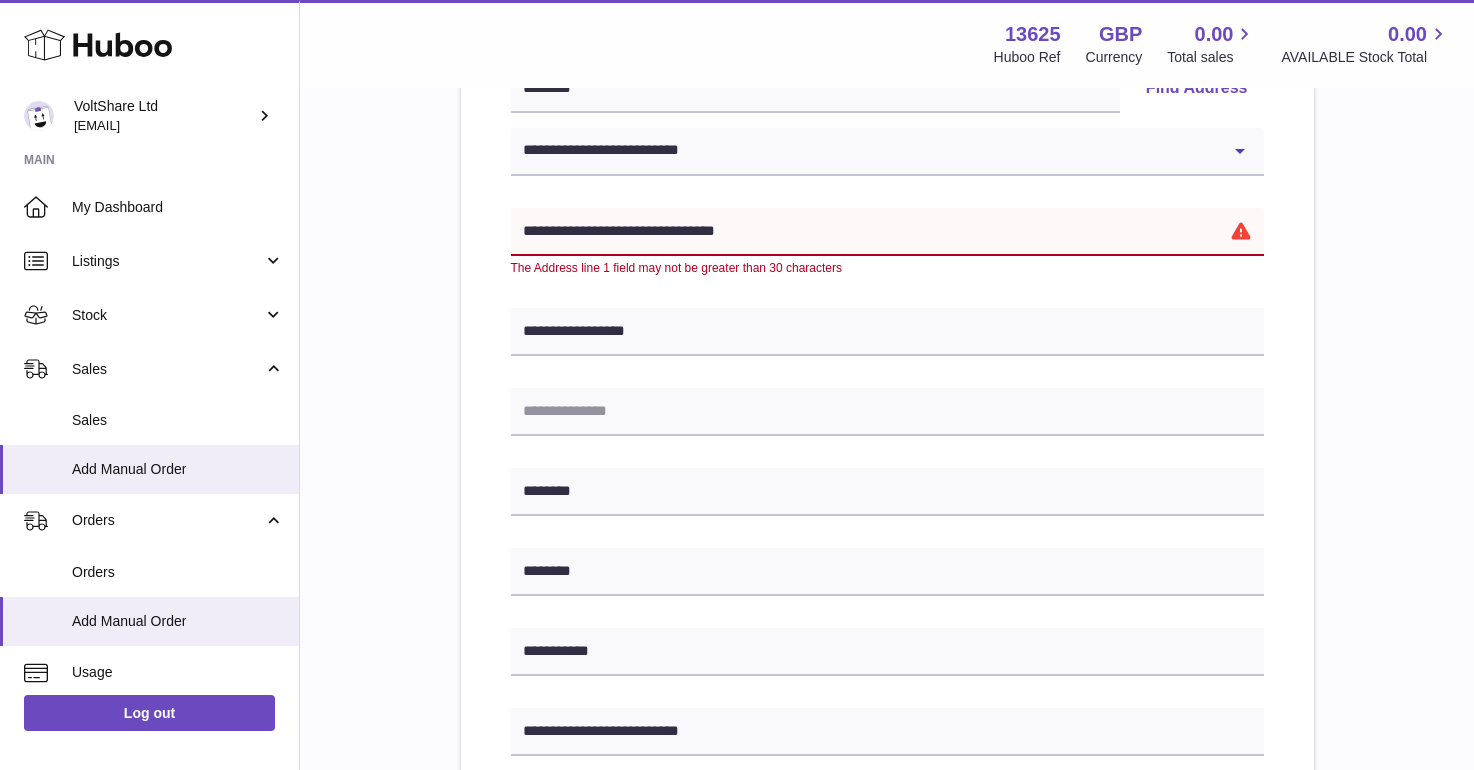 drag, startPoint x: 647, startPoint y: 228, endPoint x: 916, endPoint y: 237, distance: 269.1505 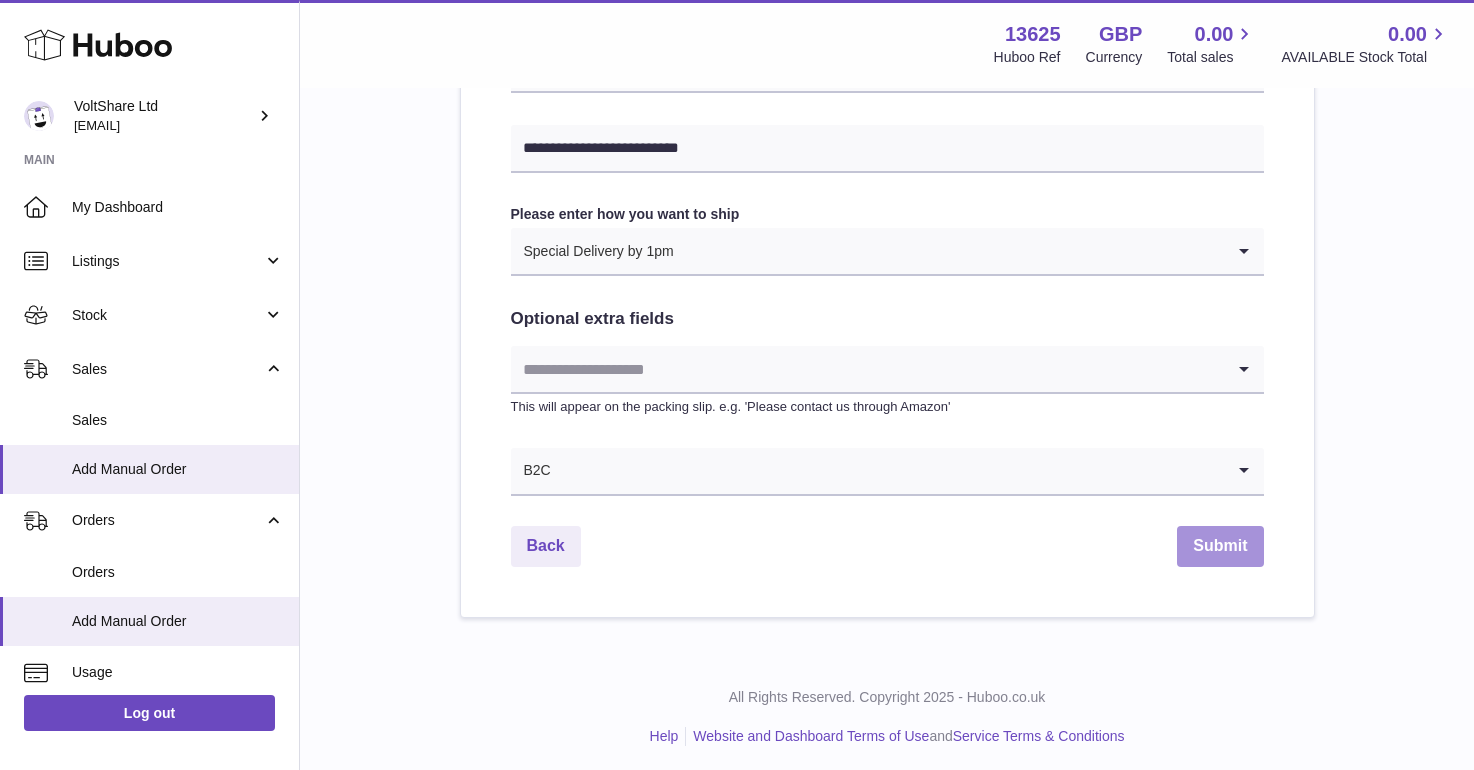 scroll, scrollTop: 1034, scrollLeft: 0, axis: vertical 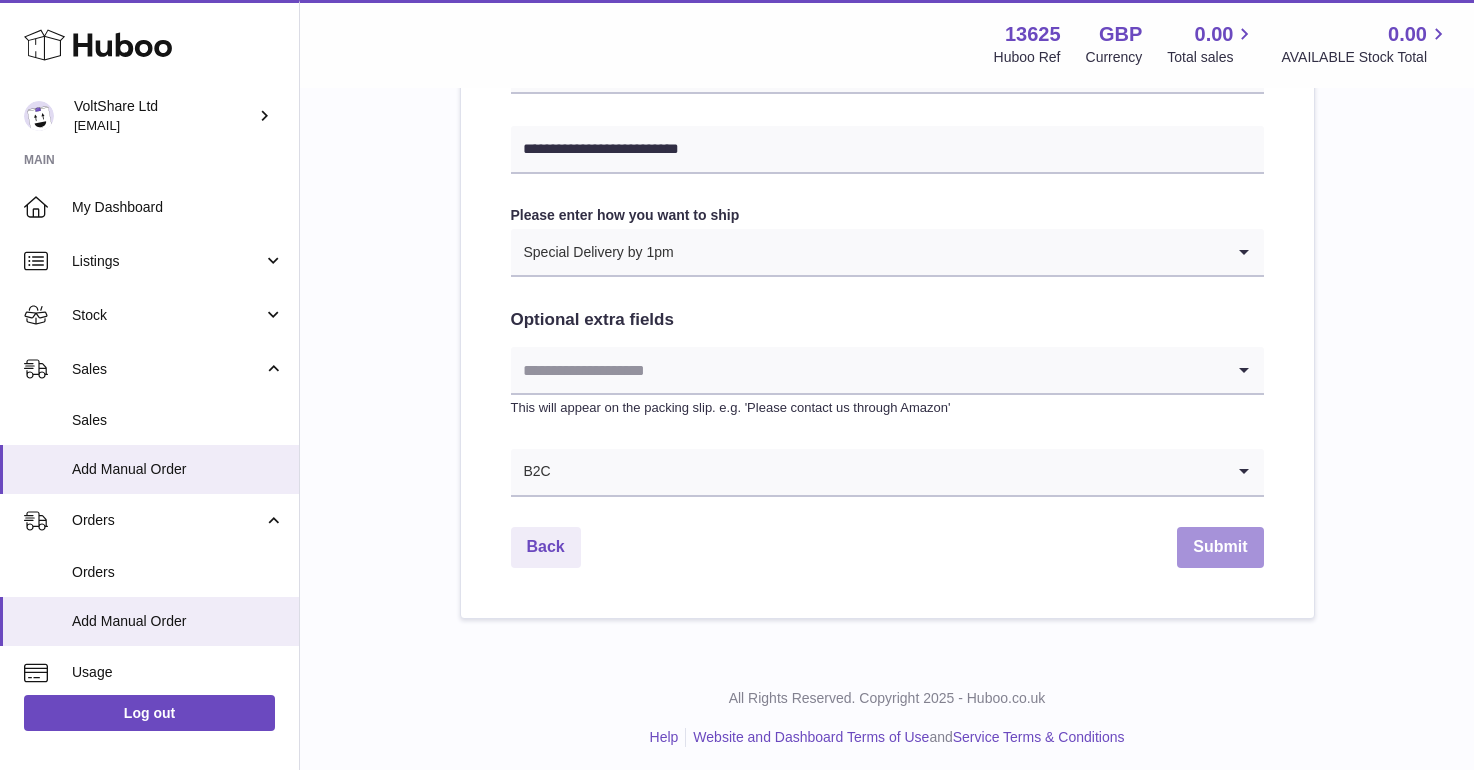 type on "**********" 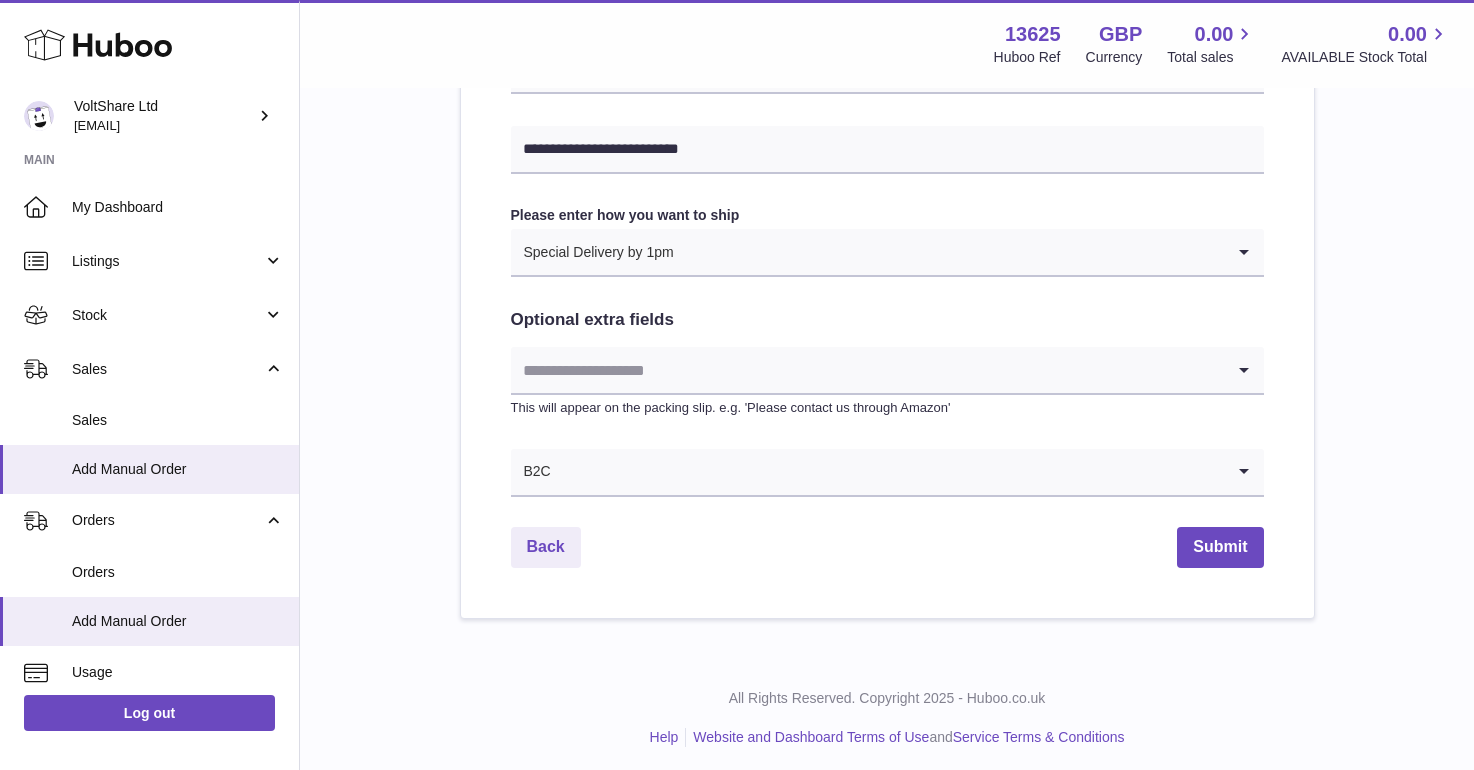 drag, startPoint x: 1201, startPoint y: 541, endPoint x: 853, endPoint y: 436, distance: 363.49554 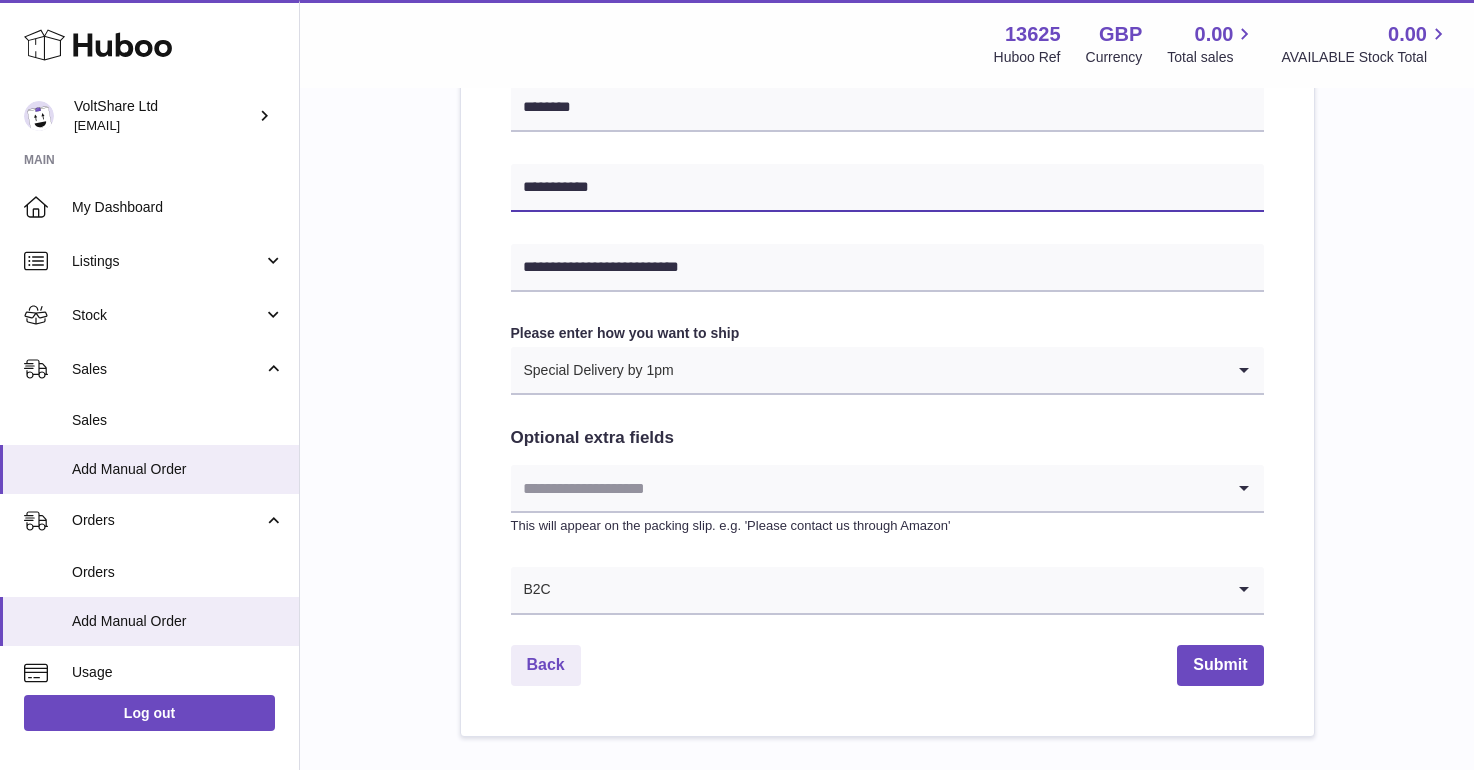 click on "**********" at bounding box center [887, 188] 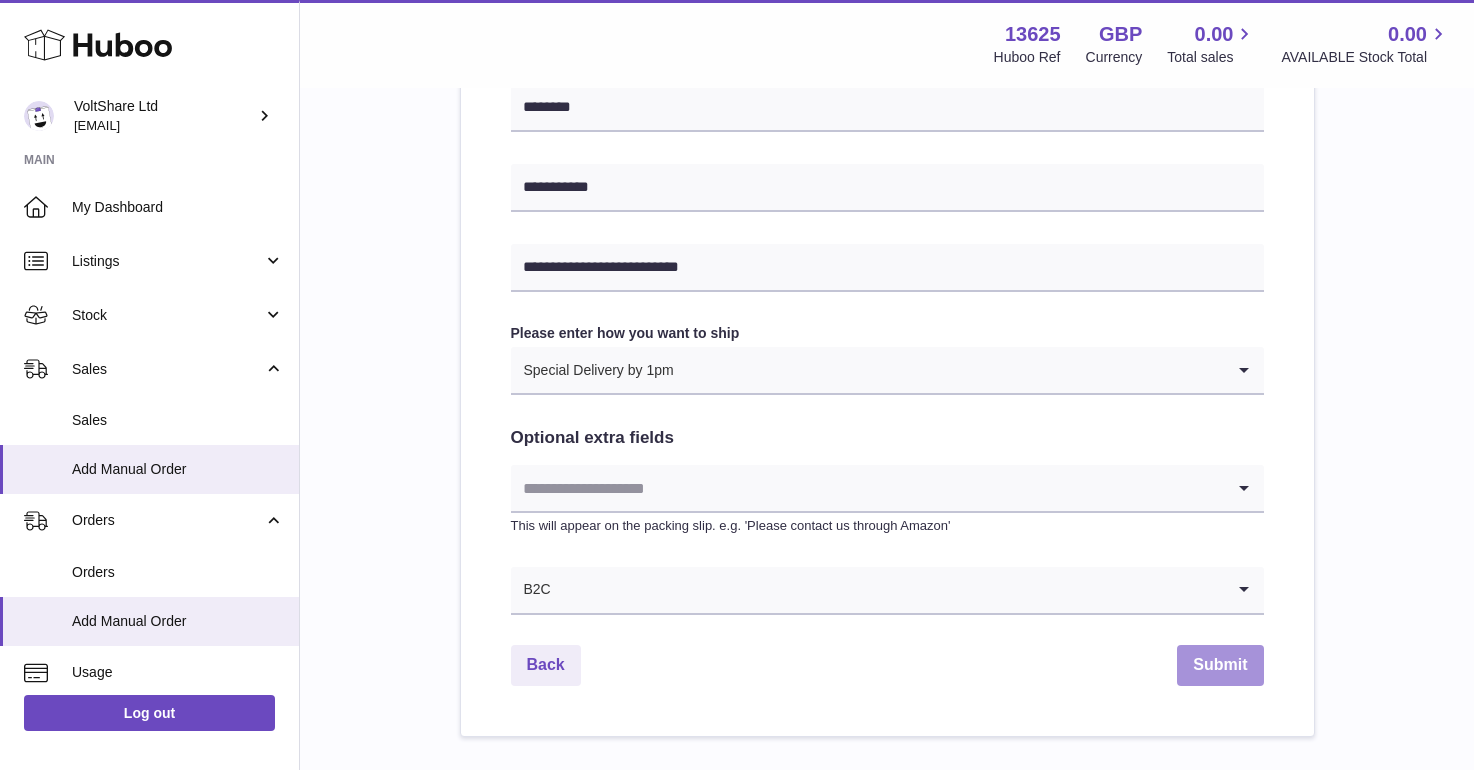 click on "Submit" at bounding box center [1220, 665] 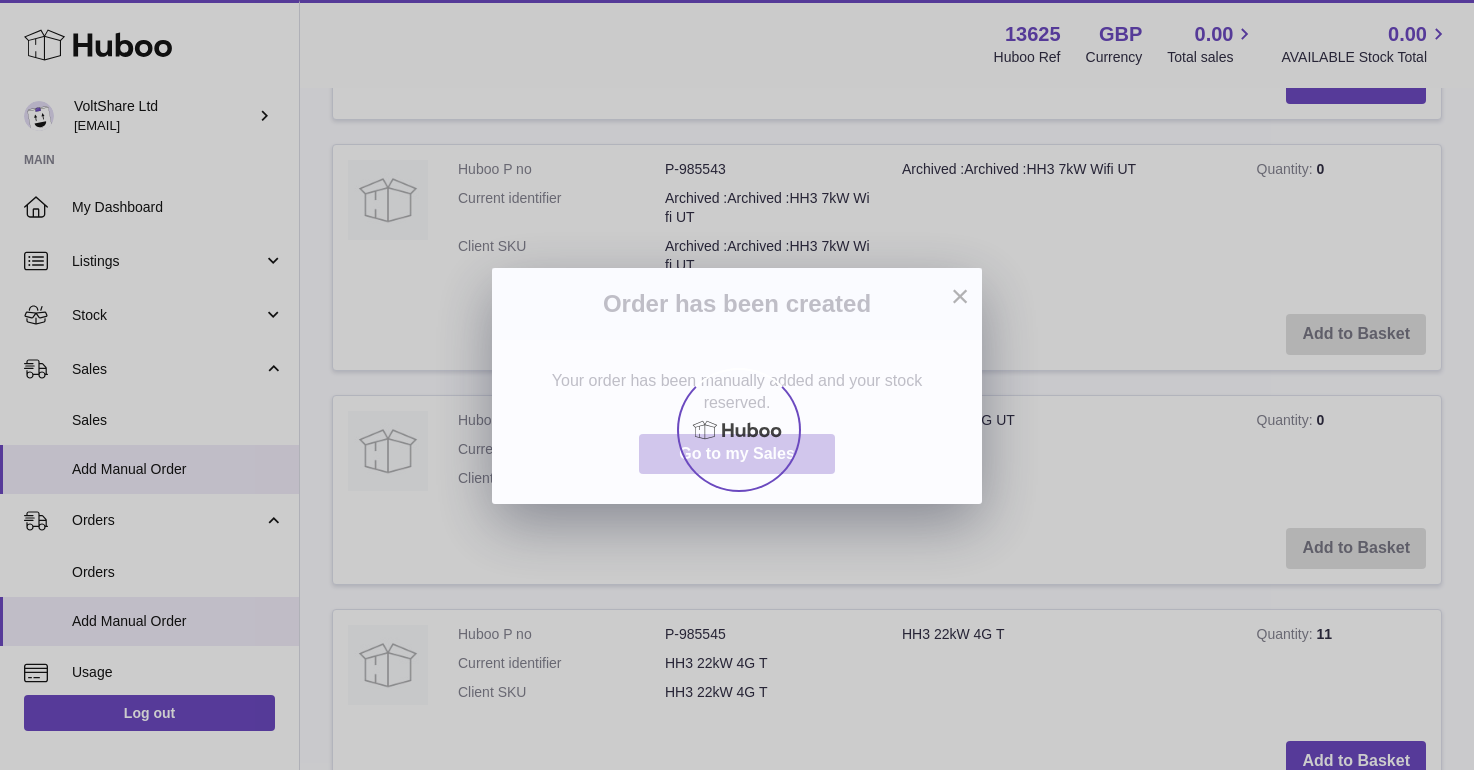 scroll, scrollTop: 0, scrollLeft: 0, axis: both 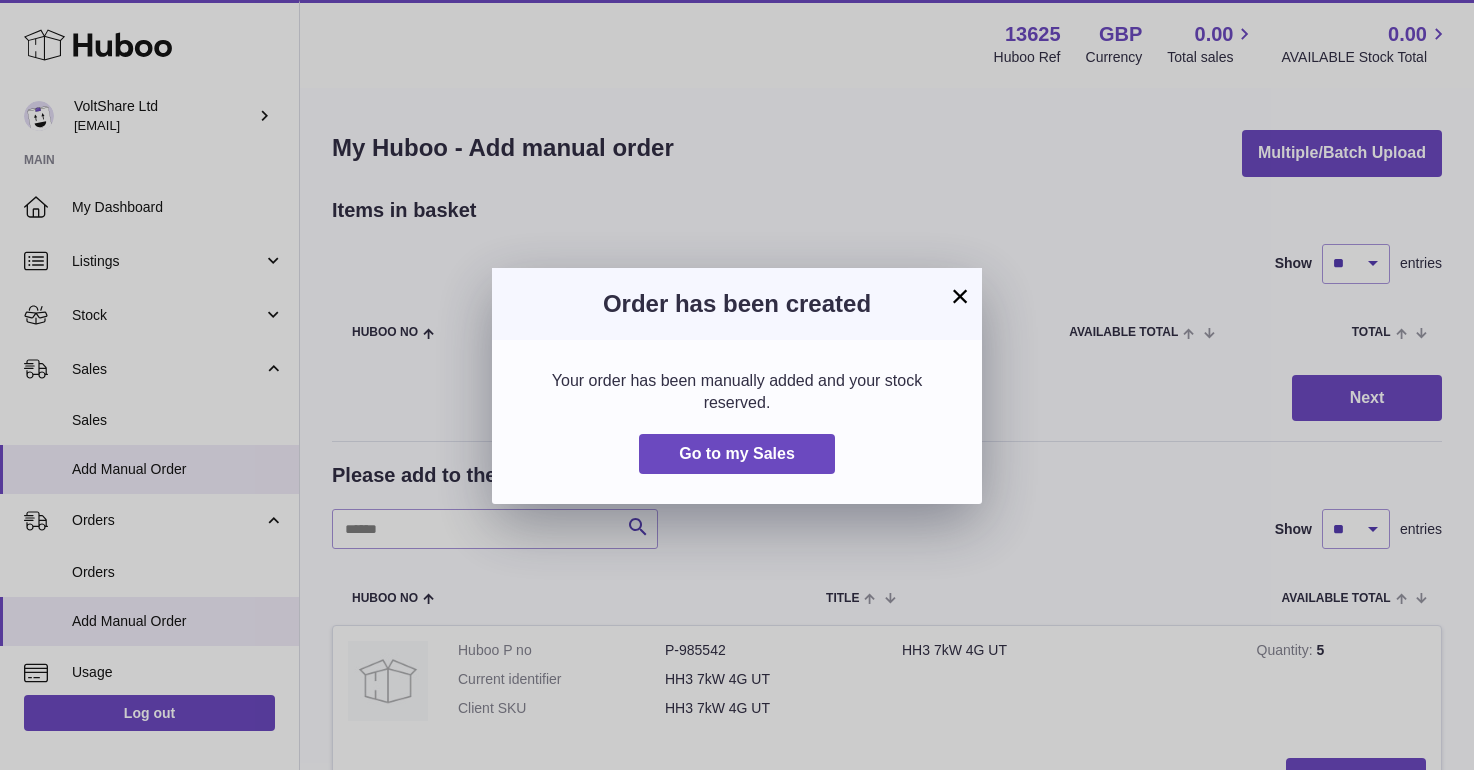 click on "×" at bounding box center (960, 296) 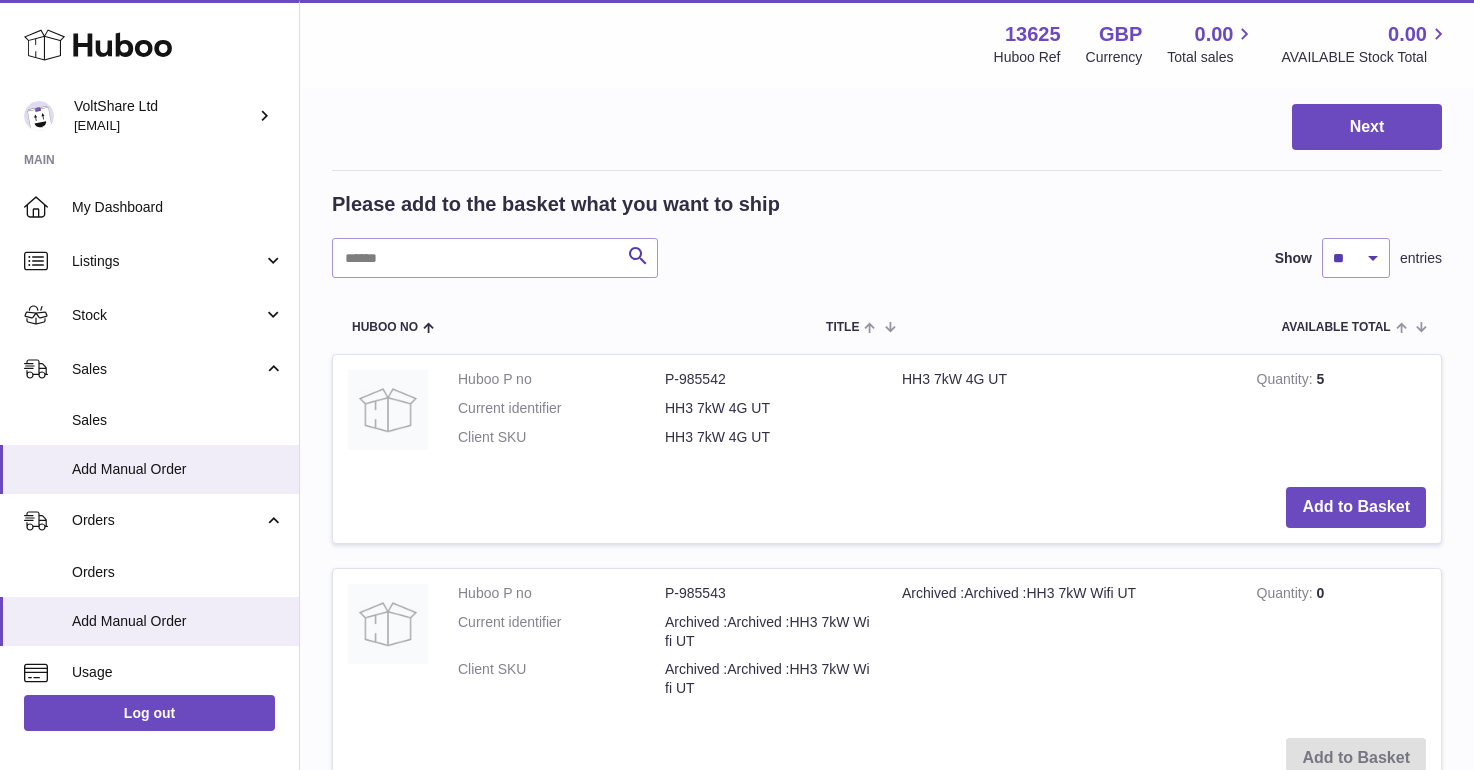 scroll, scrollTop: 161, scrollLeft: 0, axis: vertical 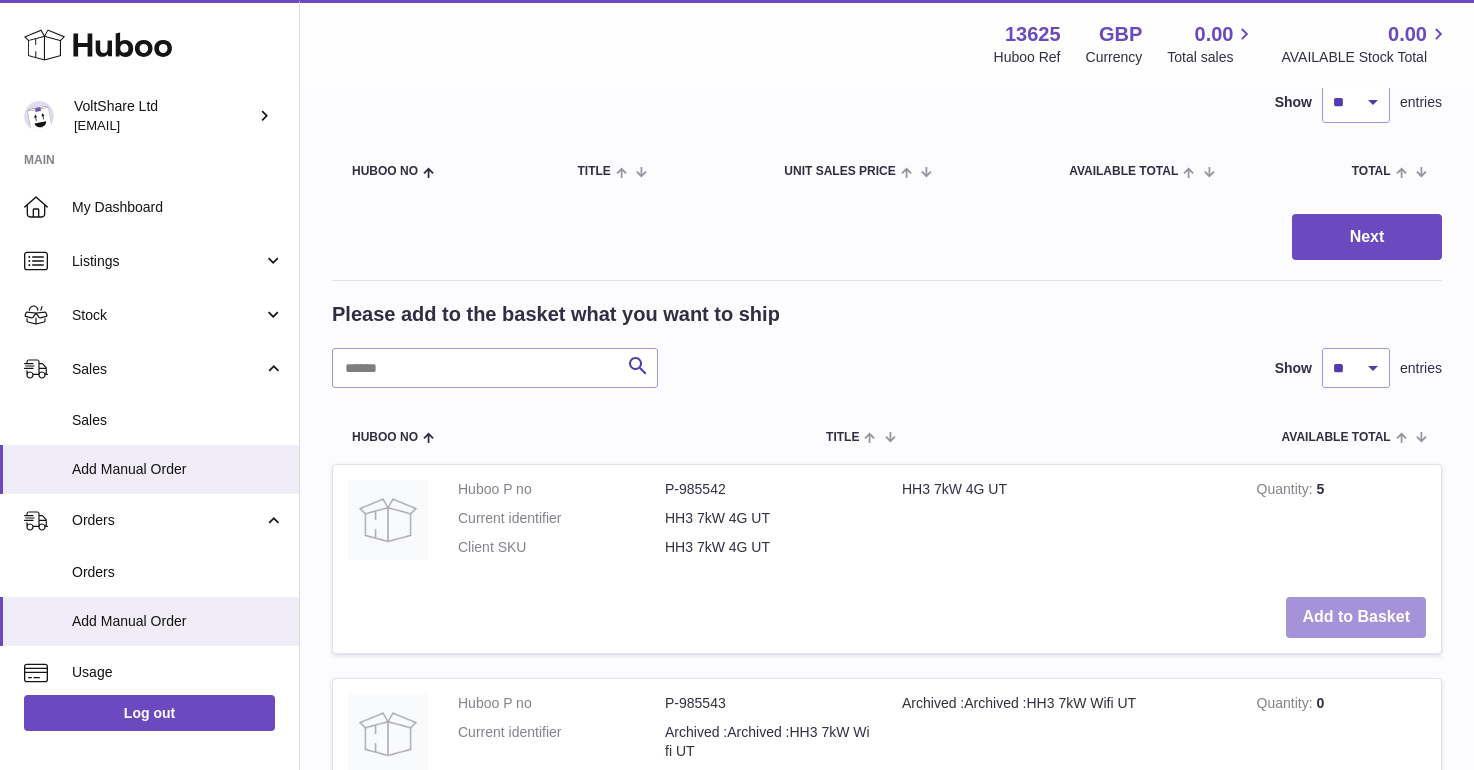 click on "Add to Basket" at bounding box center (1356, 617) 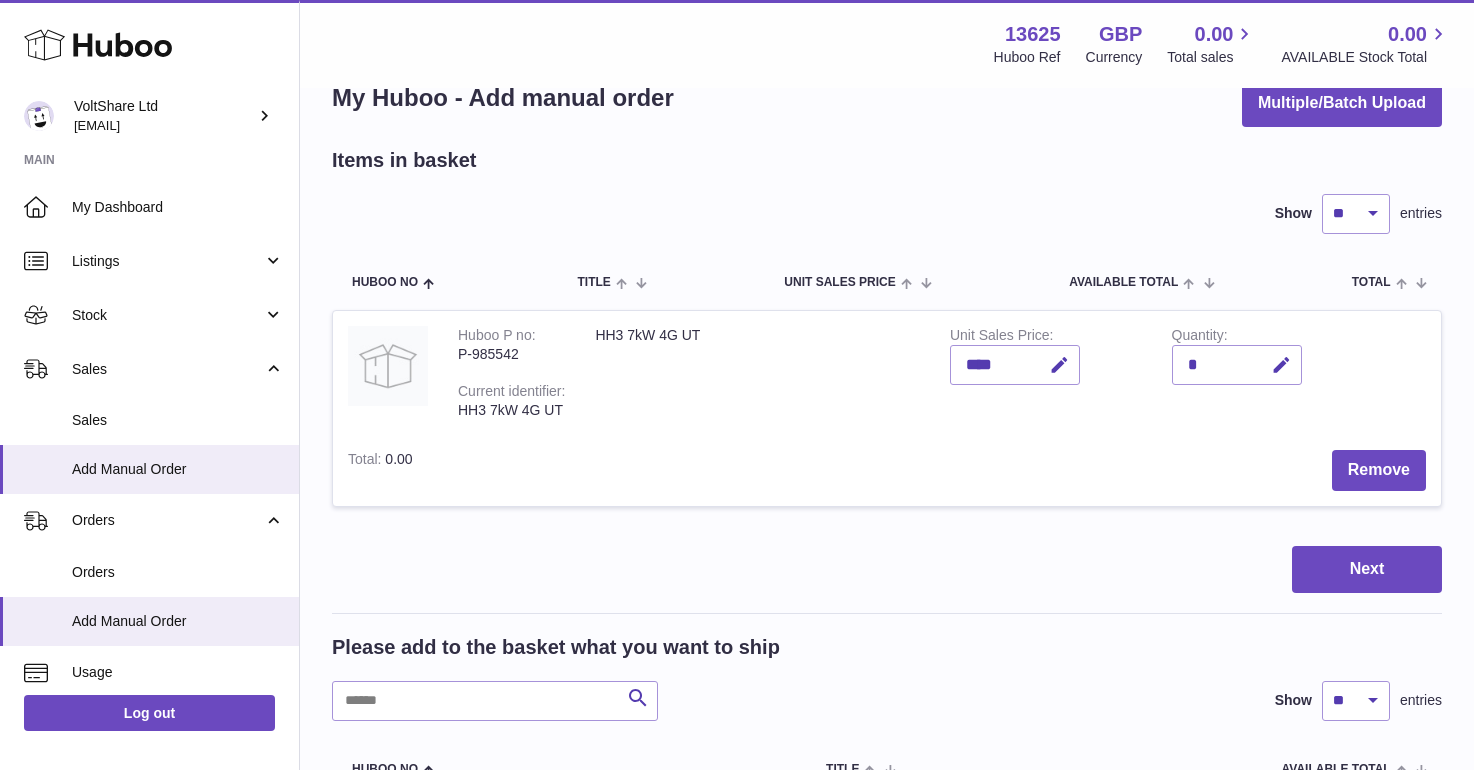 scroll, scrollTop: 13, scrollLeft: 0, axis: vertical 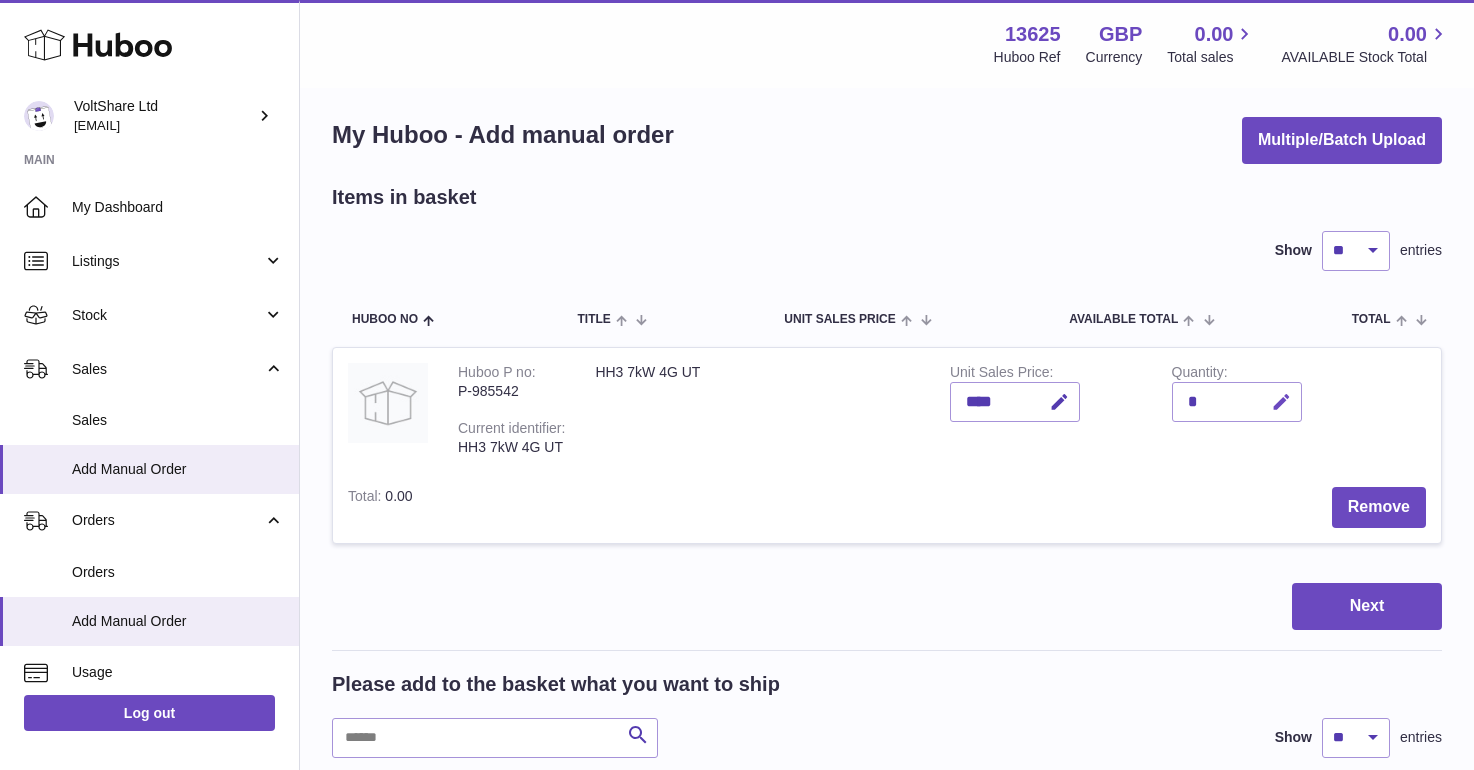 click at bounding box center [1278, 402] 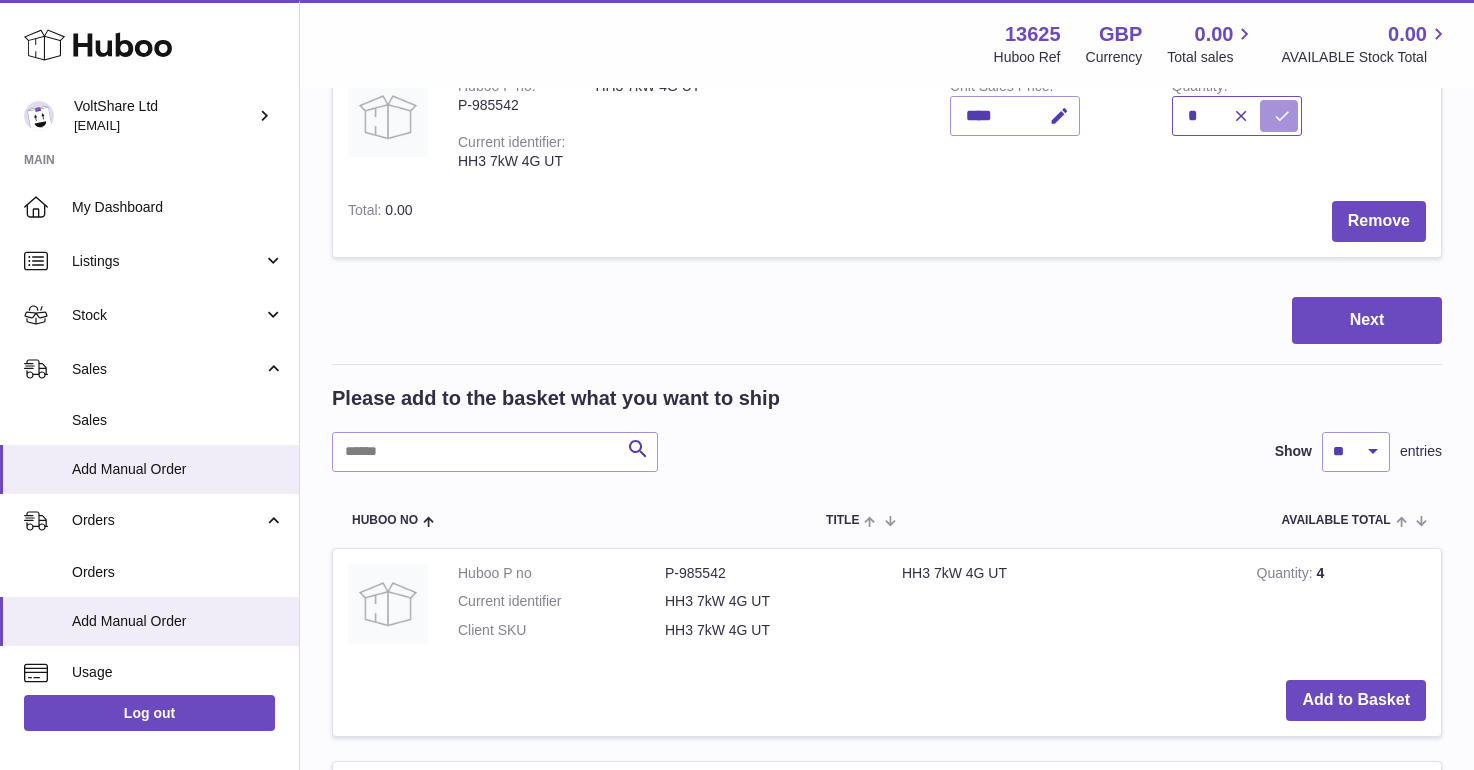 type on "*" 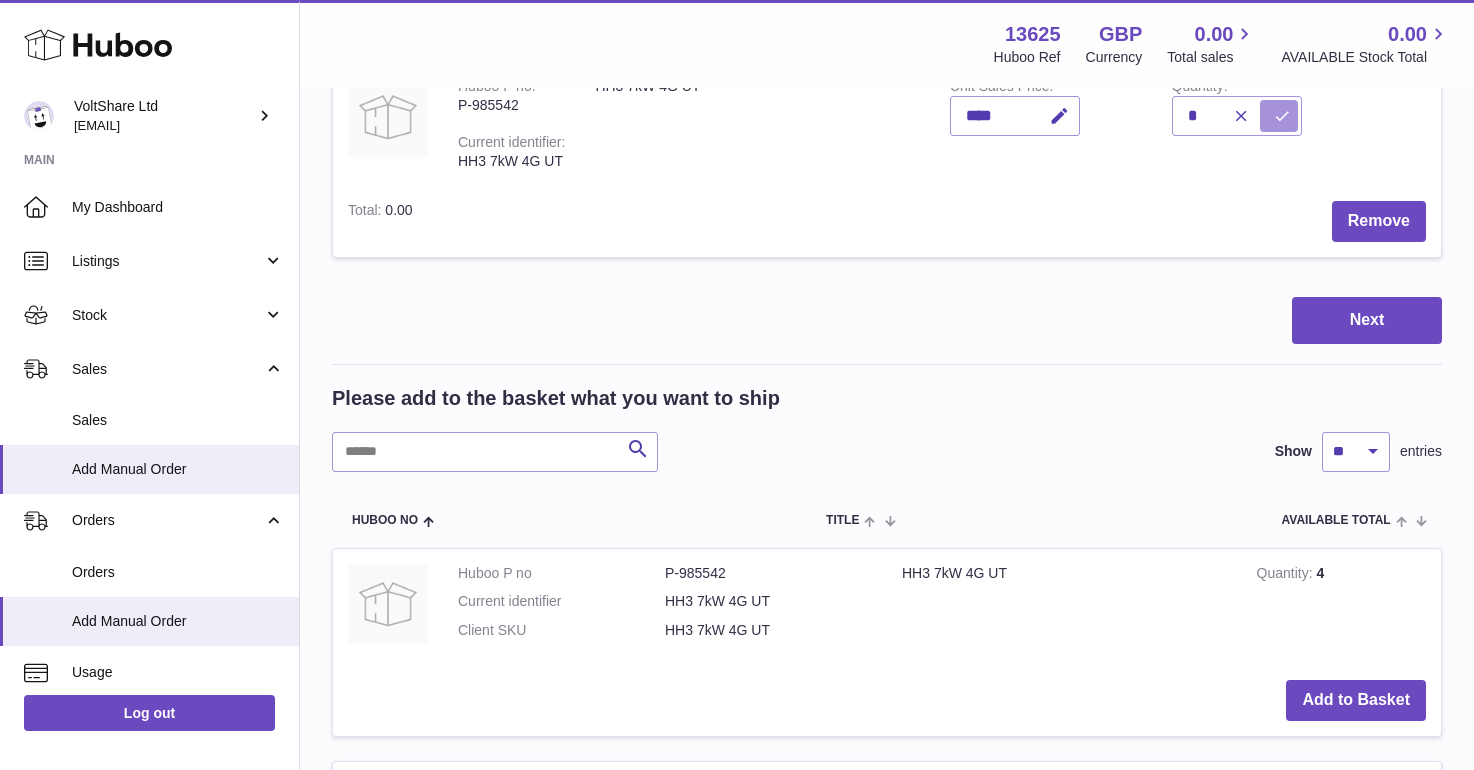 click at bounding box center (1279, 116) 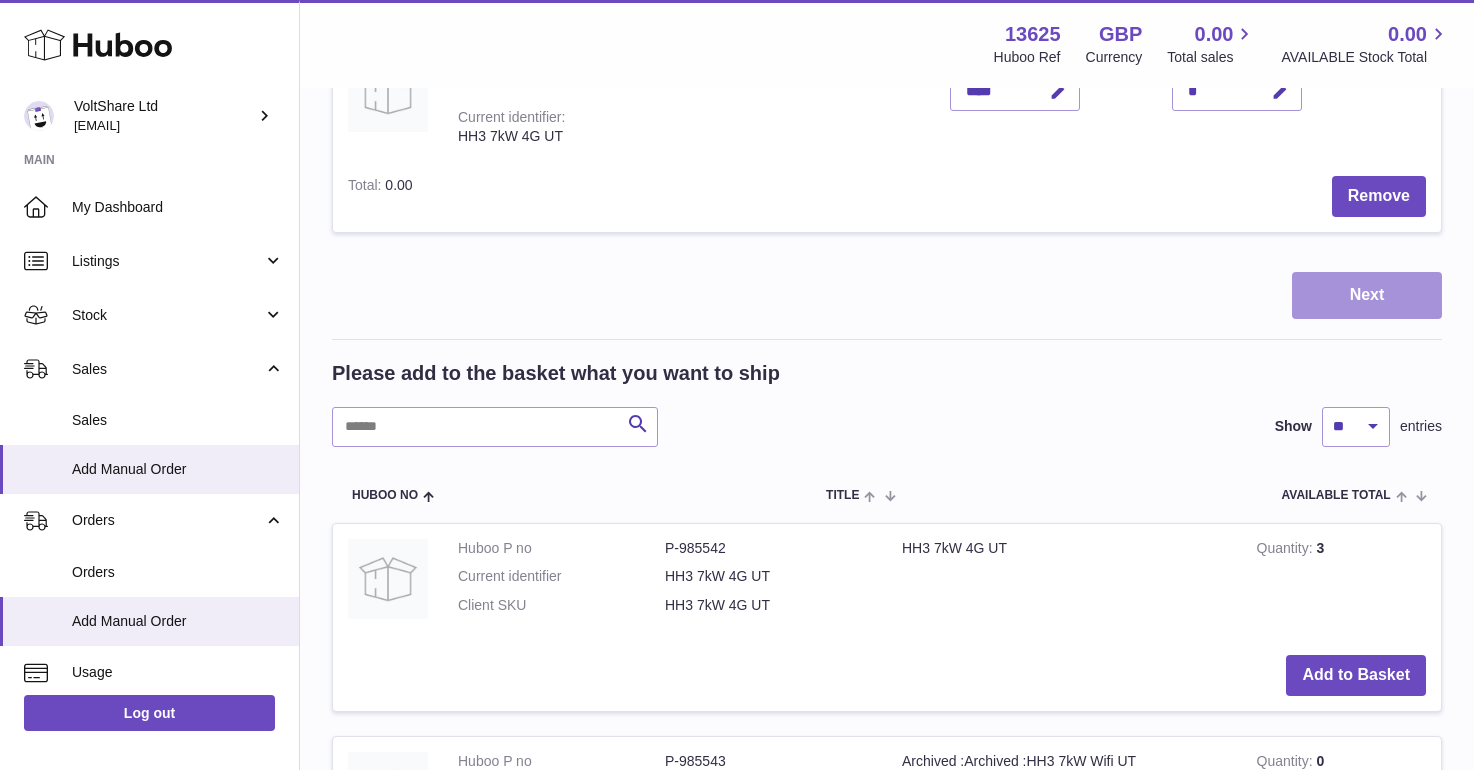 click on "Next" at bounding box center (1367, 295) 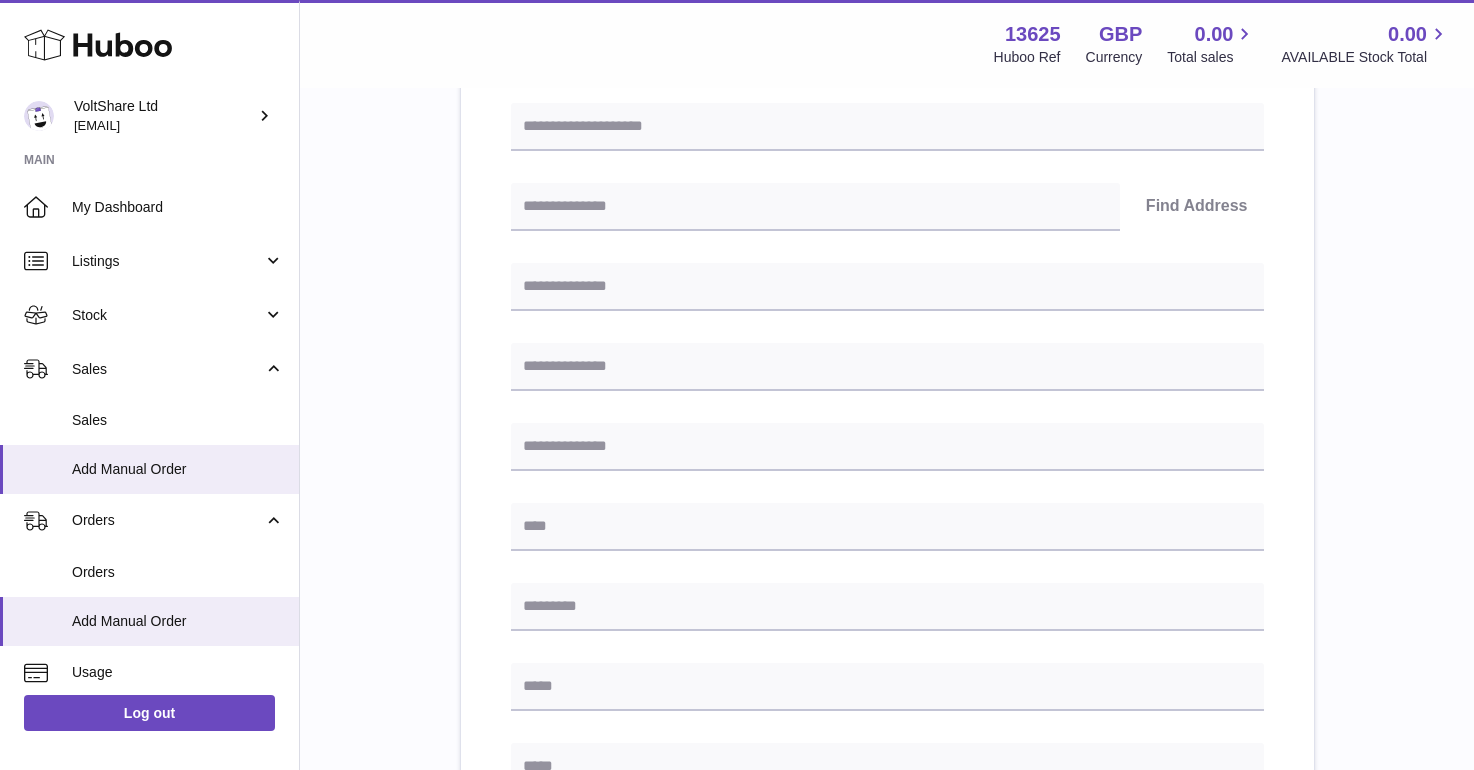 scroll, scrollTop: 273, scrollLeft: 0, axis: vertical 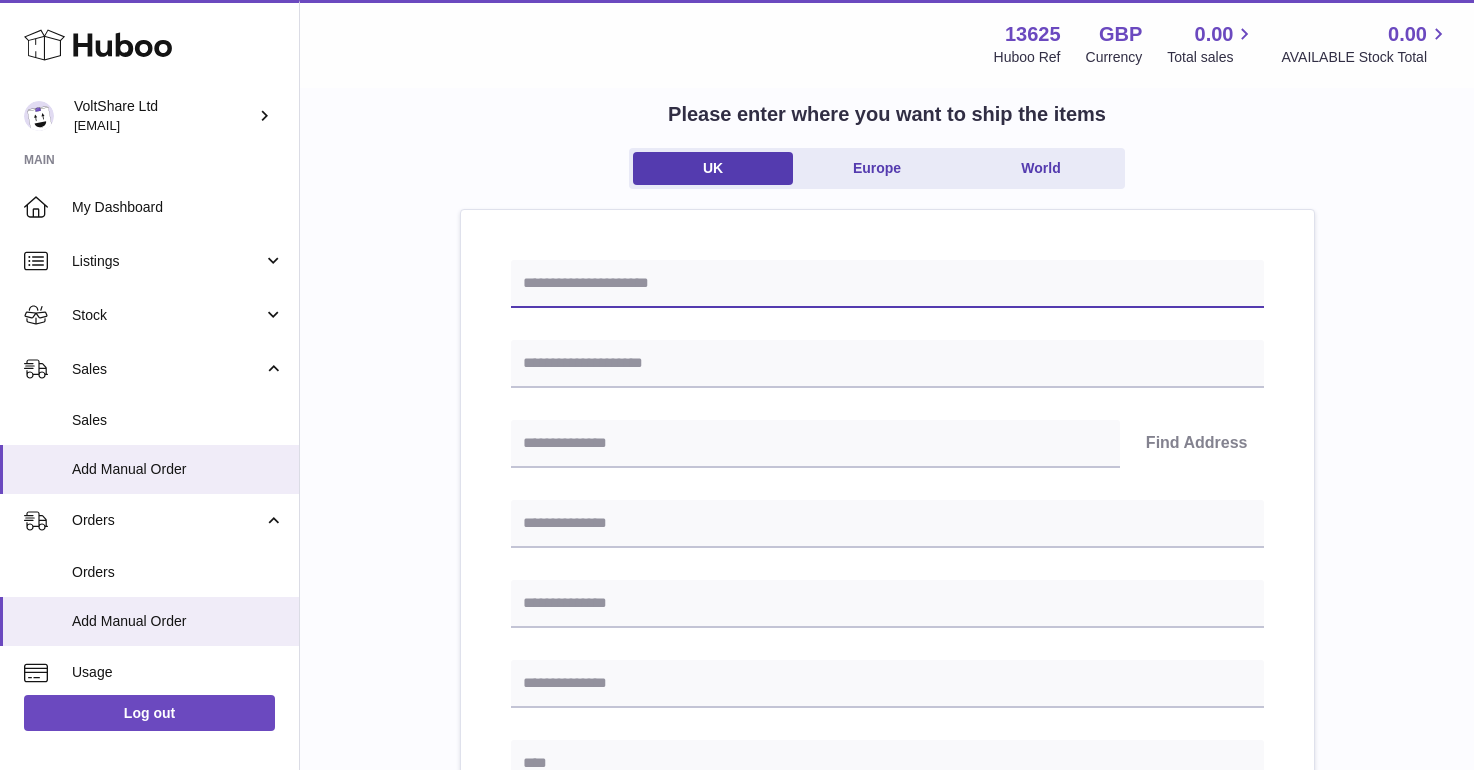 click at bounding box center [887, 284] 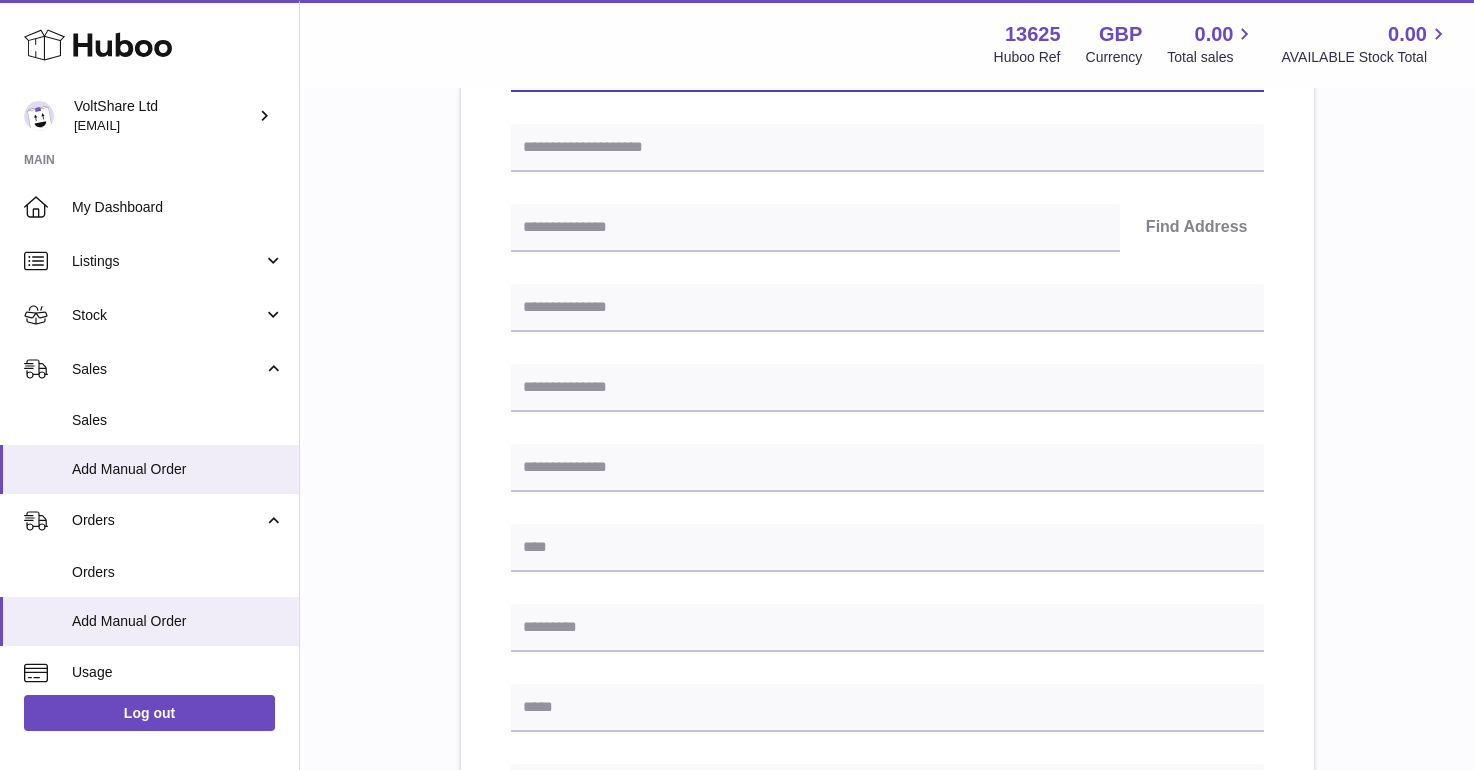 paste on "**********" 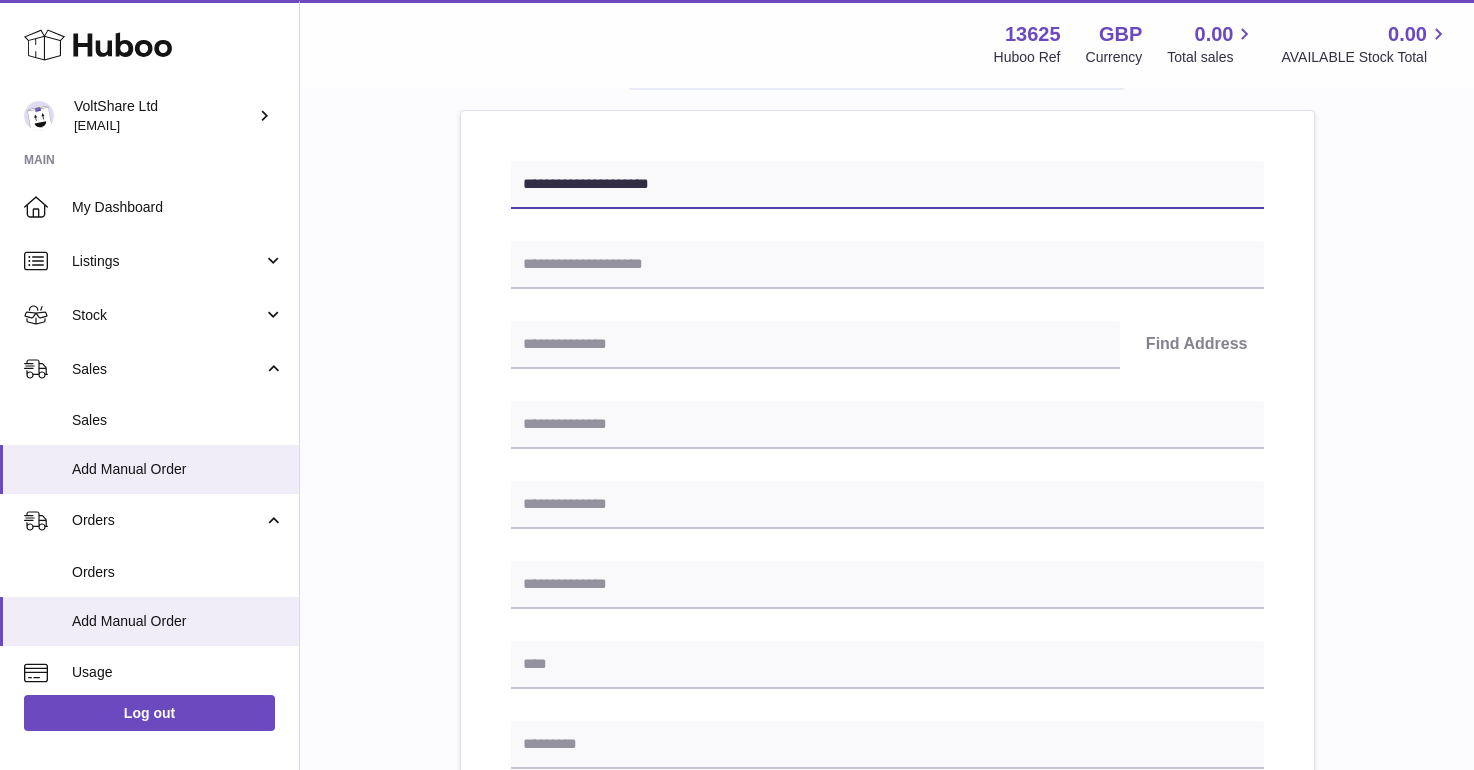 scroll, scrollTop: 170, scrollLeft: 0, axis: vertical 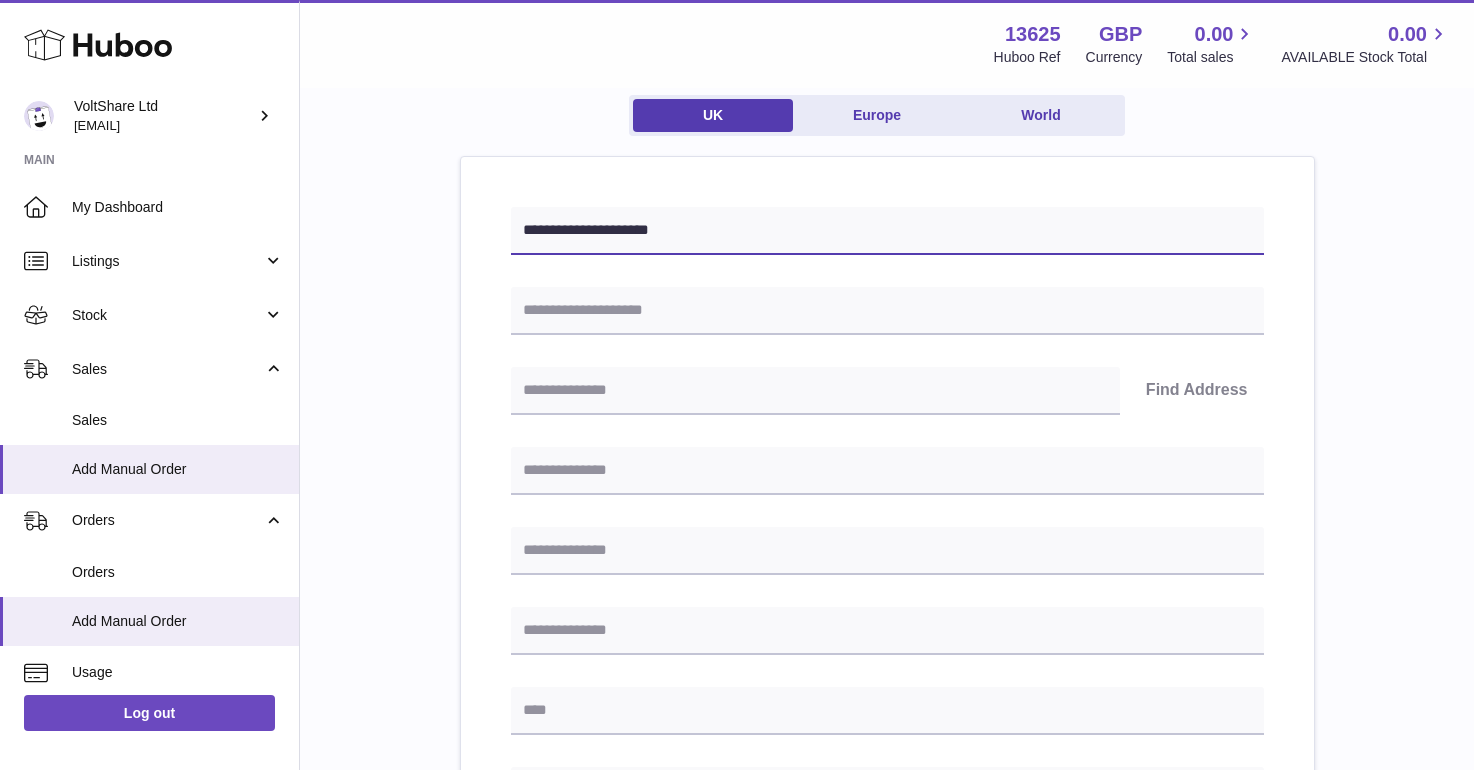 type on "**********" 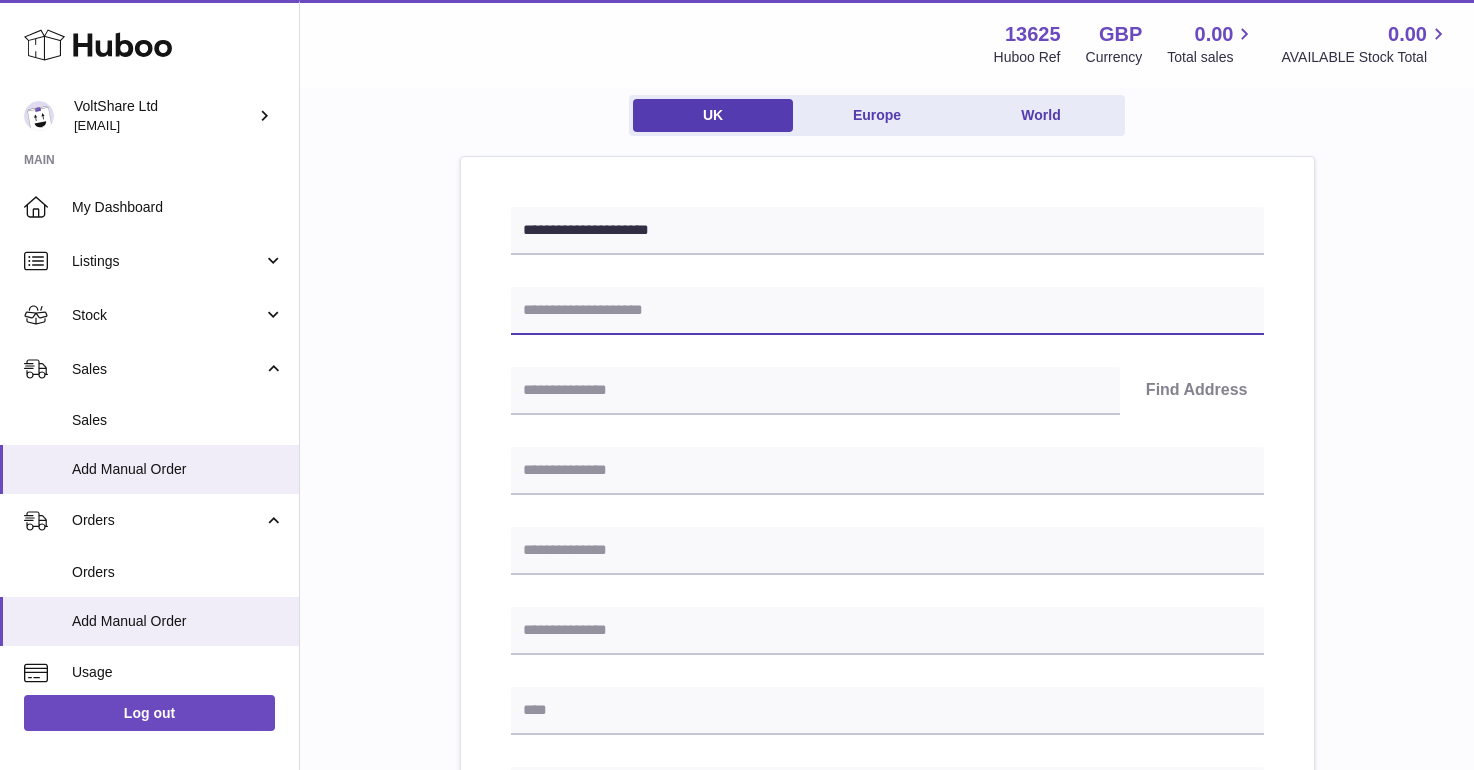 scroll, scrollTop: 150, scrollLeft: 0, axis: vertical 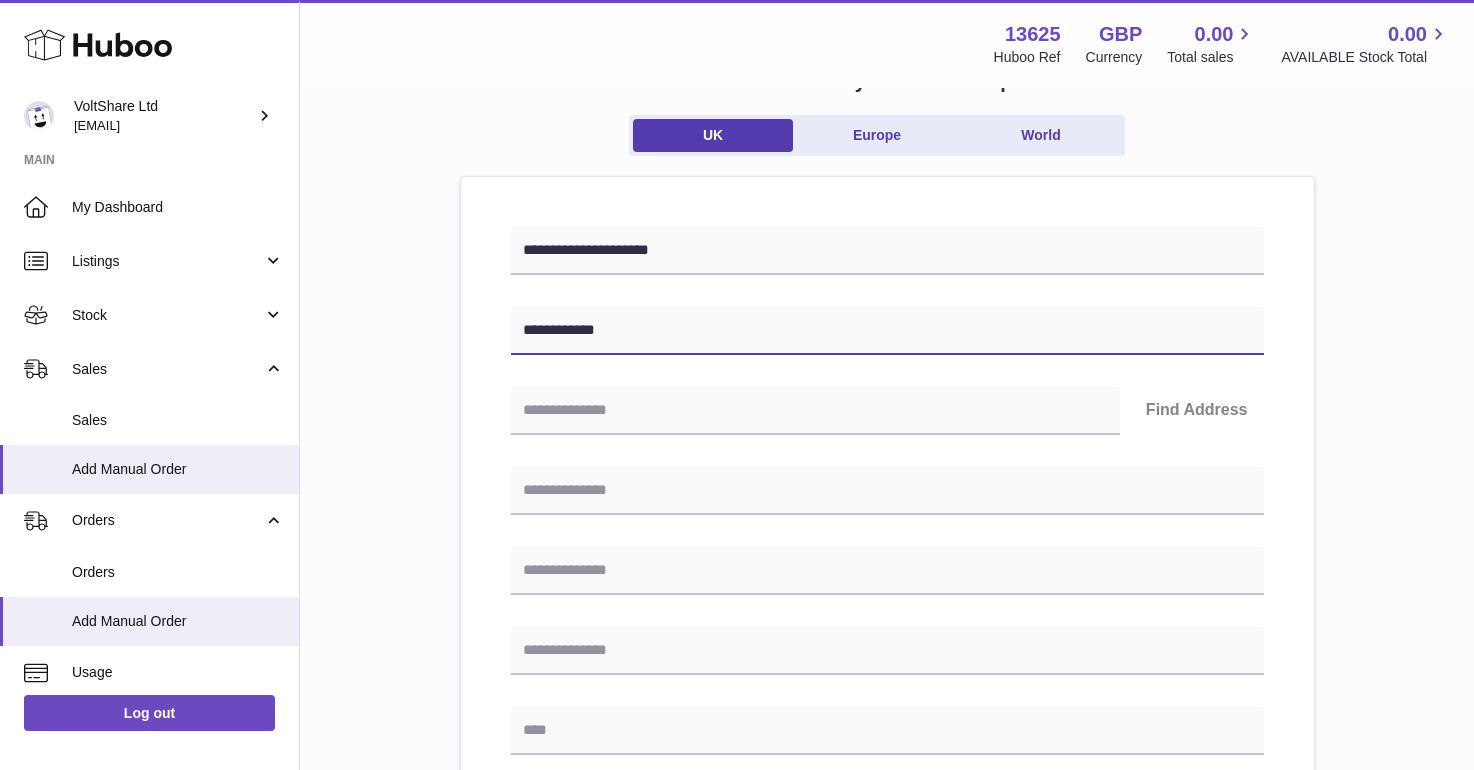 type on "**********" 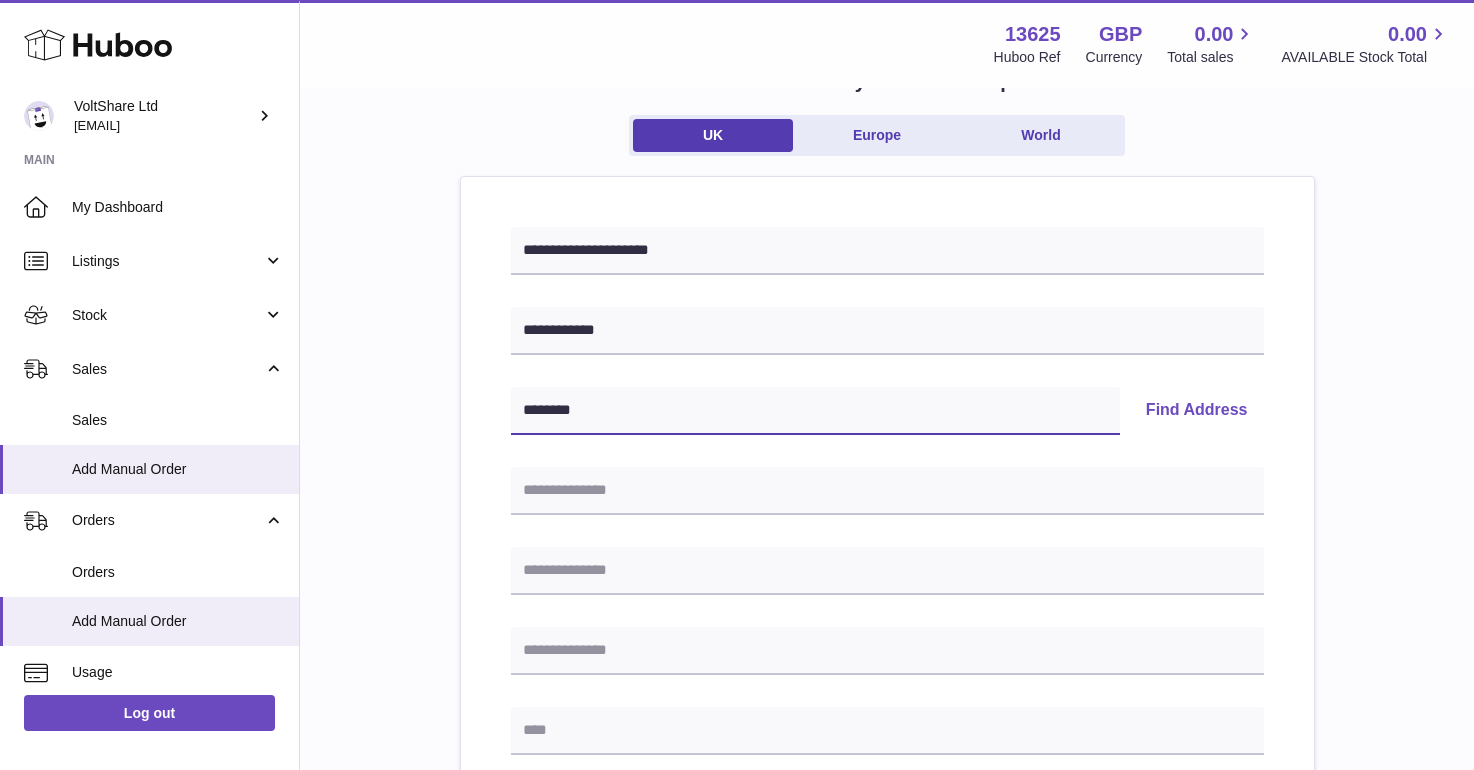 type on "********" 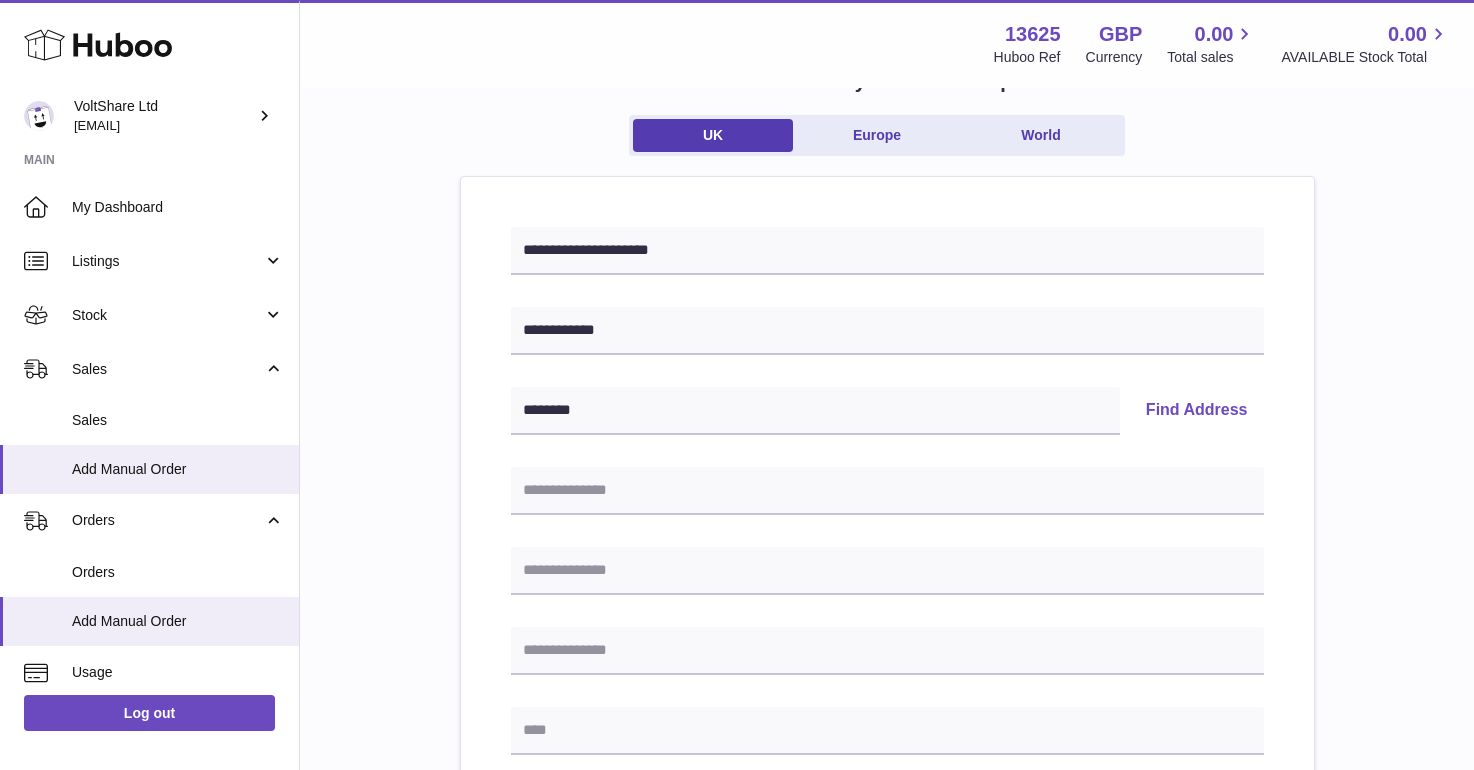 click on "Find Address" at bounding box center [1197, 411] 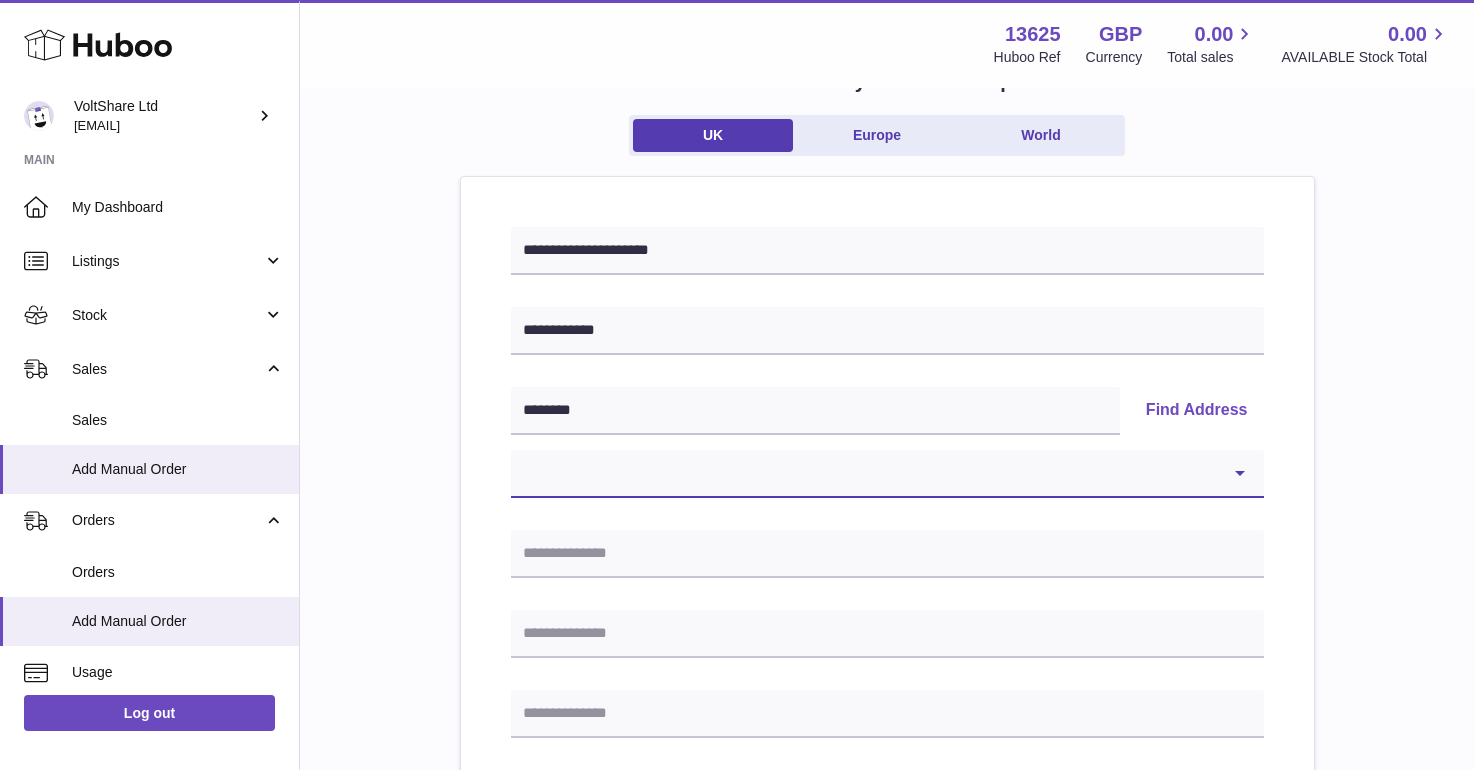 select on "*" 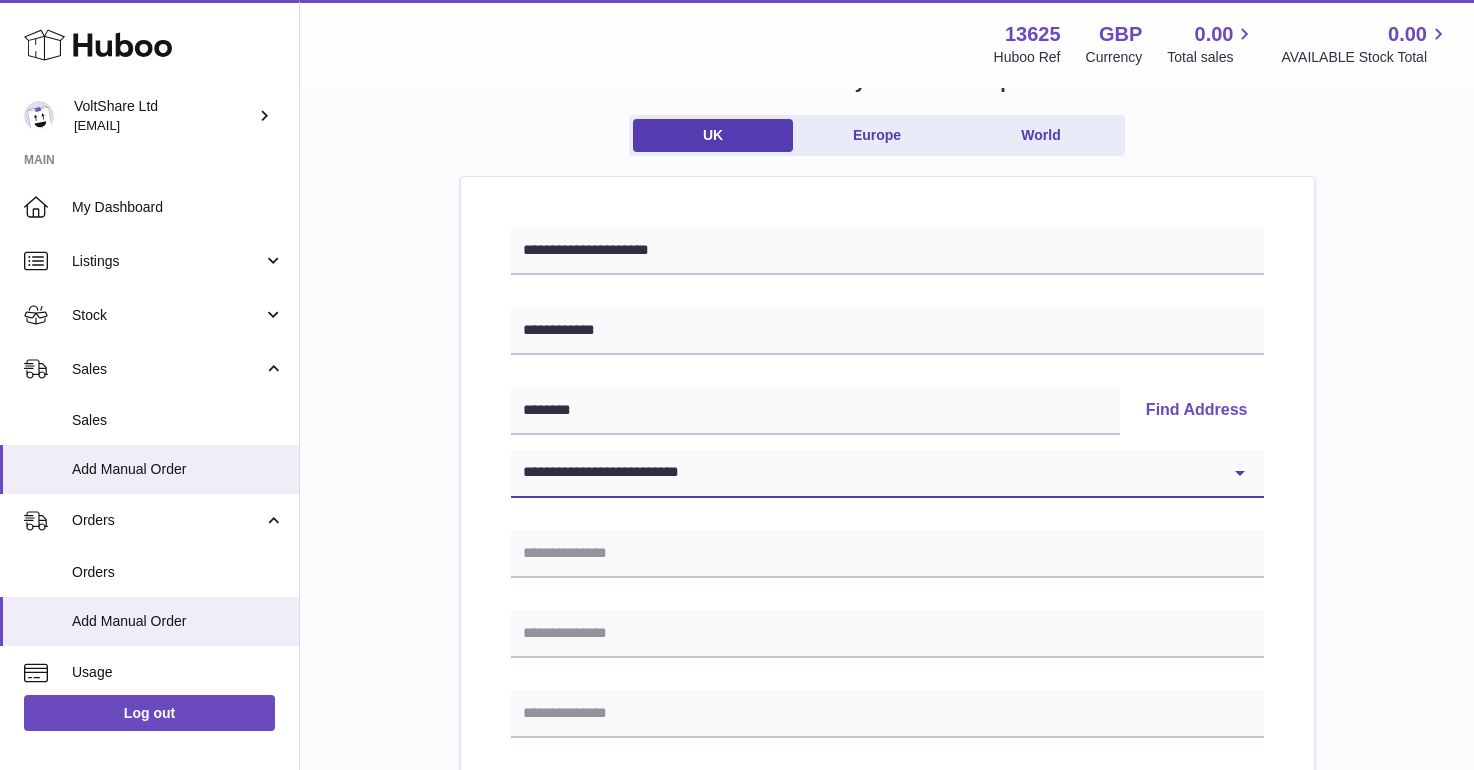 type on "**********" 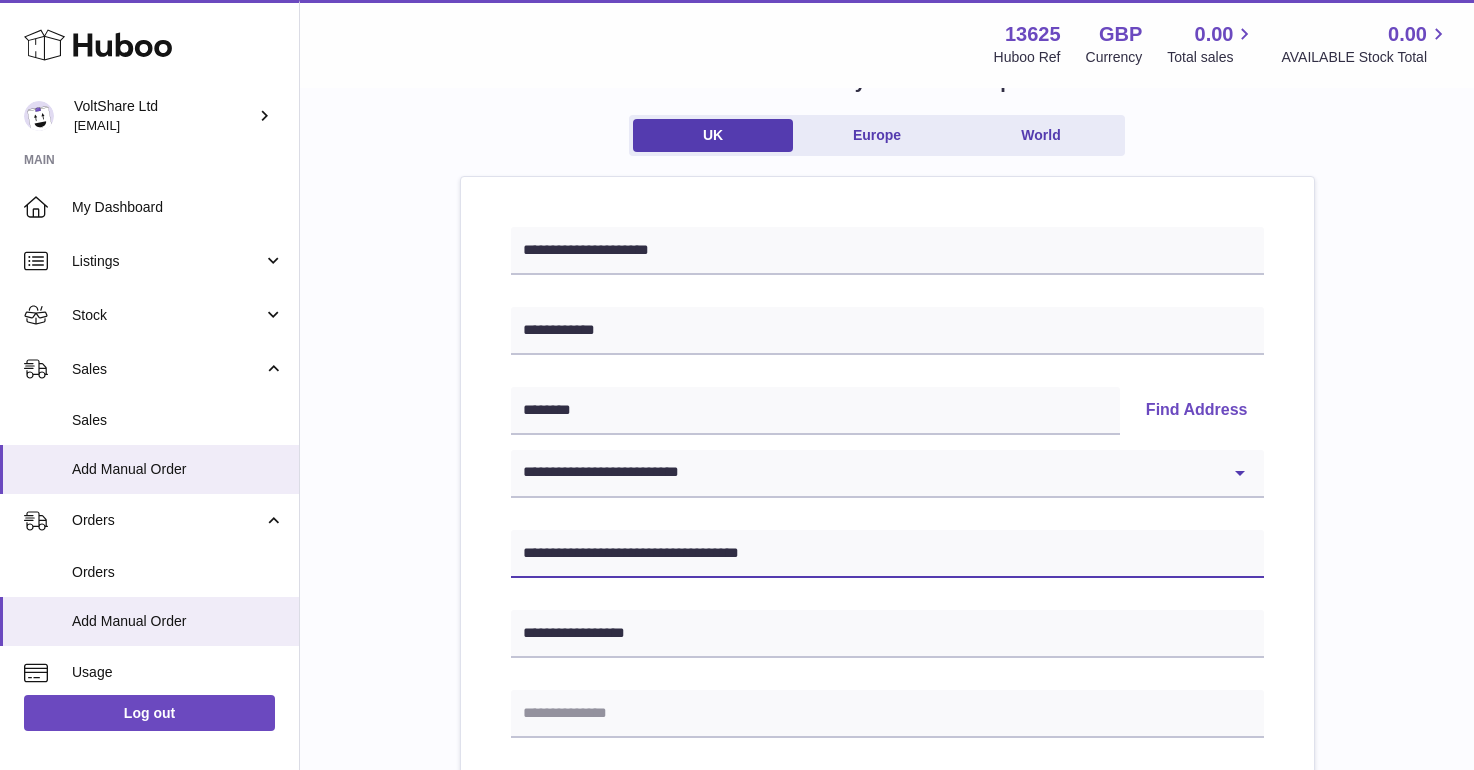 drag, startPoint x: 636, startPoint y: 548, endPoint x: 855, endPoint y: 553, distance: 219.05707 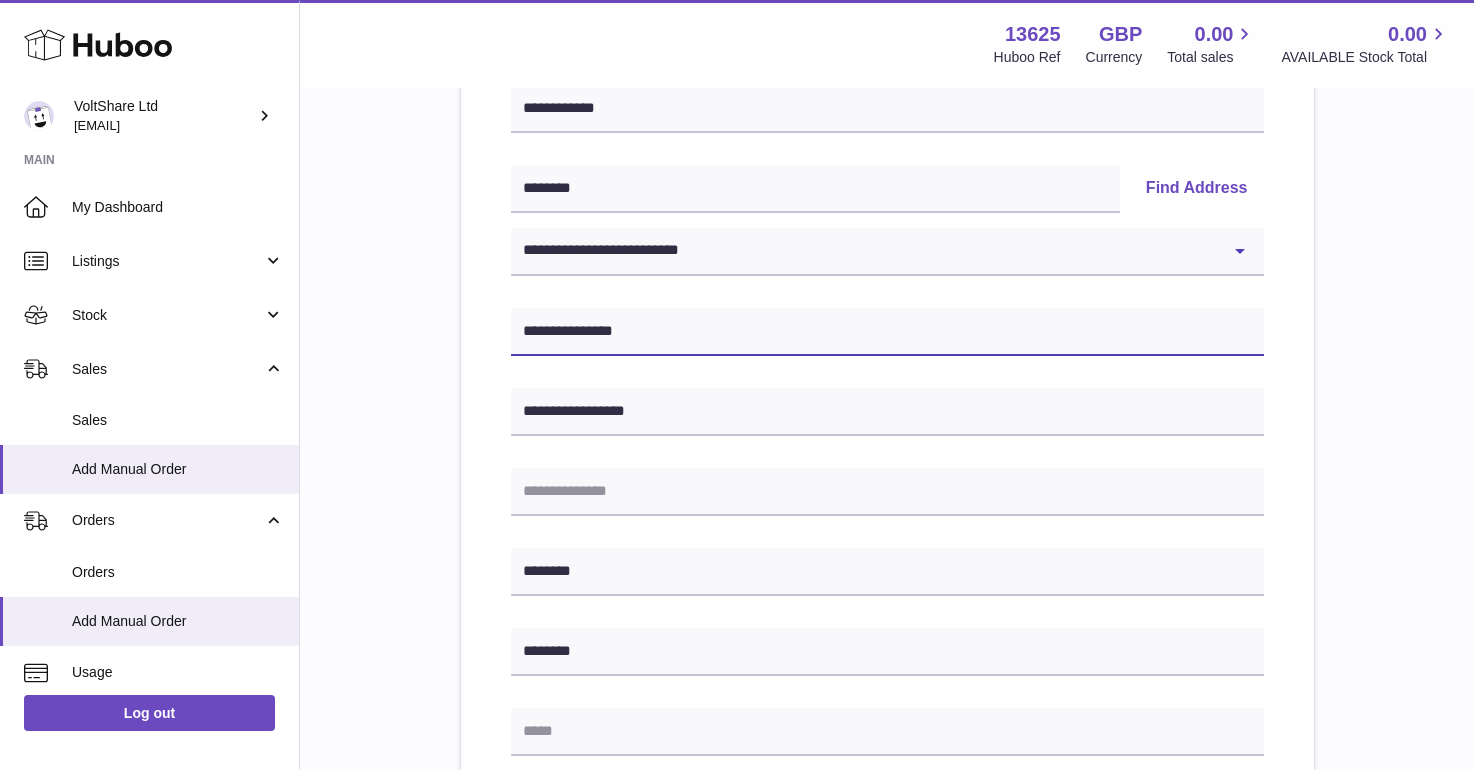 scroll, scrollTop: 536, scrollLeft: 0, axis: vertical 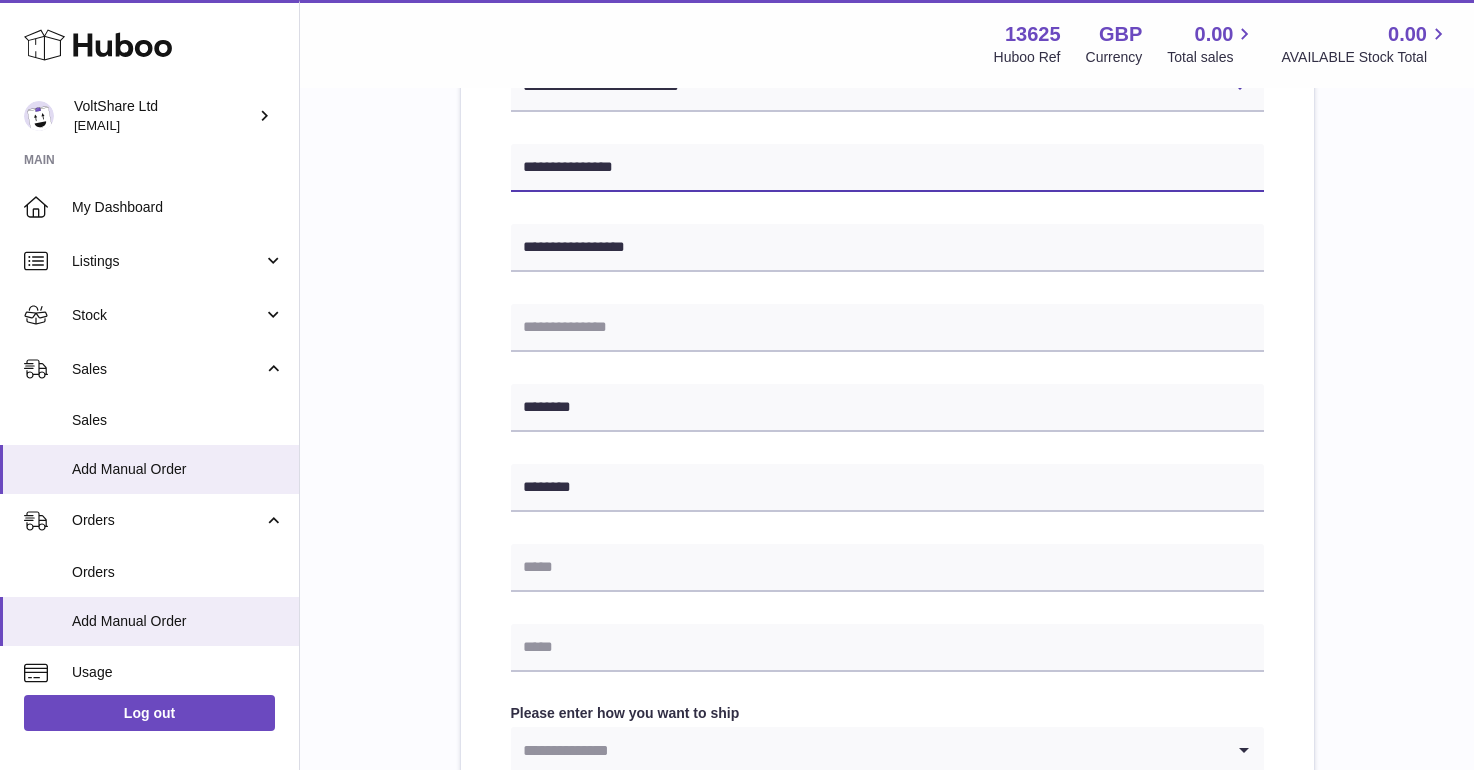 type on "**********" 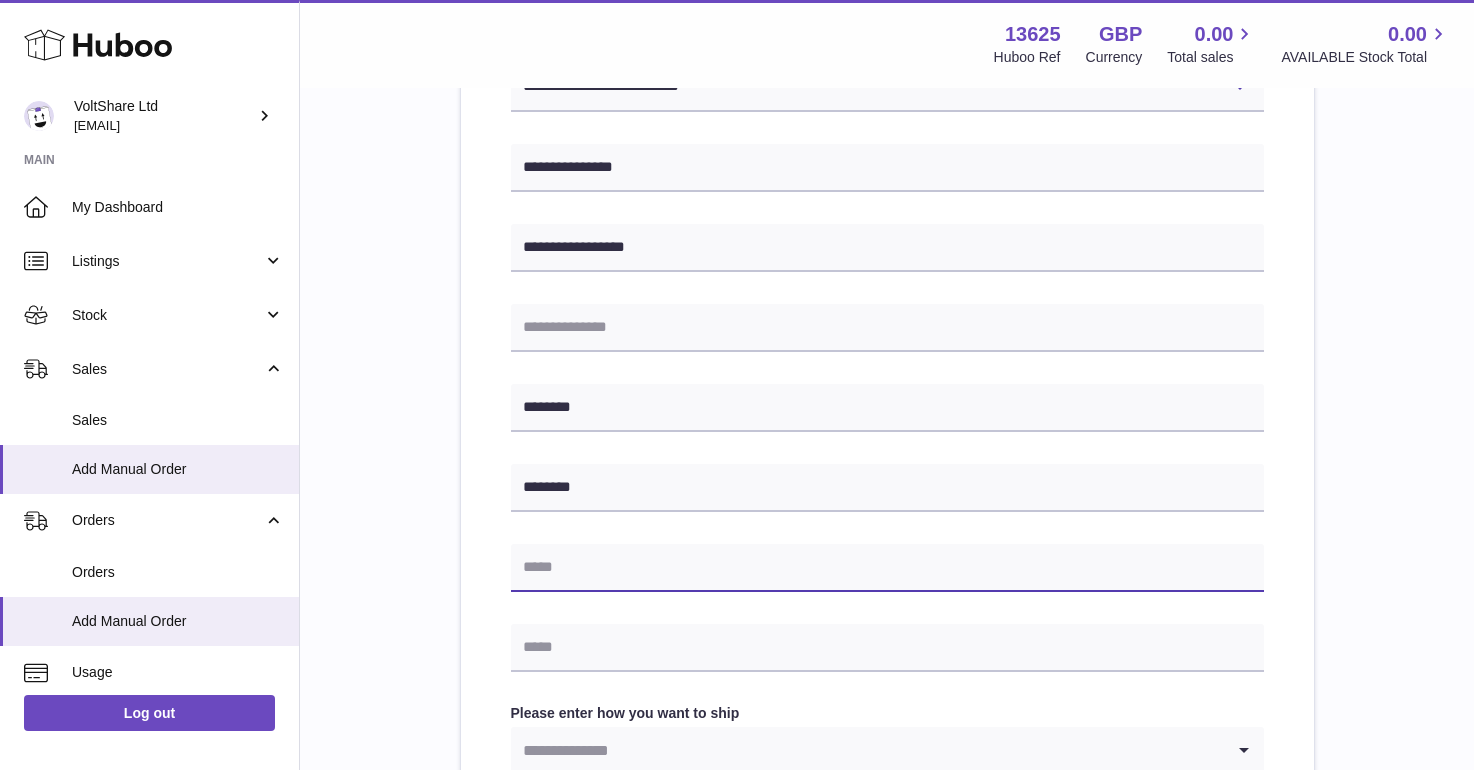 scroll, scrollTop: 514, scrollLeft: 0, axis: vertical 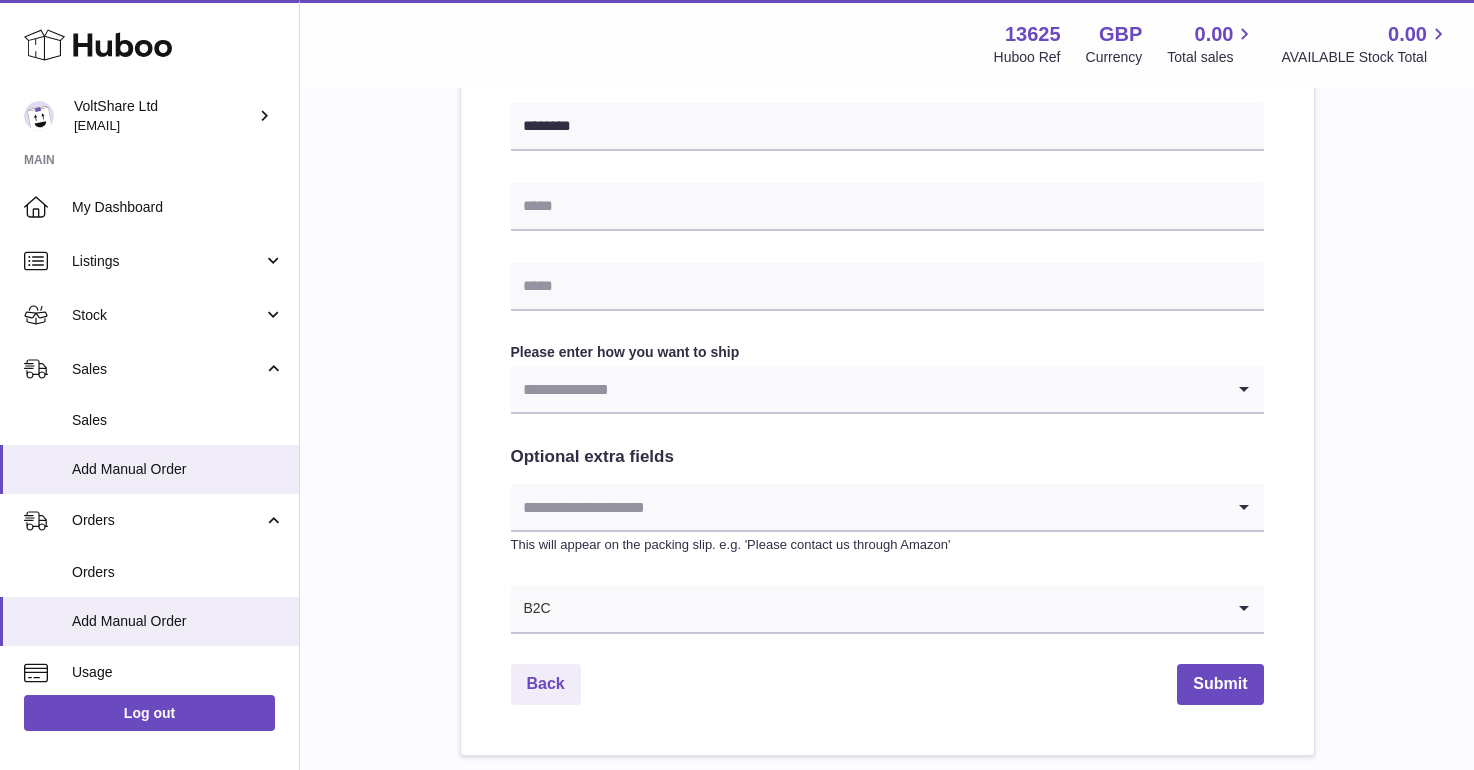 type on "**********" 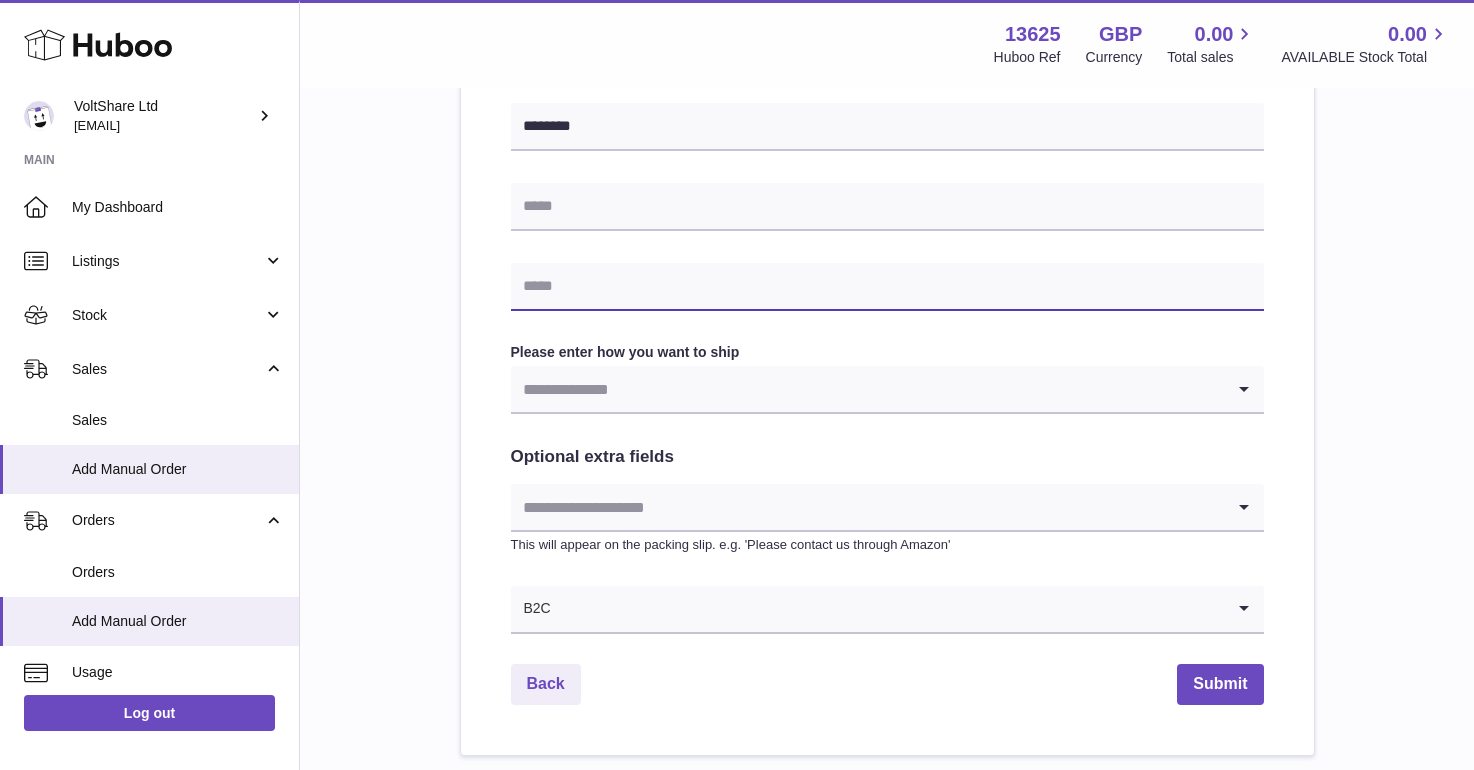 paste on "**********" 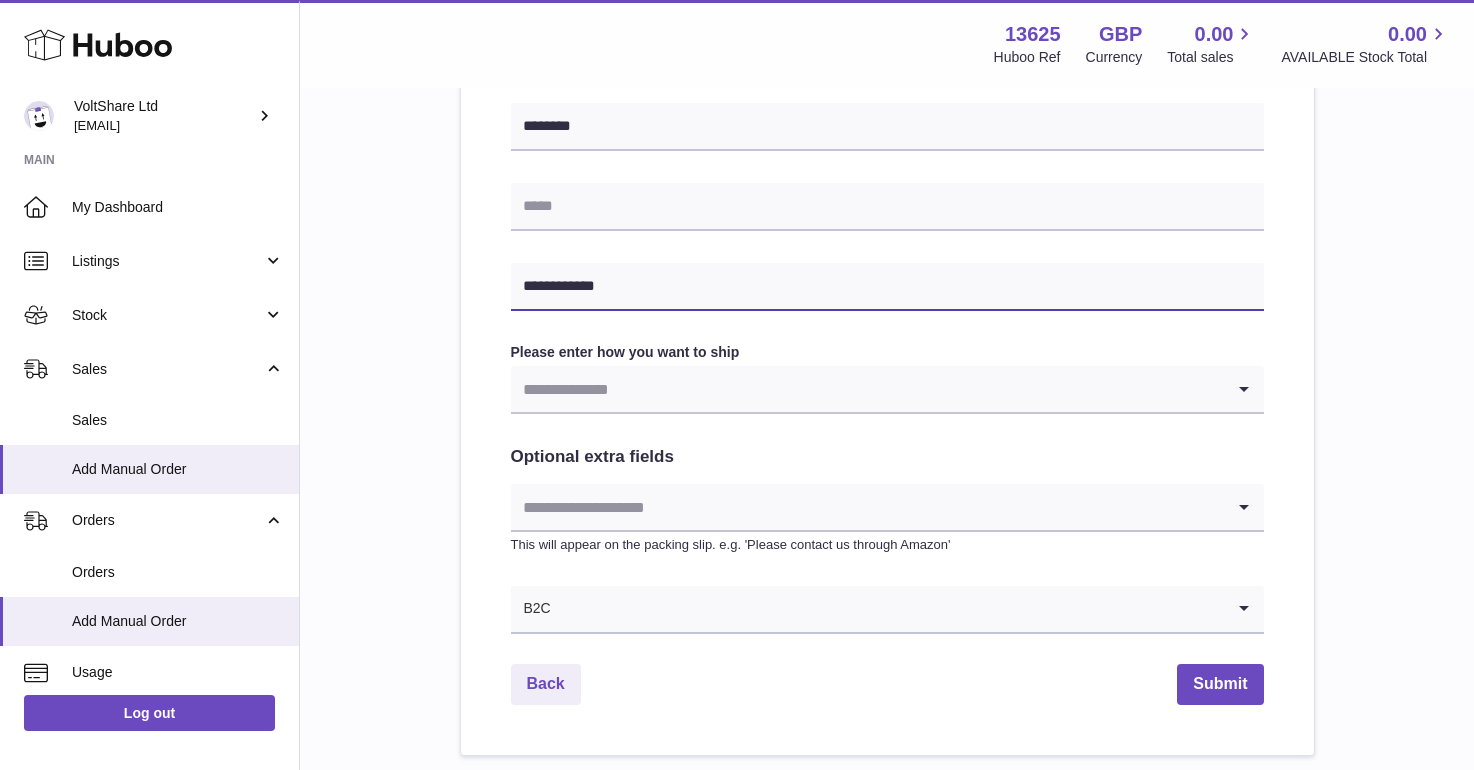 type 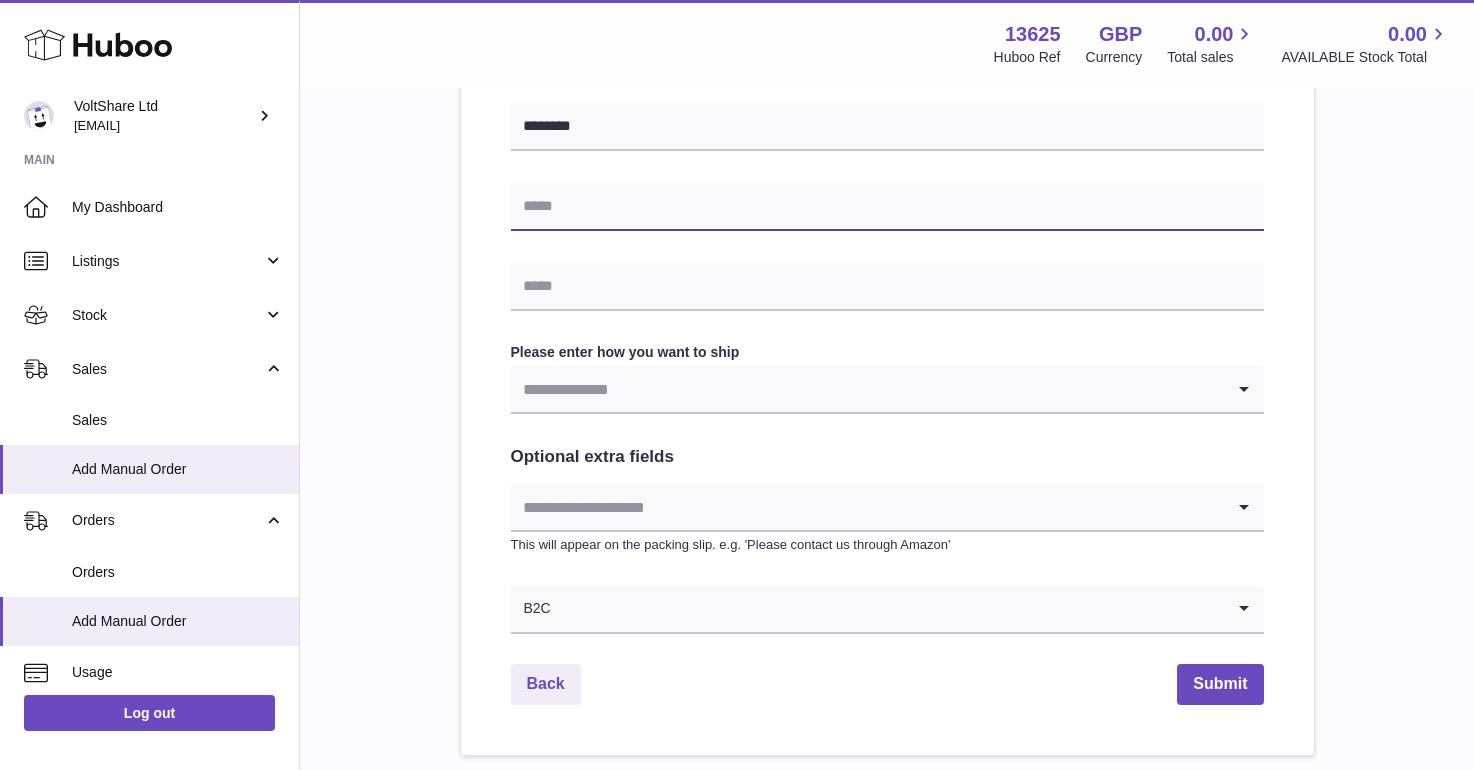 click at bounding box center [887, 207] 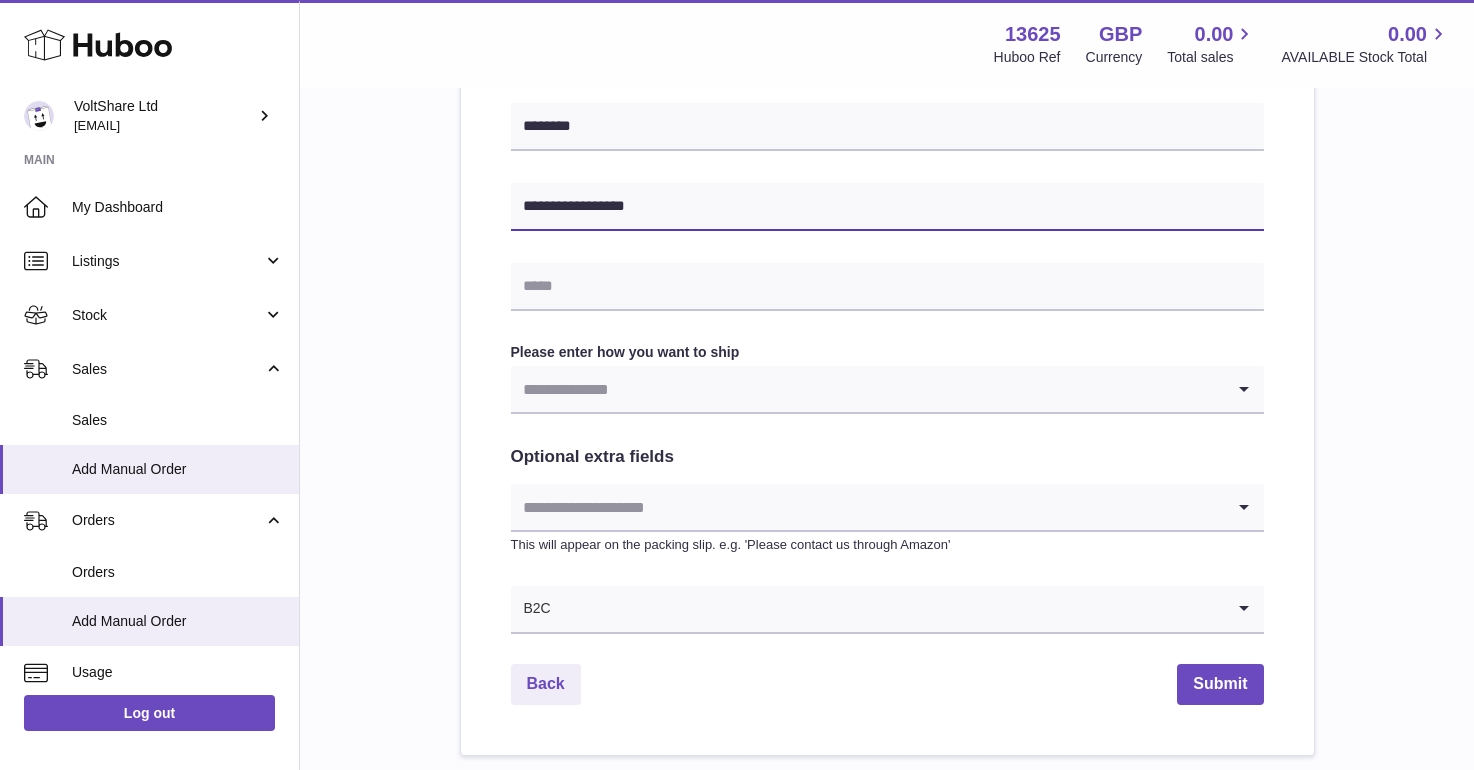 drag, startPoint x: 554, startPoint y: 210, endPoint x: 504, endPoint y: 197, distance: 51.662365 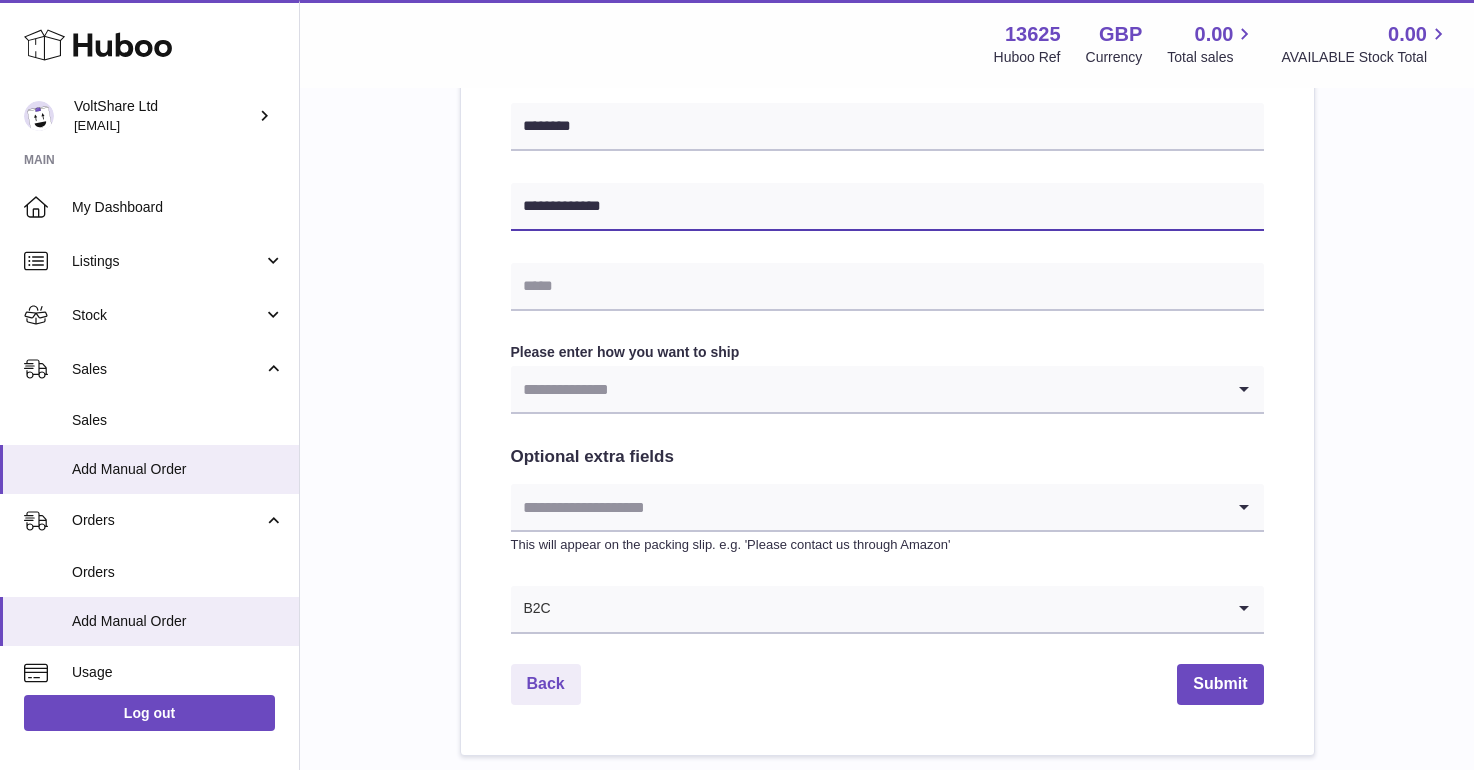 click on "**********" at bounding box center (887, 207) 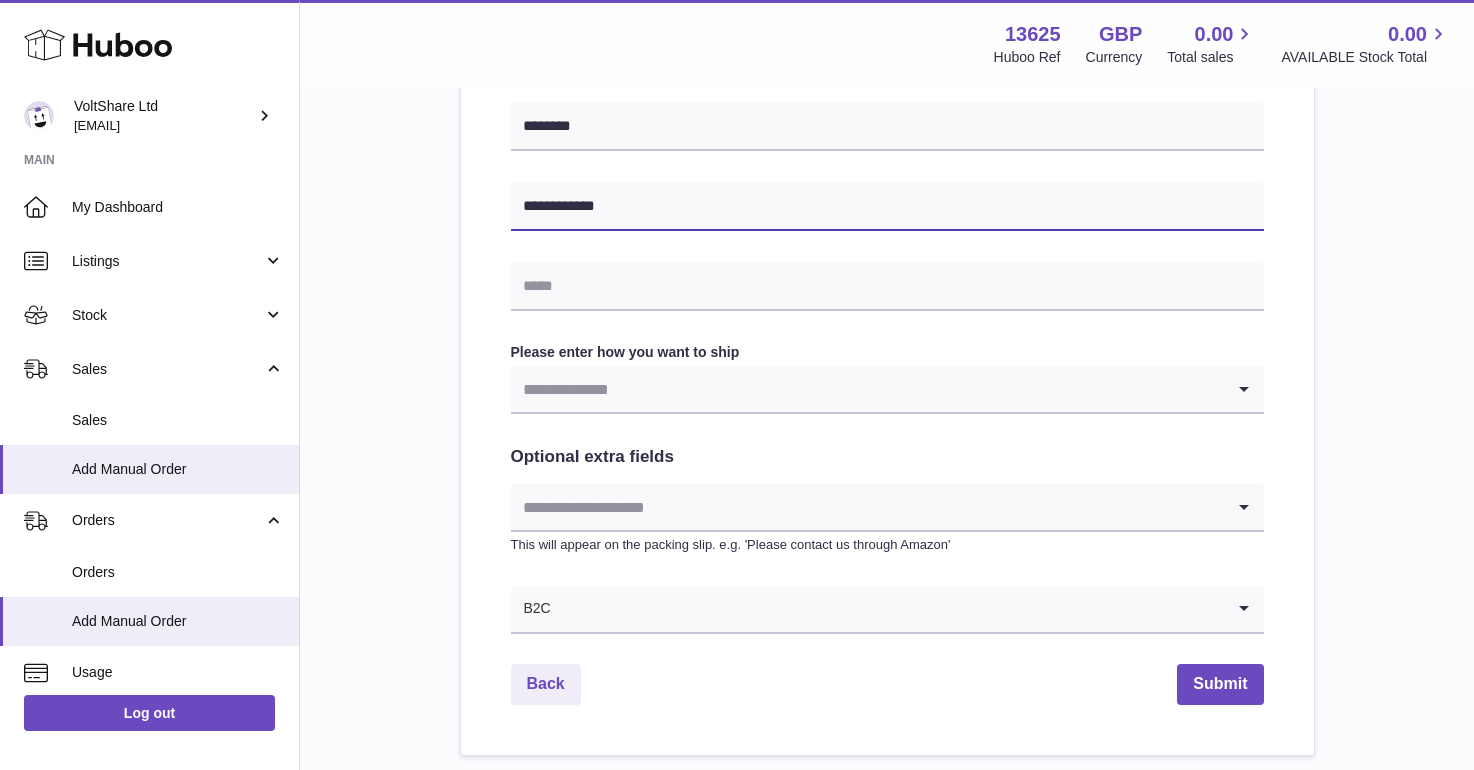 click on "**********" at bounding box center (887, 207) 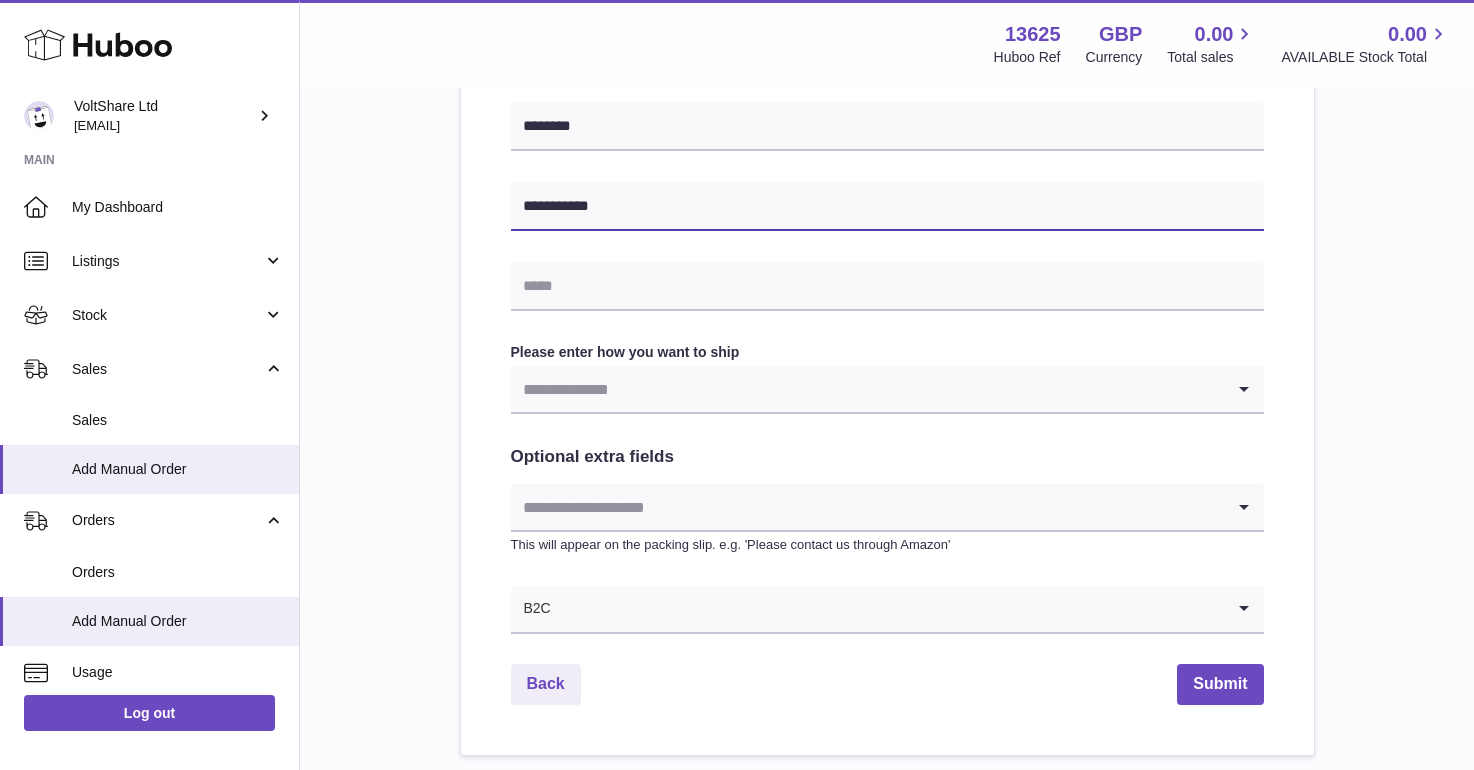 type on "**********" 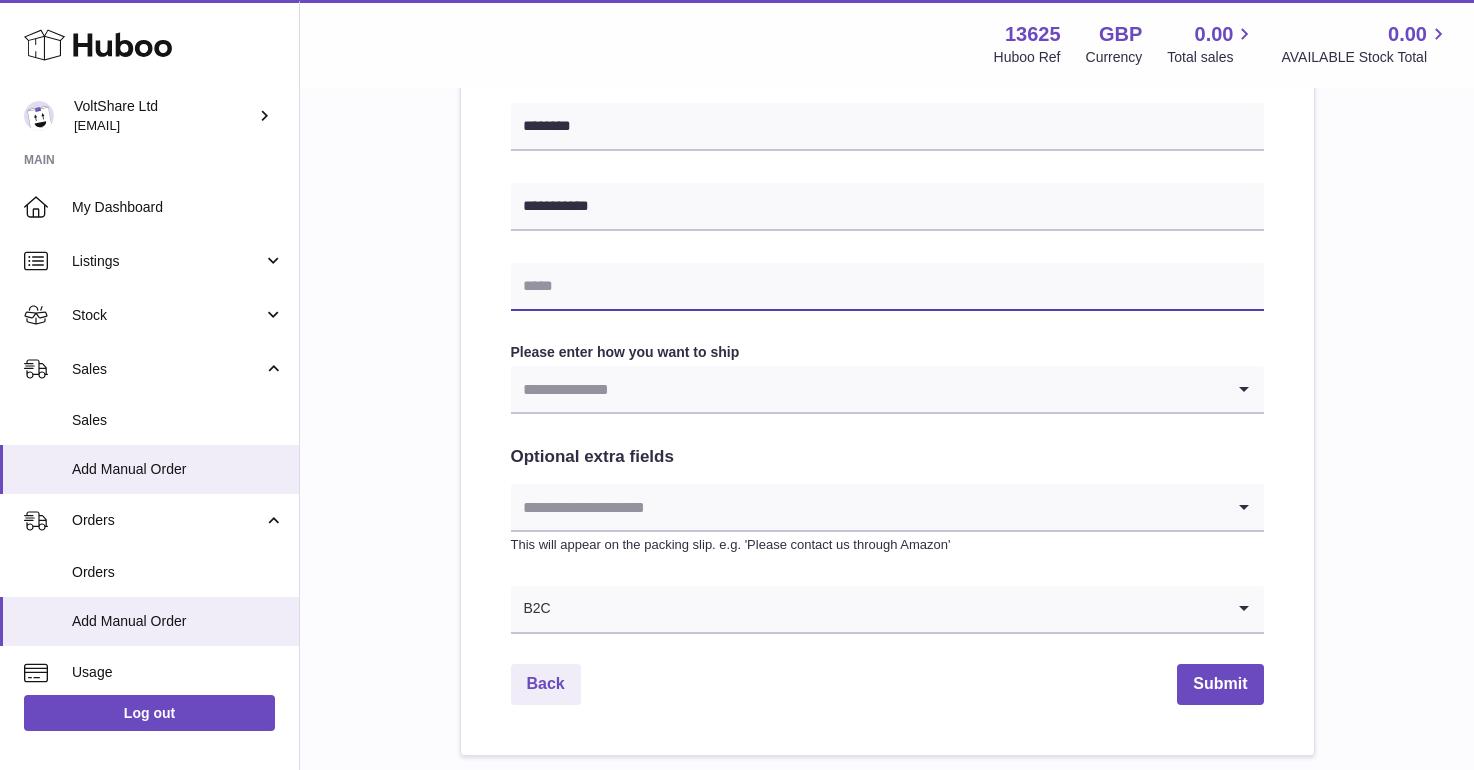 click at bounding box center (887, 287) 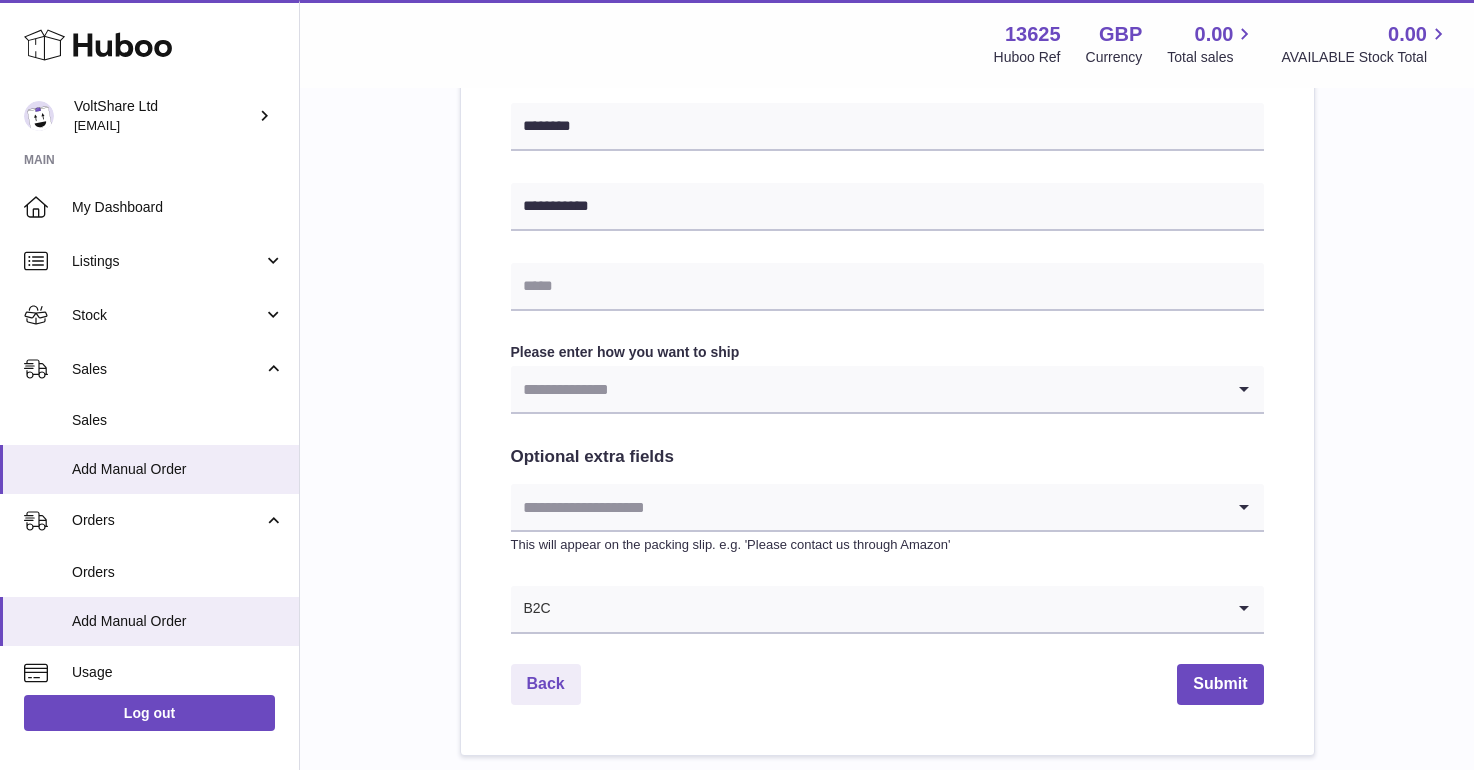 click on "Please enter how you want to ship             Loading...
You require an order to be fulfilled which is going directly to another business or retailer rather than directly to a consumer. Please ensure you have contacted our customer service department for further information relating to any associated costs and (order completion) timescales, before proceeding." at bounding box center (887, 379) 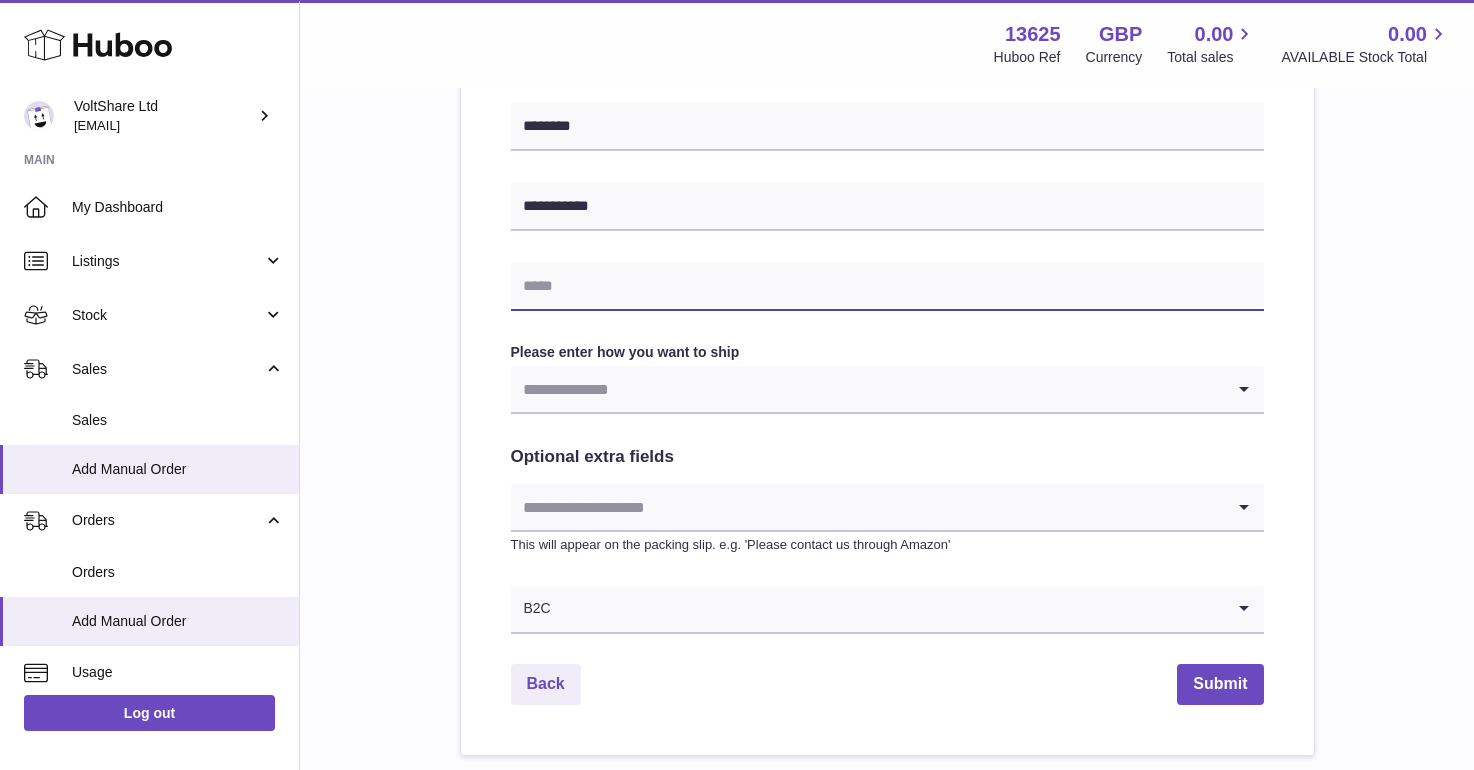 click at bounding box center [887, 287] 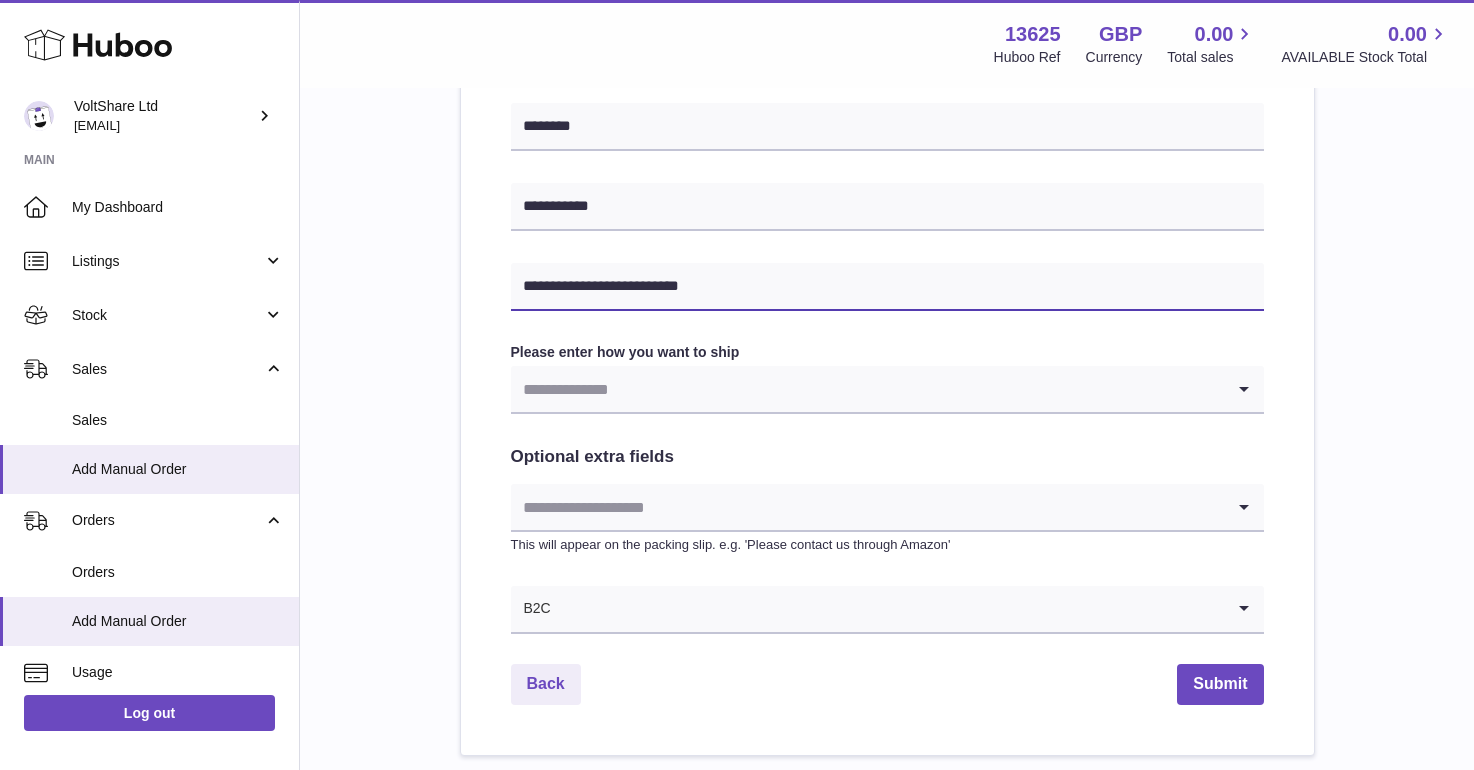 type on "**********" 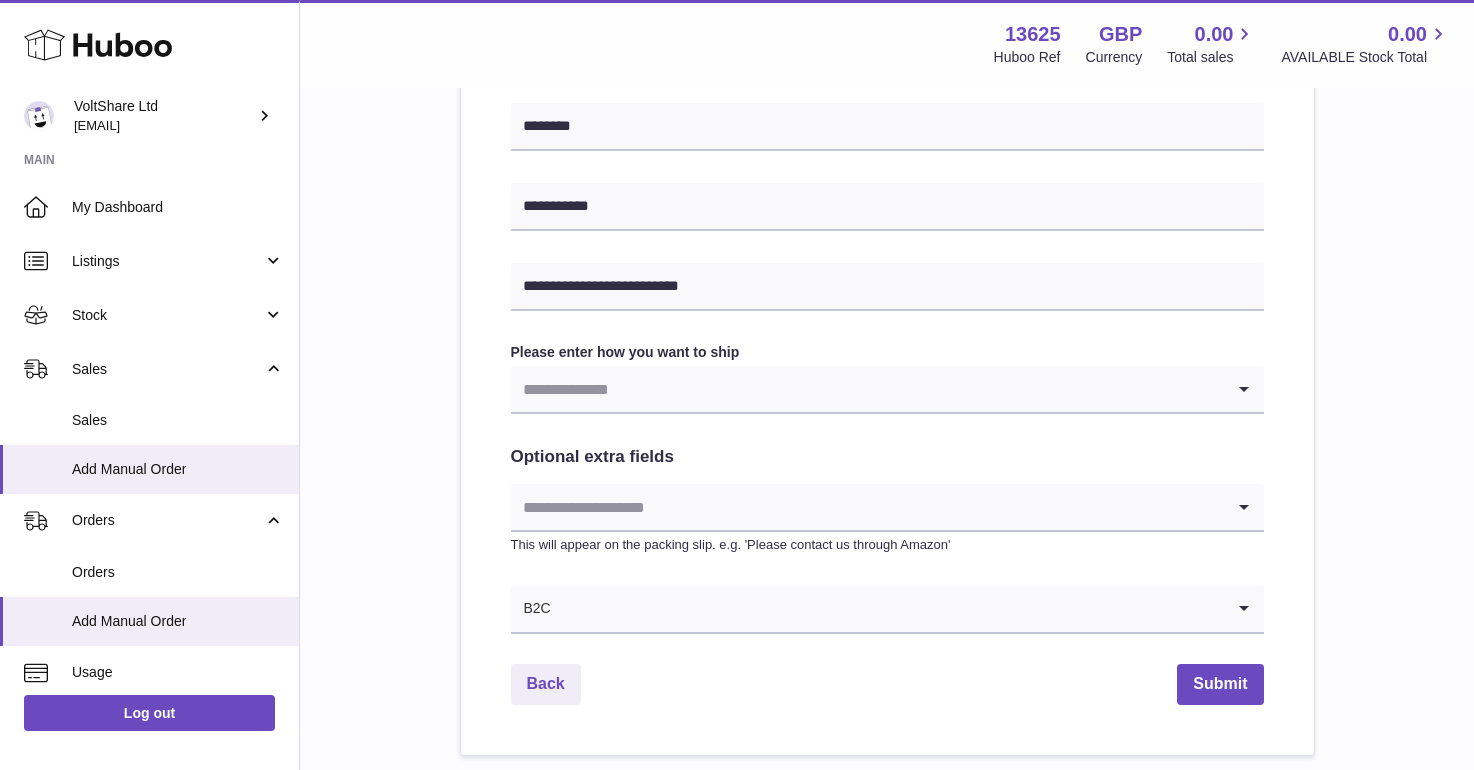 click on "Please enter how you want to ship             Loading...
You require an order to be fulfilled which is going directly to another business or retailer rather than directly to a consumer. Please ensure you have contacted our customer service department for further information relating to any associated costs and (order completion) timescales, before proceeding." at bounding box center [887, 379] 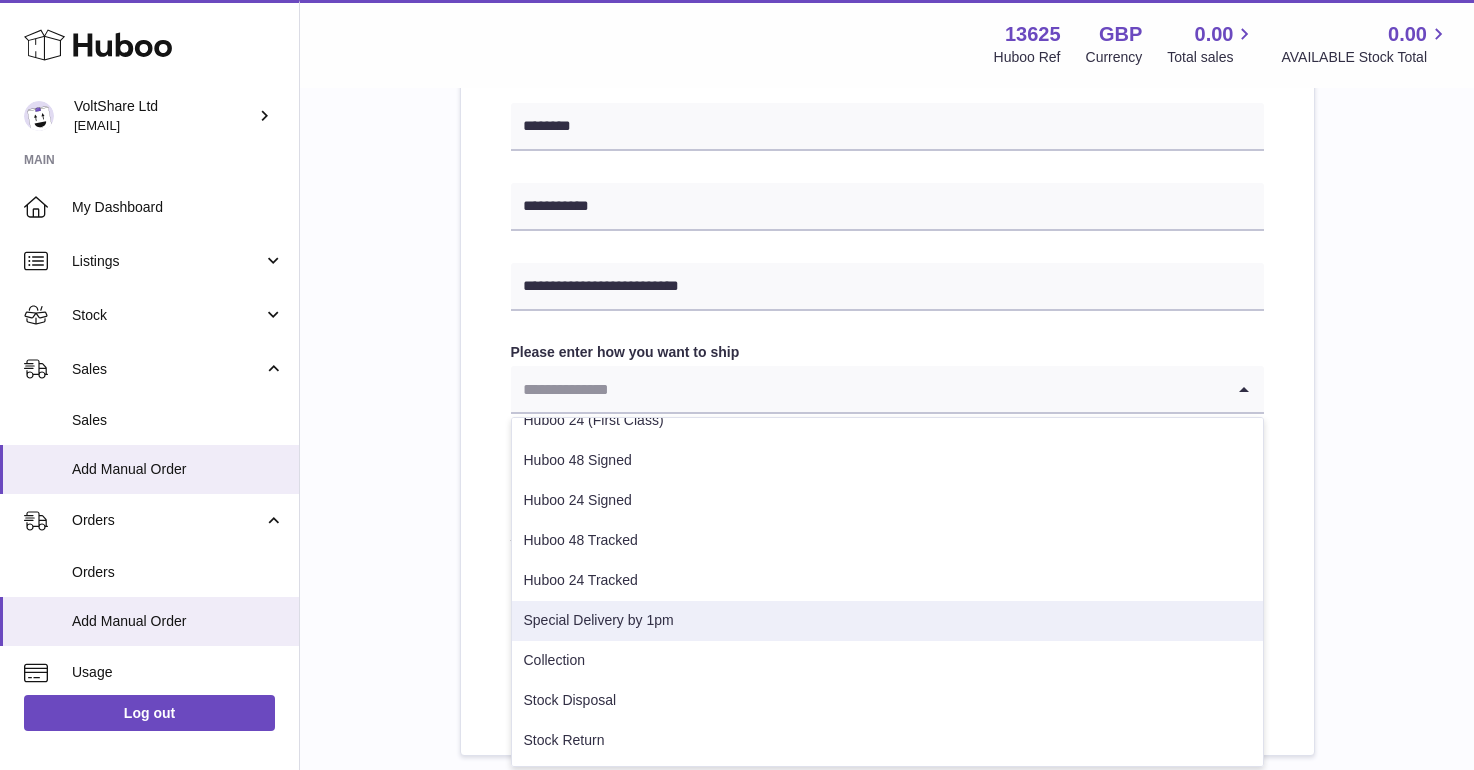 scroll, scrollTop: 62, scrollLeft: 0, axis: vertical 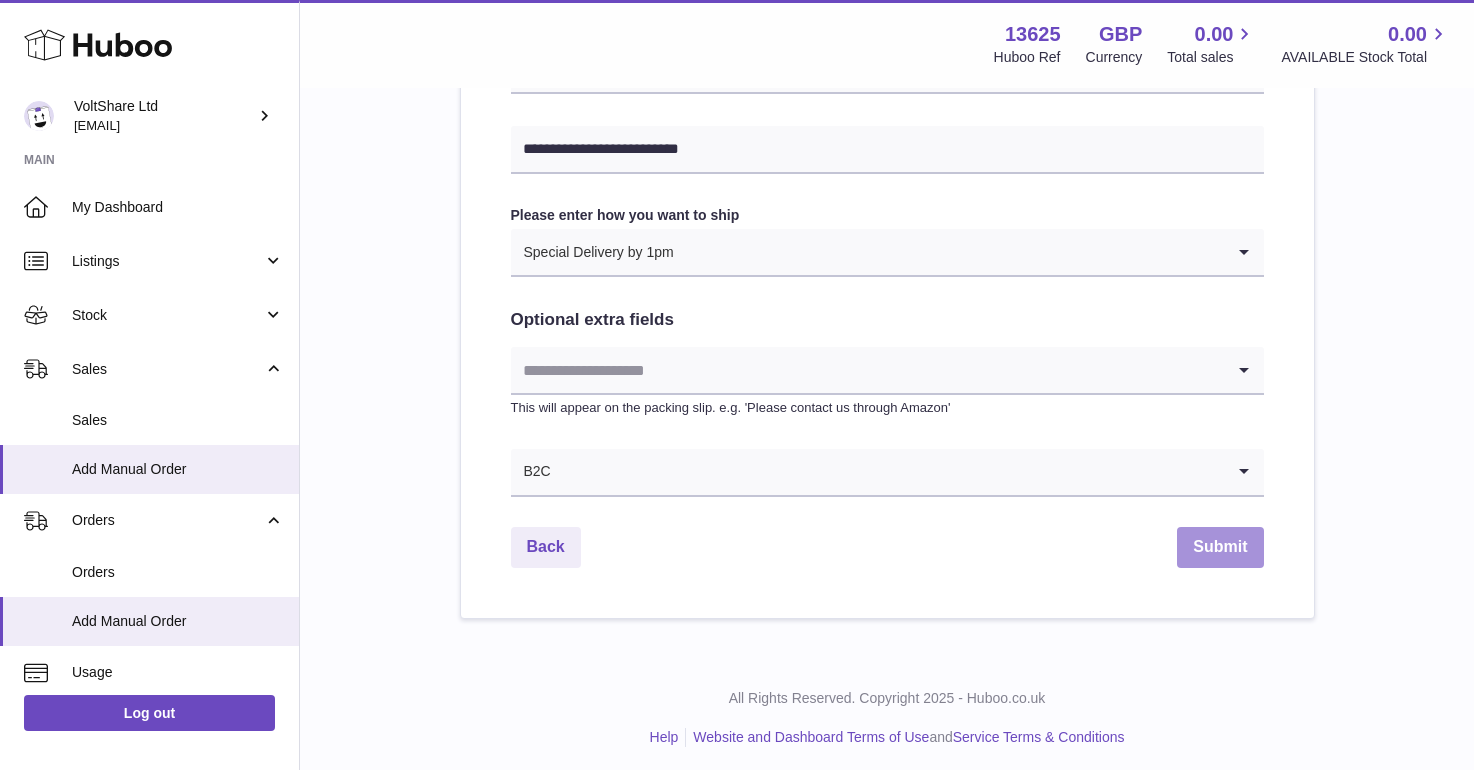 click on "Submit" at bounding box center (1220, 547) 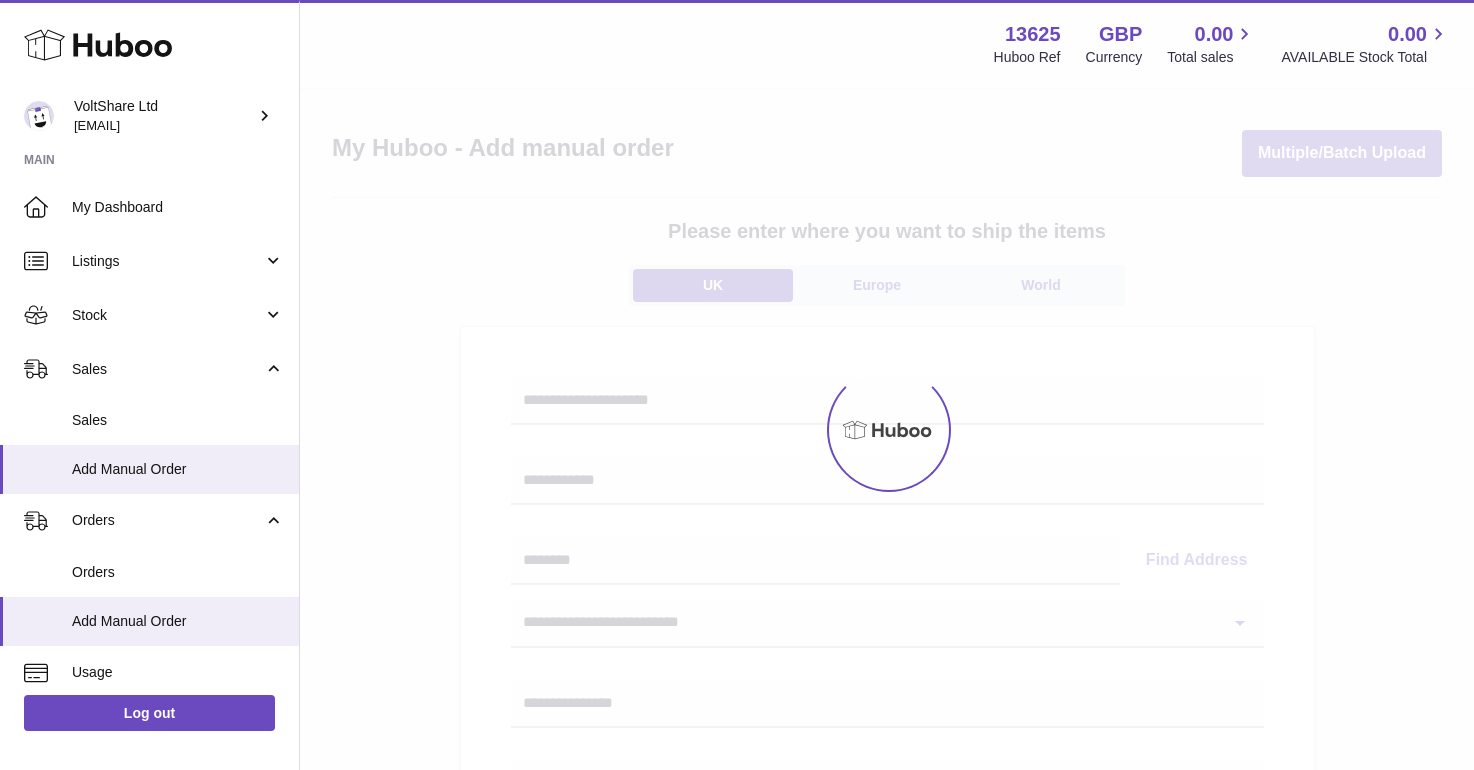 scroll, scrollTop: 0, scrollLeft: 0, axis: both 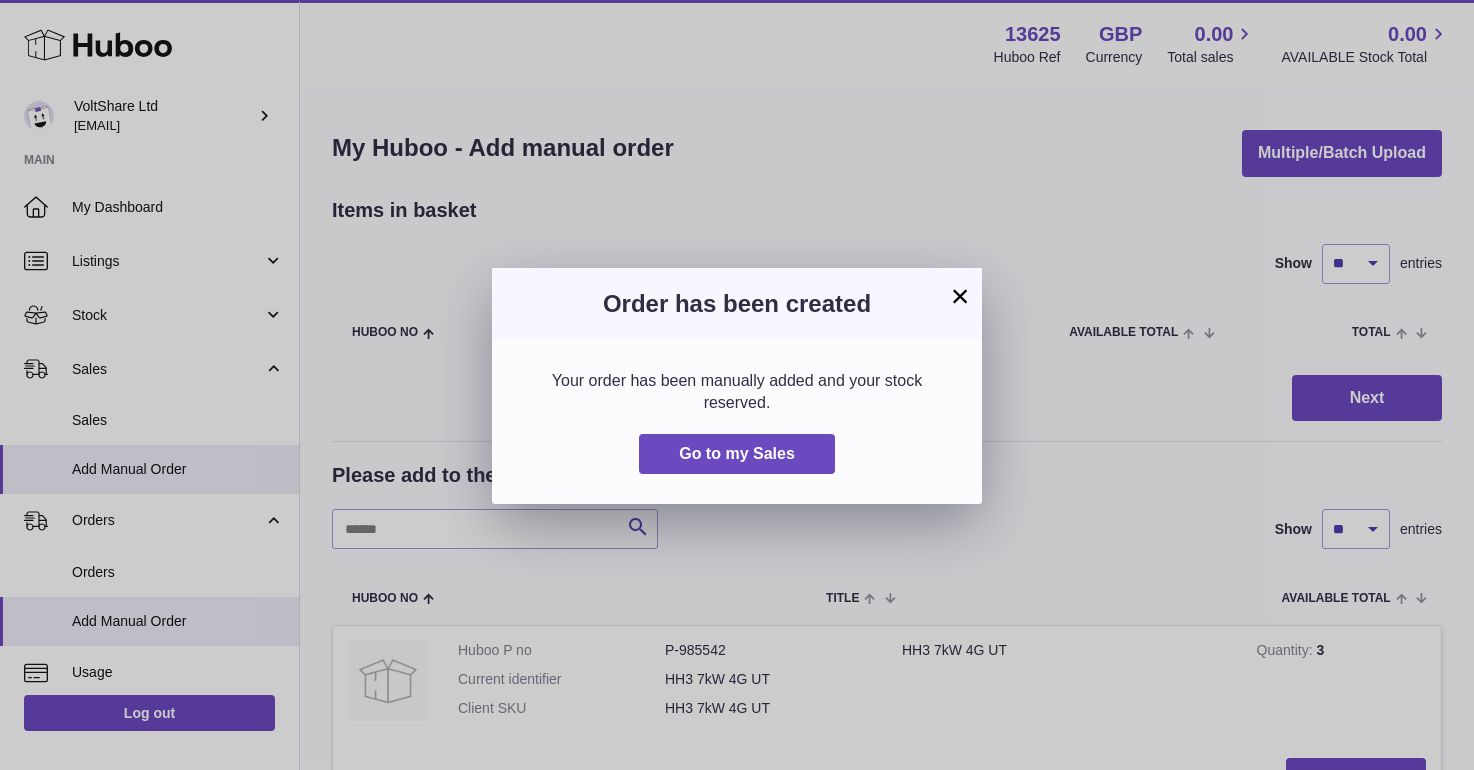 click on "×" at bounding box center [960, 296] 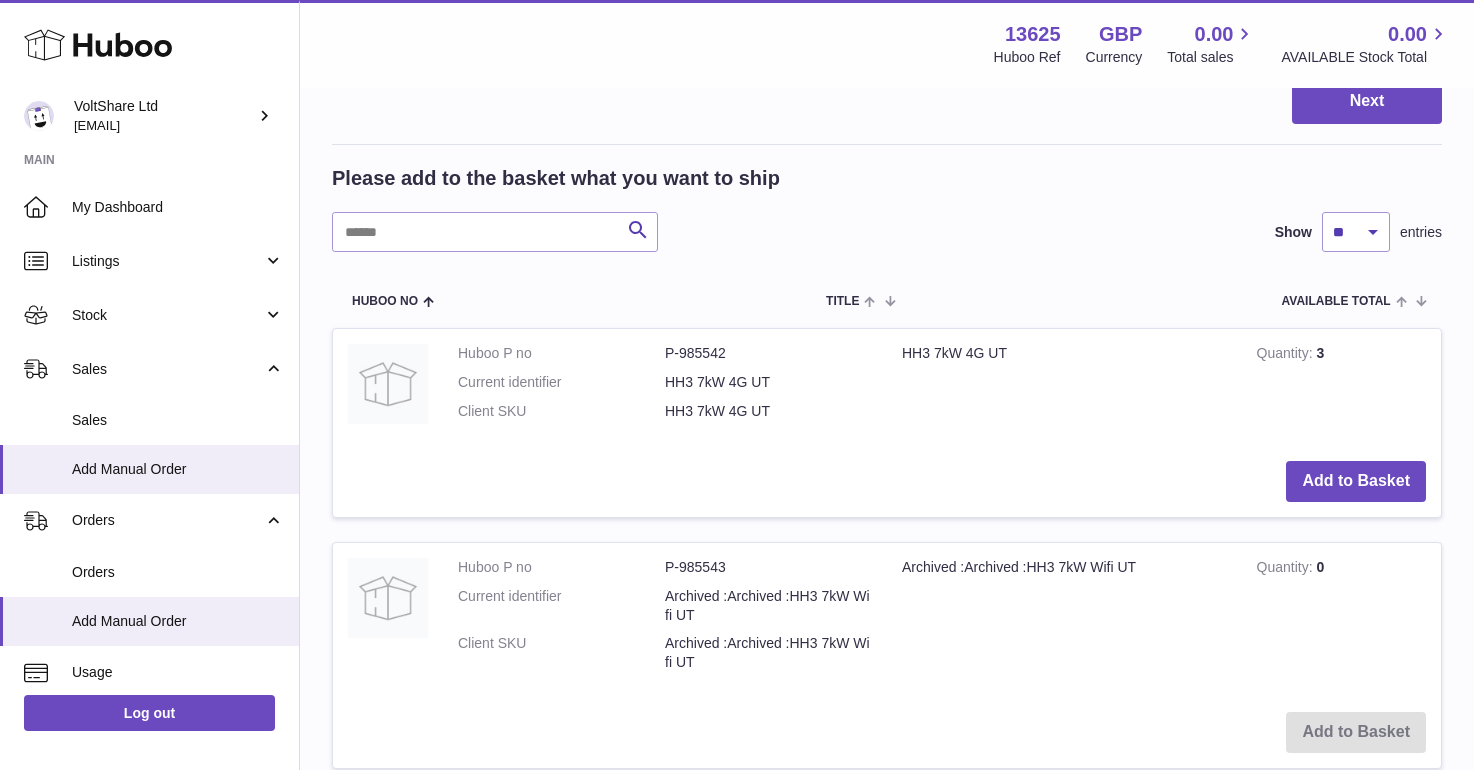 scroll, scrollTop: 297, scrollLeft: 0, axis: vertical 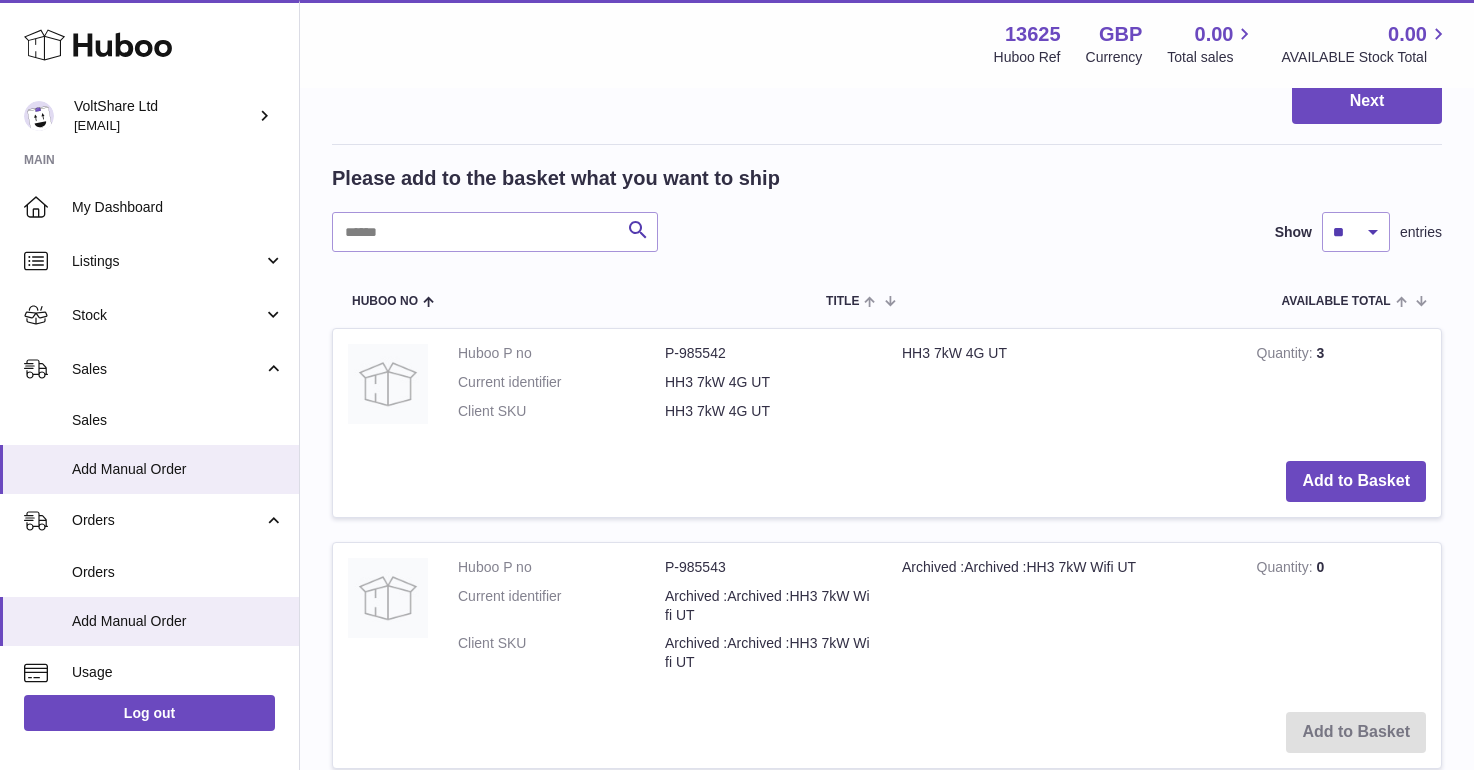 click on "Add to Basket" at bounding box center (887, 481) 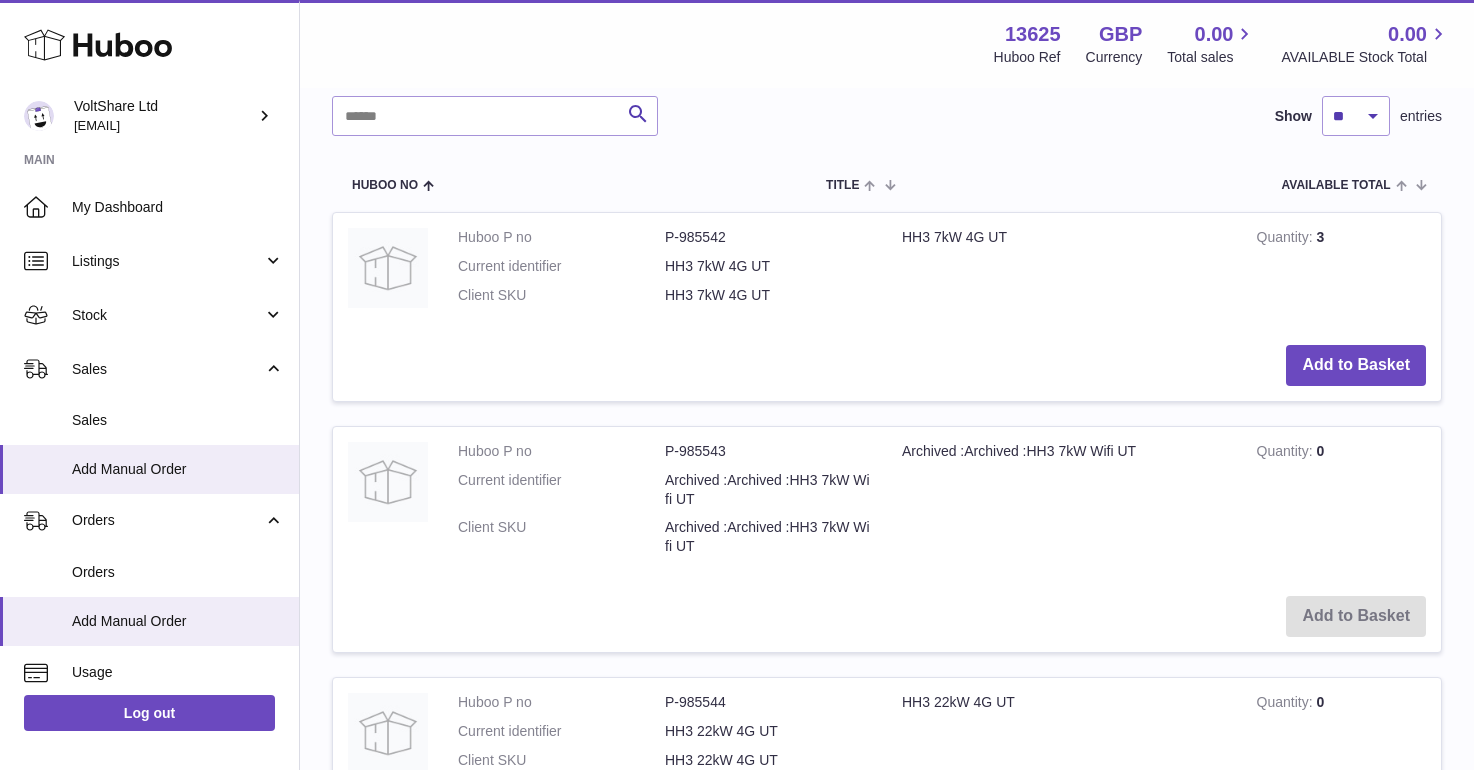 scroll, scrollTop: 434, scrollLeft: 0, axis: vertical 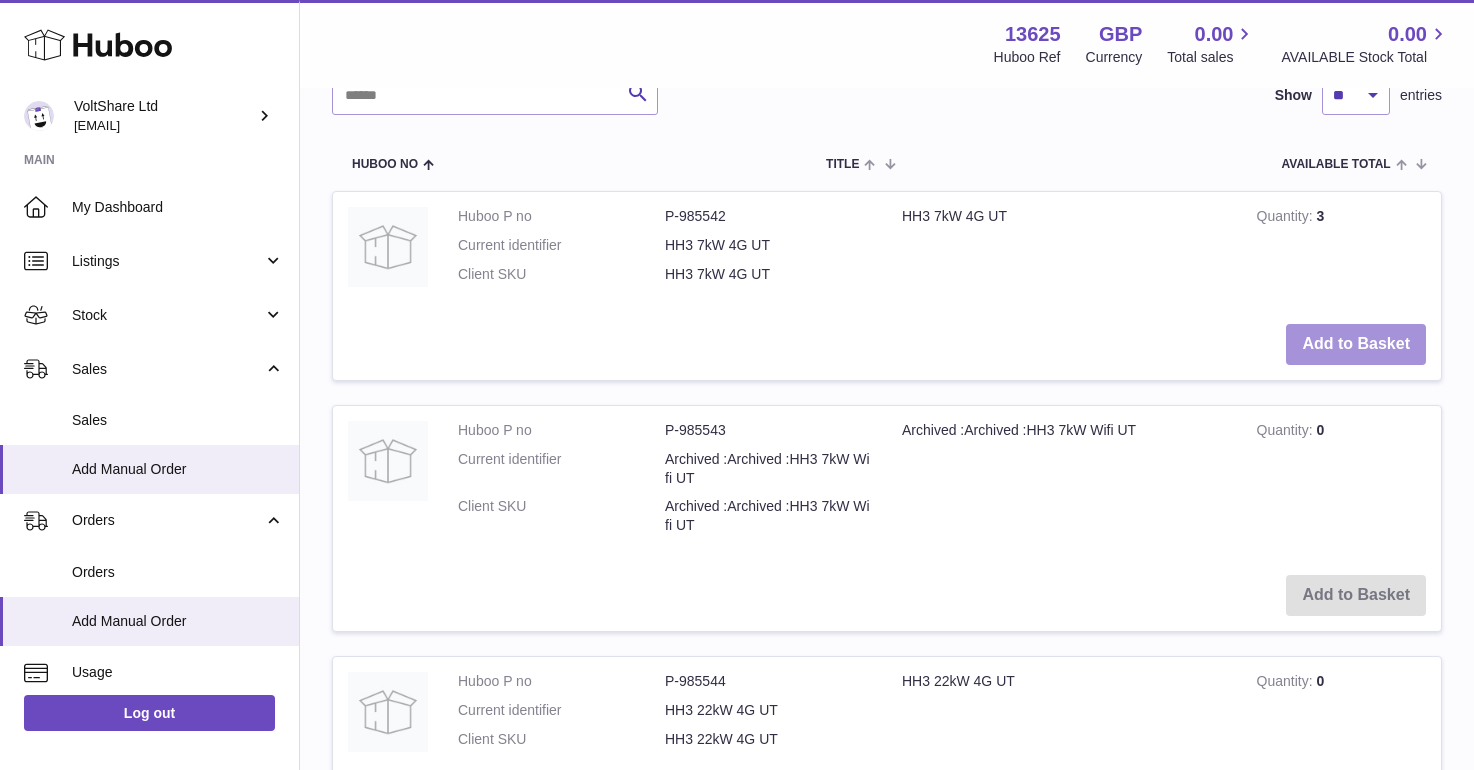 click on "Add to Basket" at bounding box center [1356, 344] 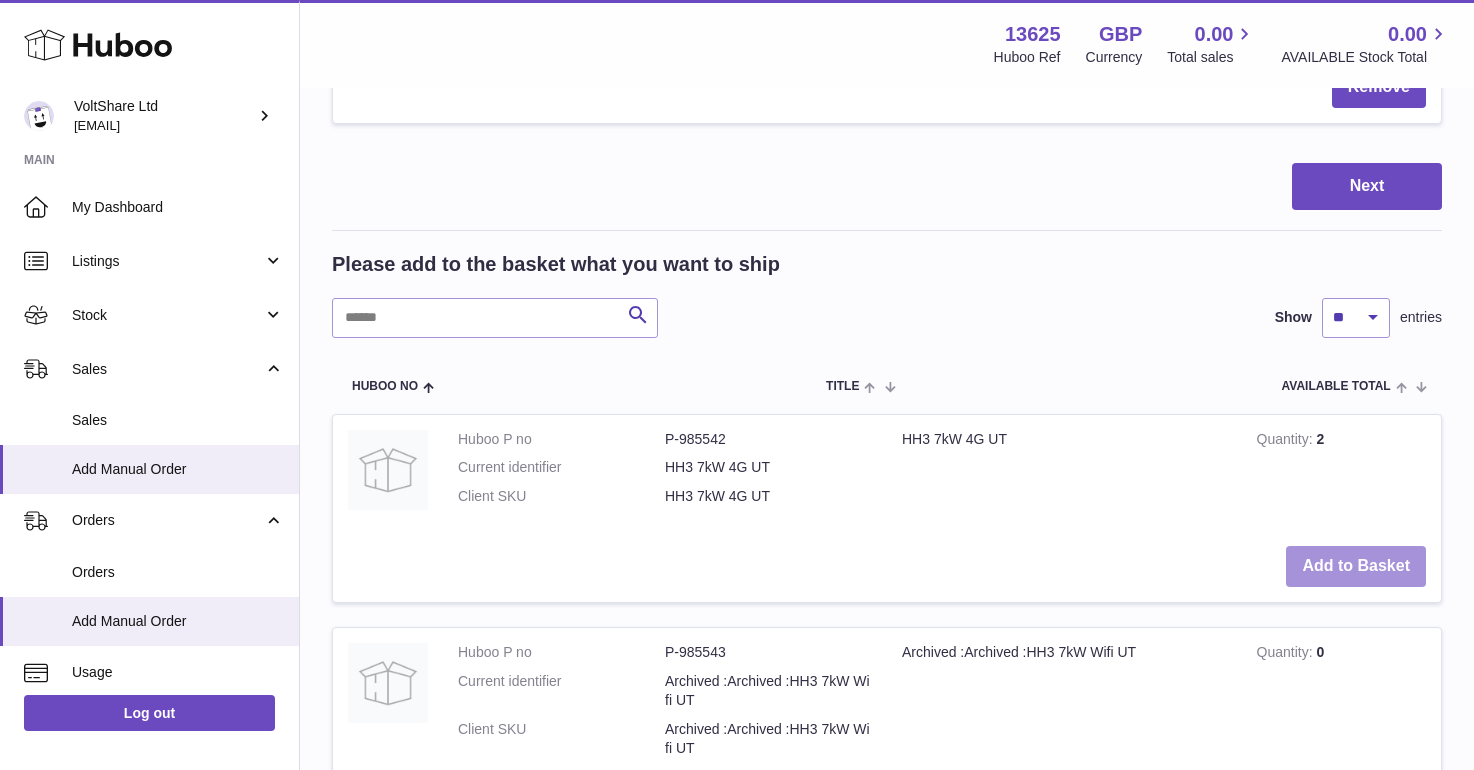 click on "Add to Basket" at bounding box center [1356, 566] 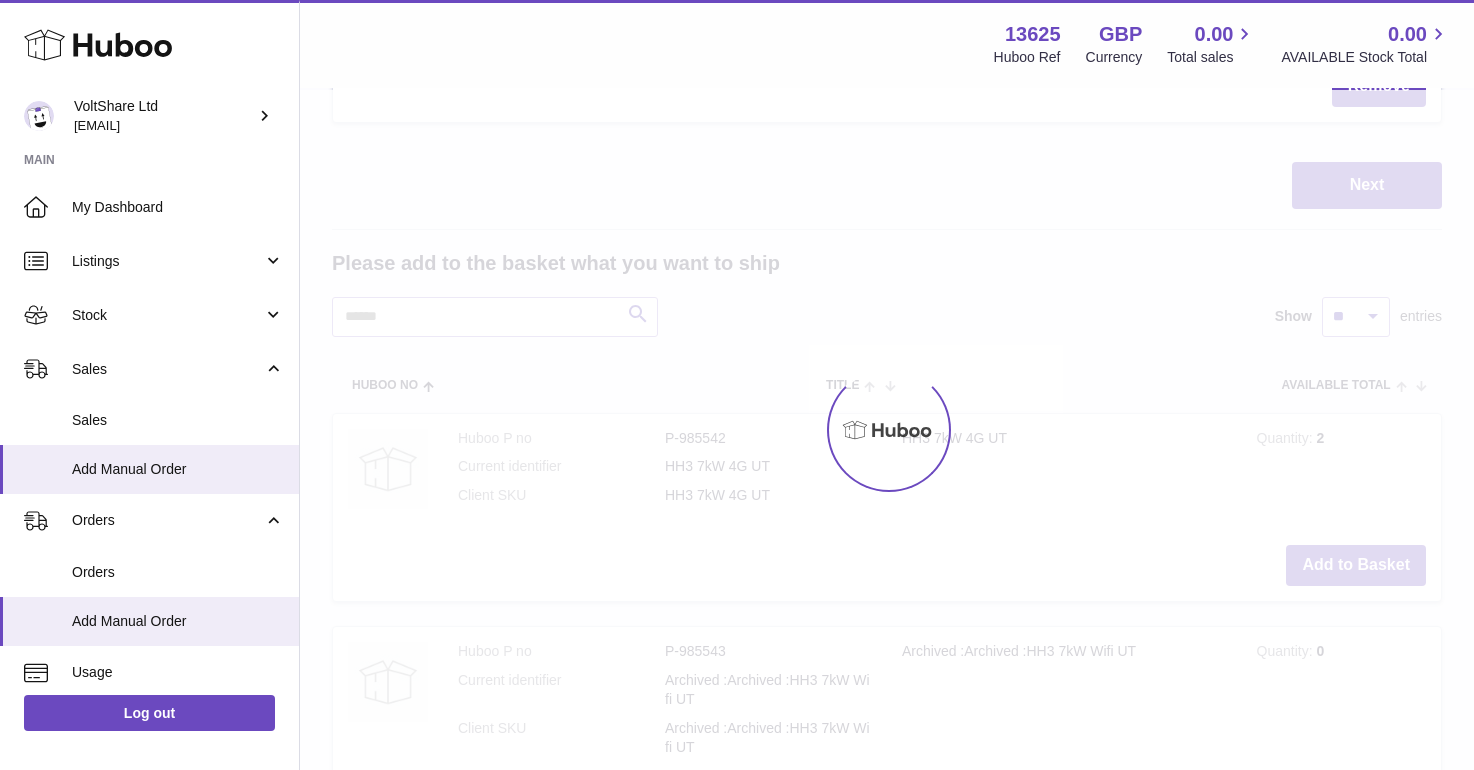 type on "*" 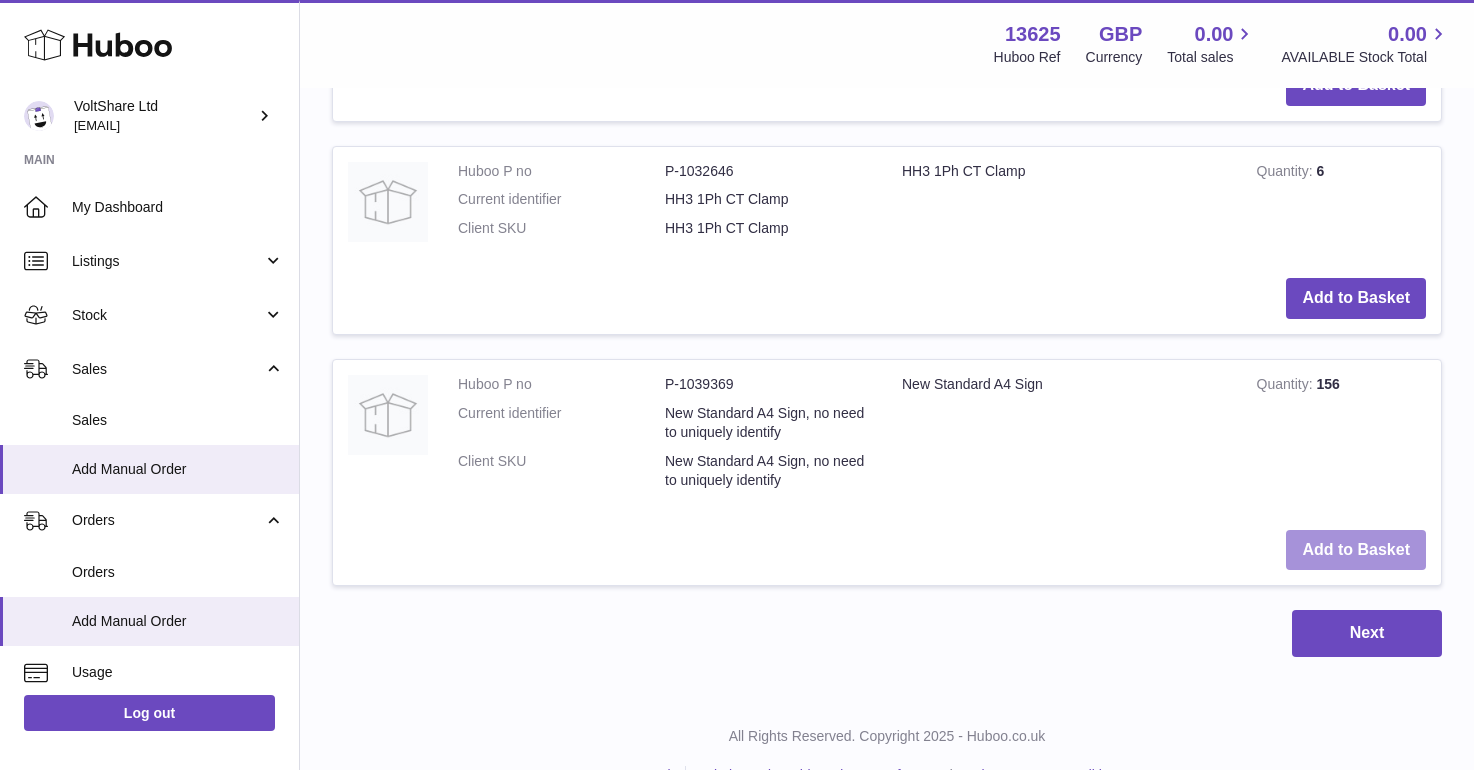 scroll, scrollTop: 2232, scrollLeft: 0, axis: vertical 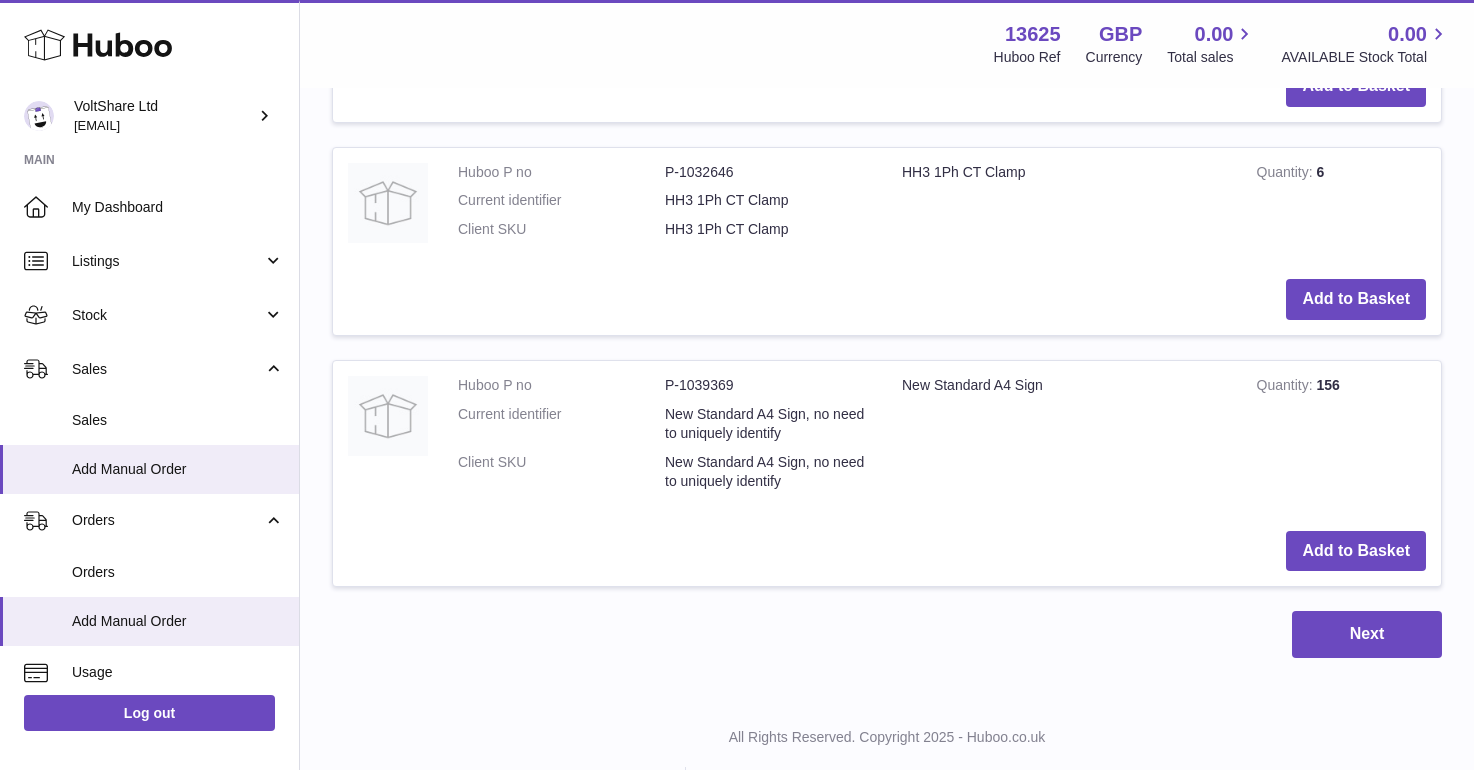 drag, startPoint x: 1301, startPoint y: 516, endPoint x: 1289, endPoint y: 512, distance: 12.649111 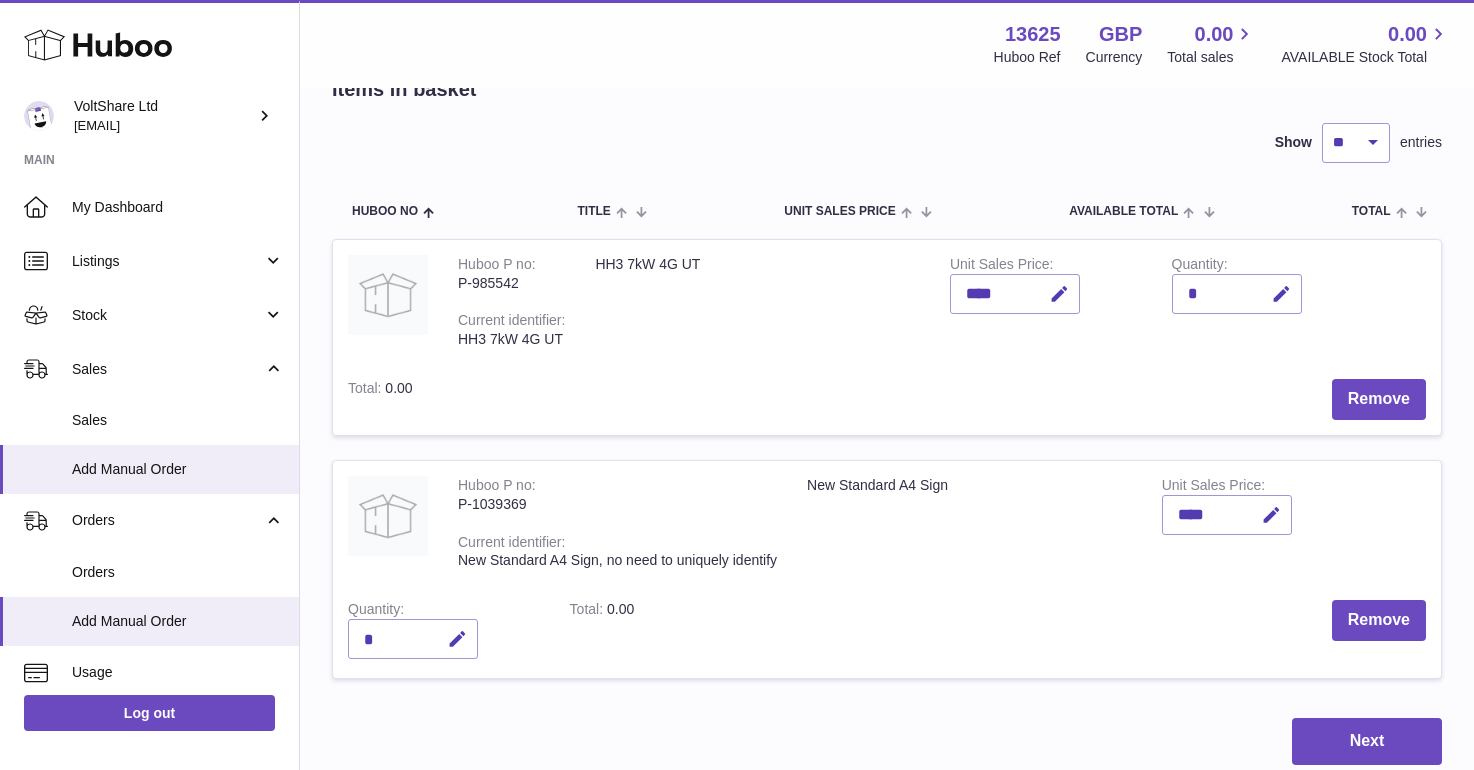 scroll, scrollTop: 339, scrollLeft: 0, axis: vertical 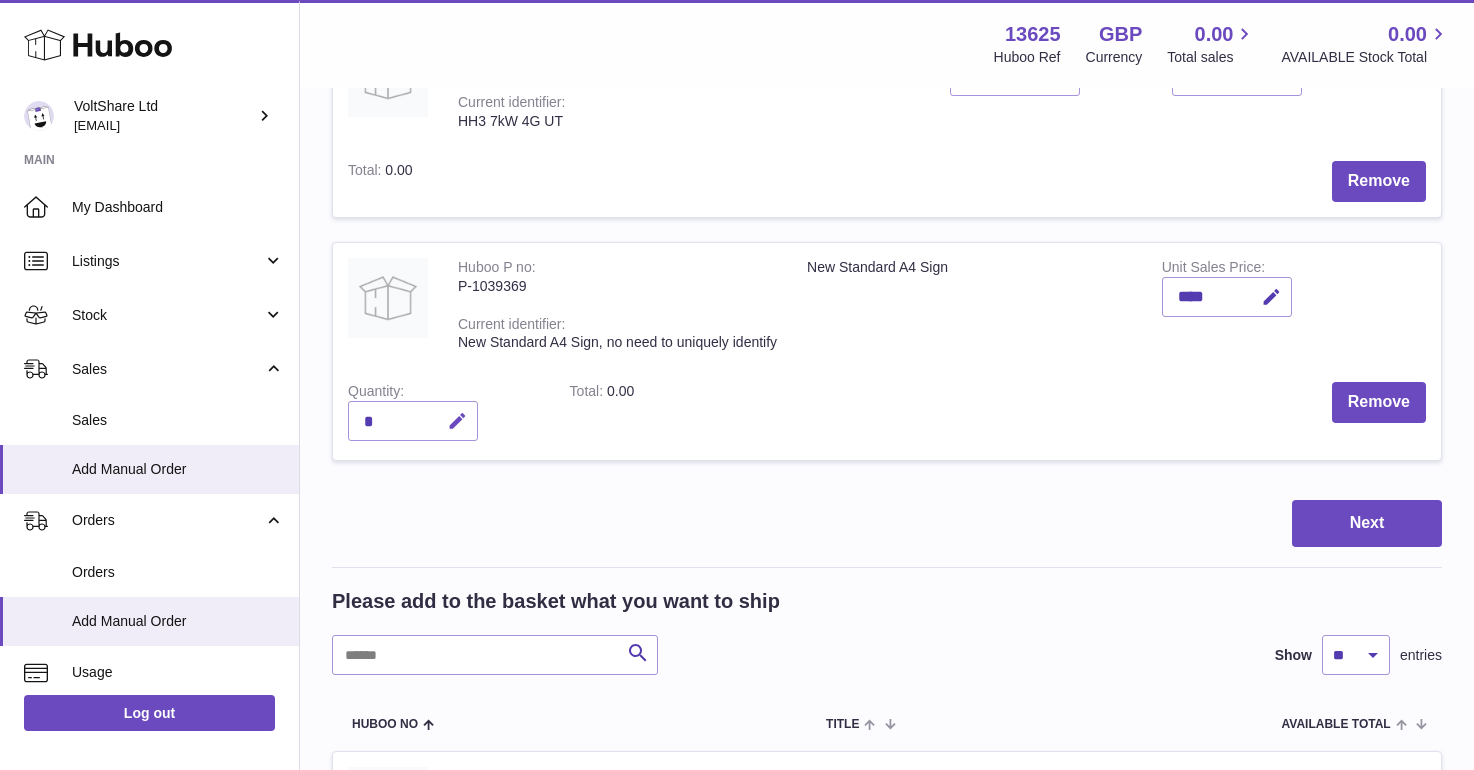 click at bounding box center [457, 421] 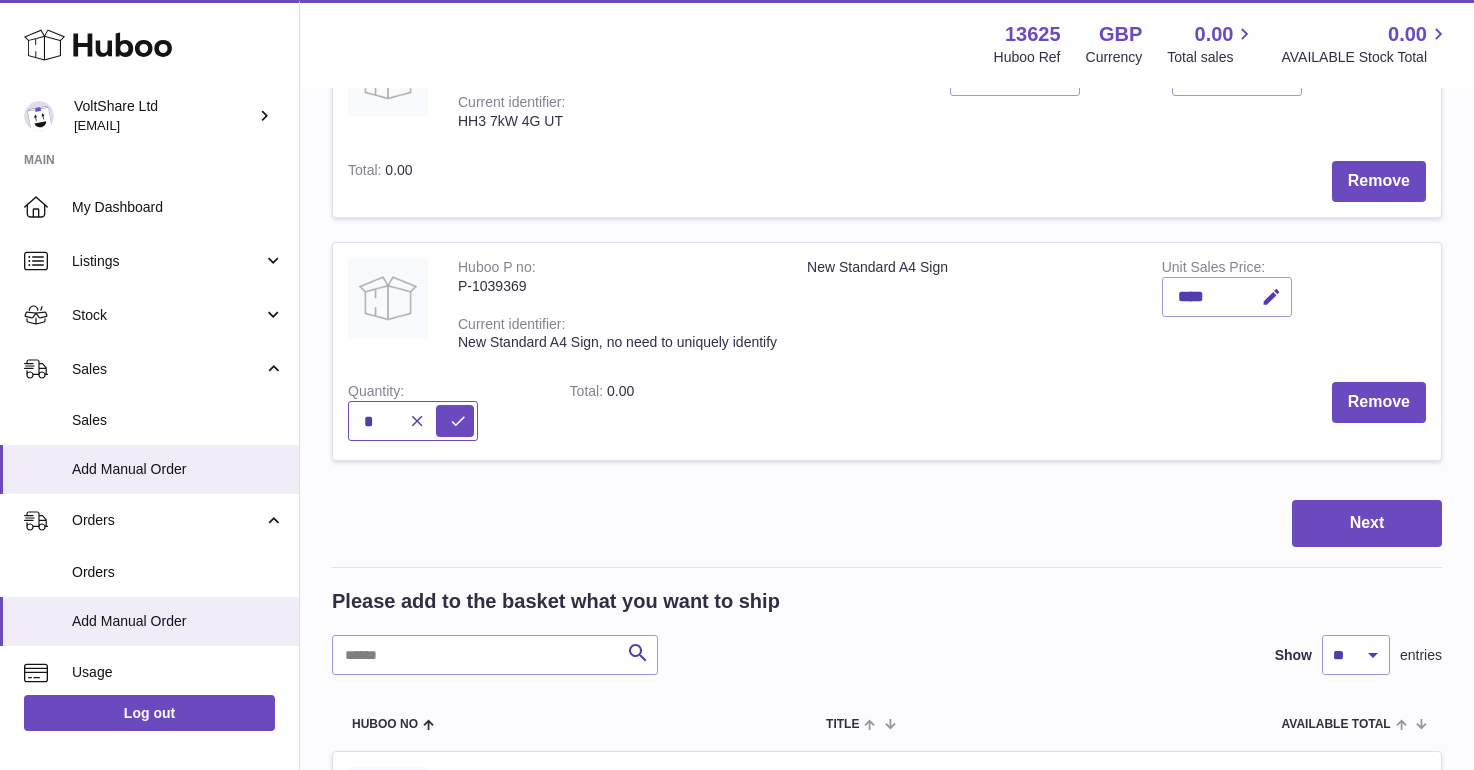 scroll, scrollTop: 434, scrollLeft: 0, axis: vertical 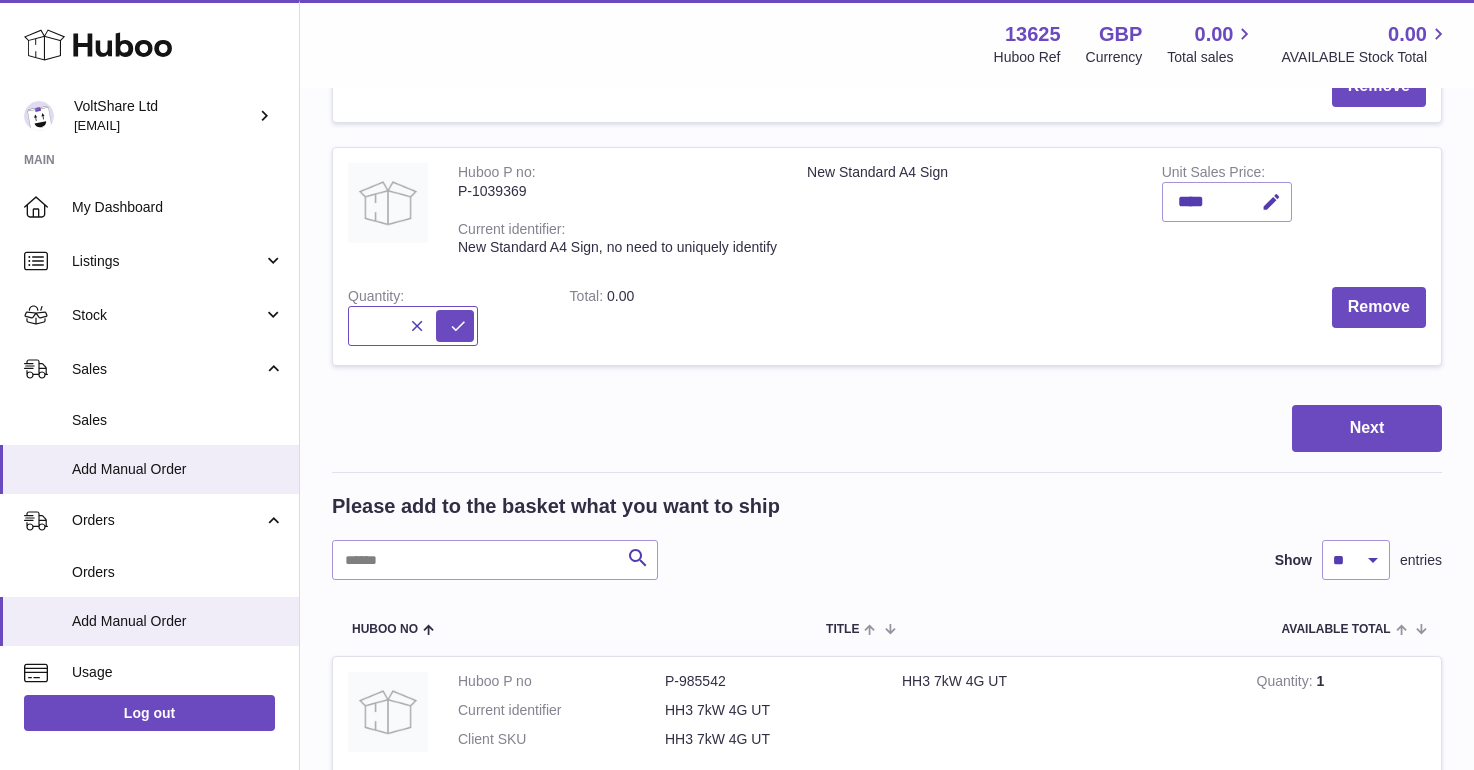 type on "*" 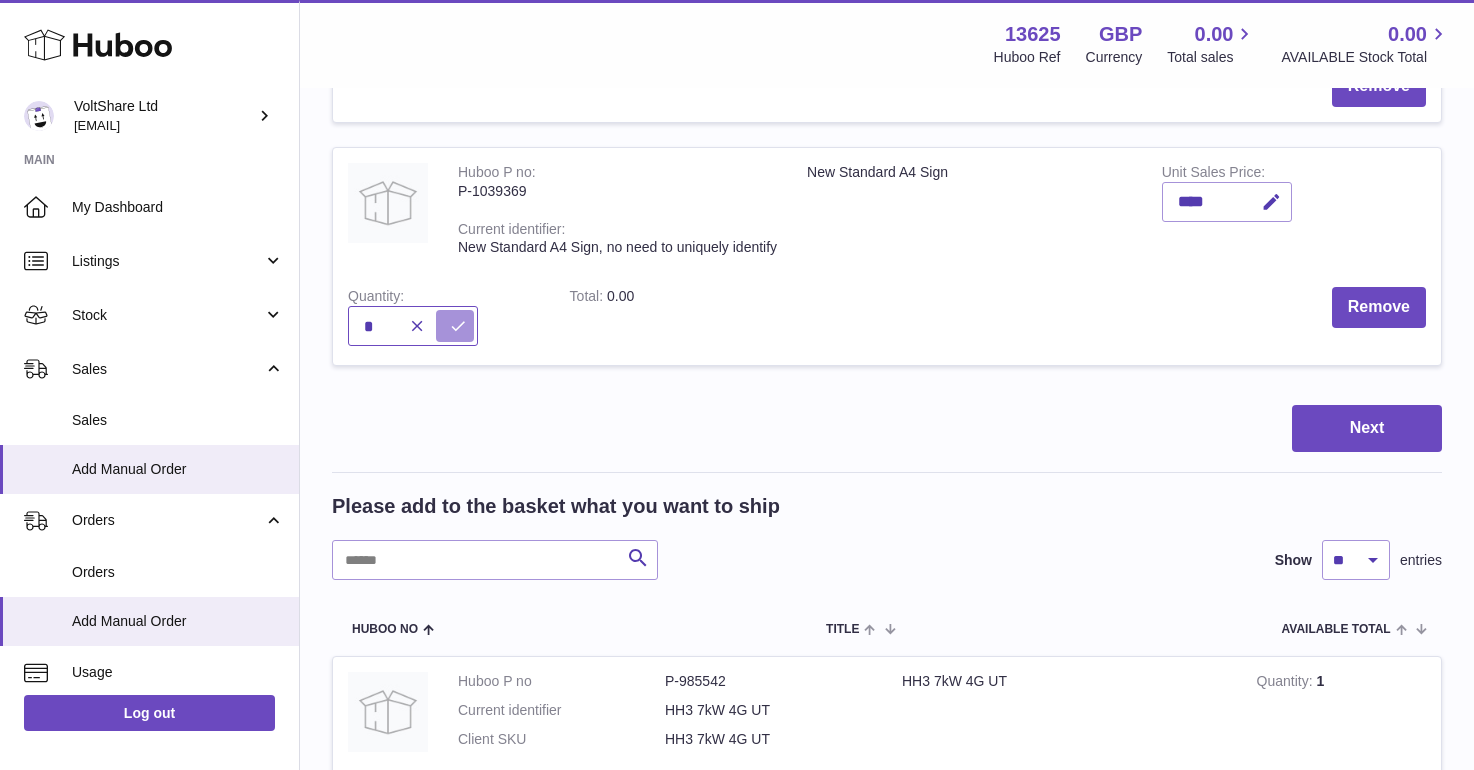 type on "*" 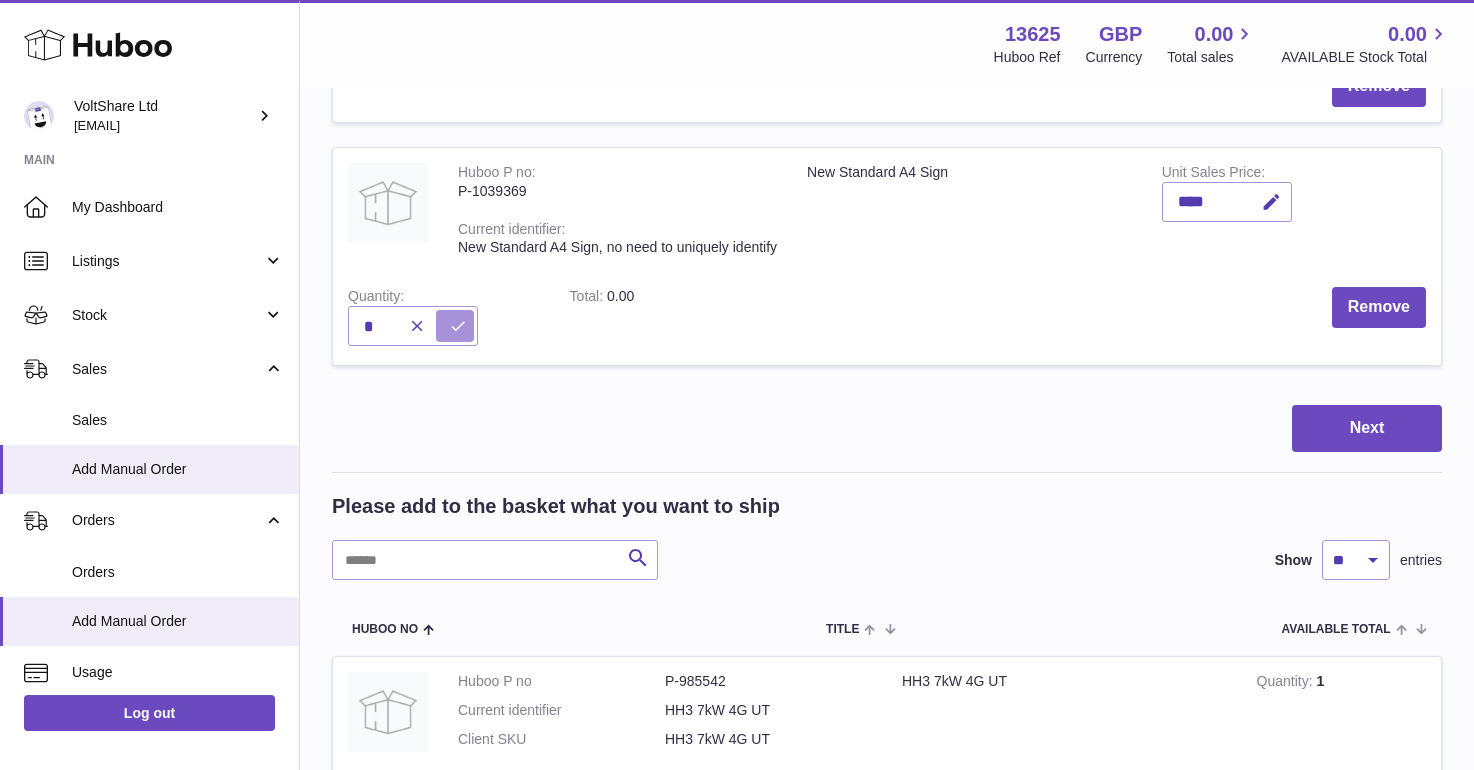 click at bounding box center [455, 326] 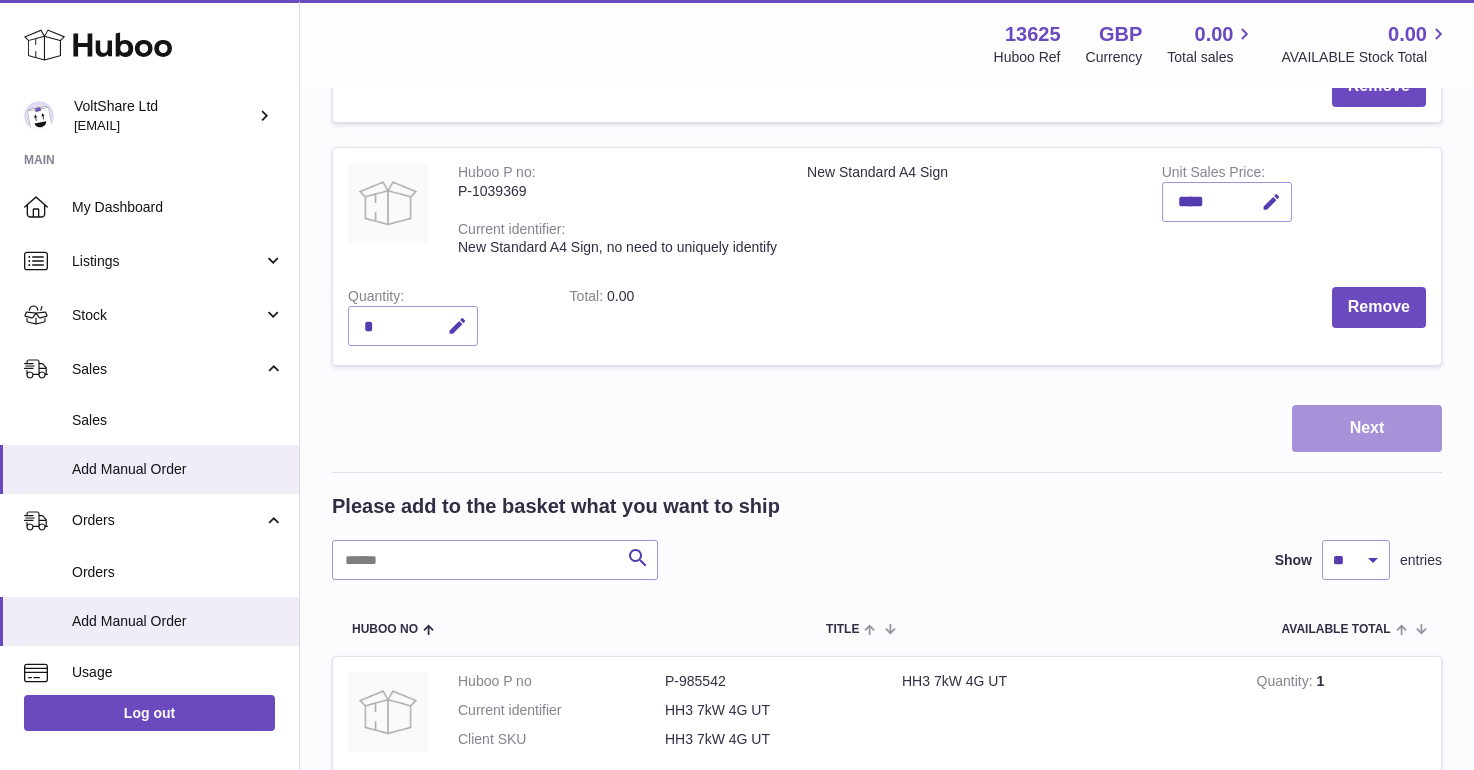 click on "Next" at bounding box center (1367, 428) 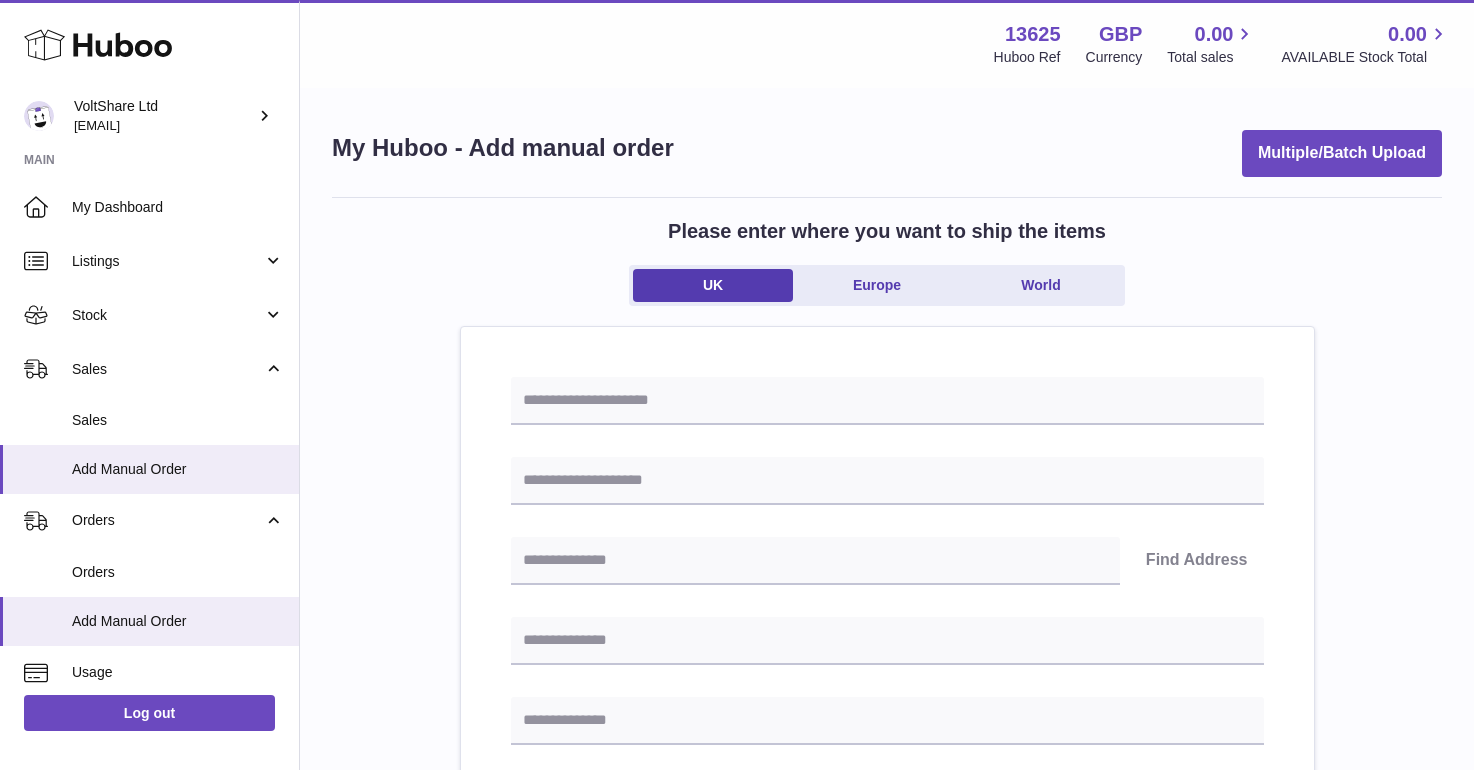 scroll, scrollTop: 0, scrollLeft: 0, axis: both 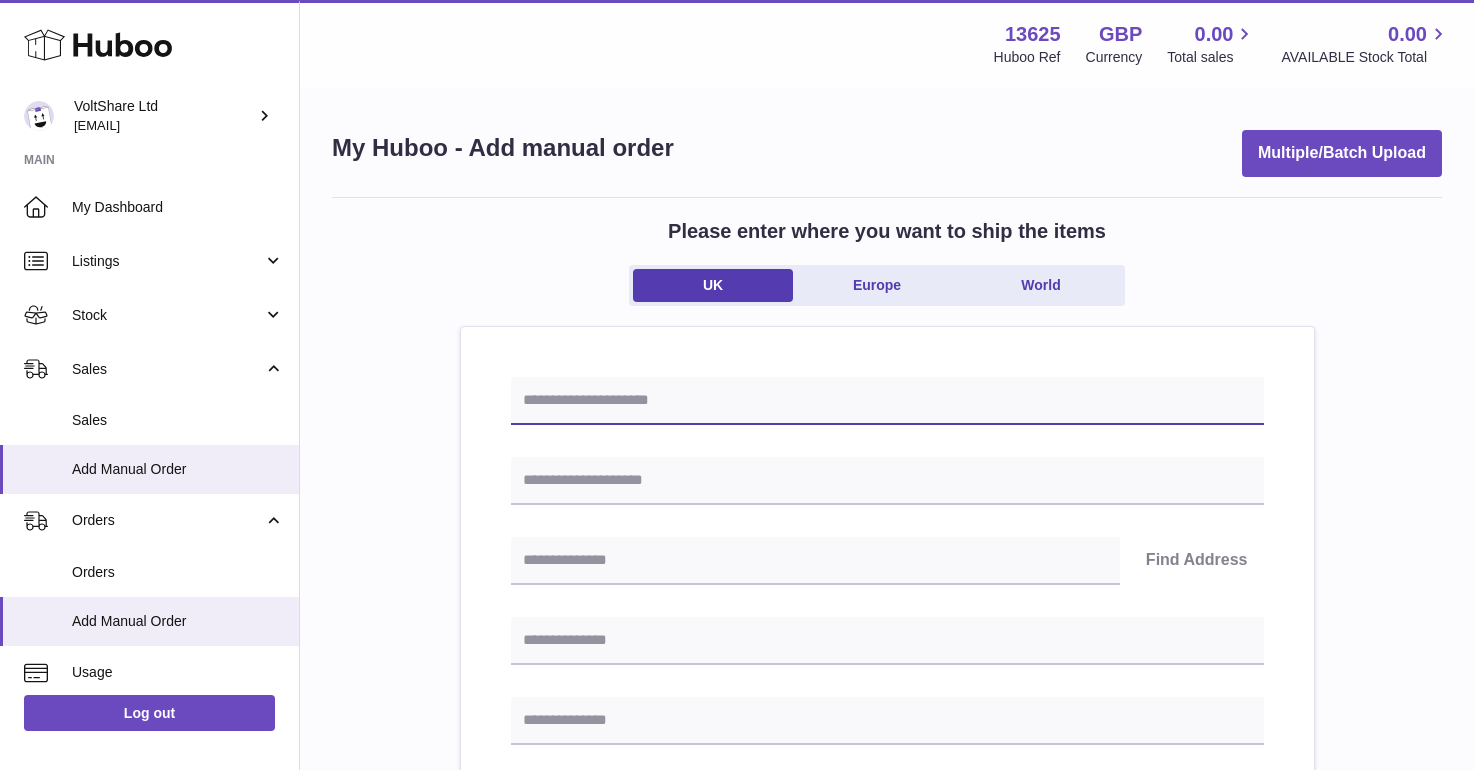 click at bounding box center (887, 401) 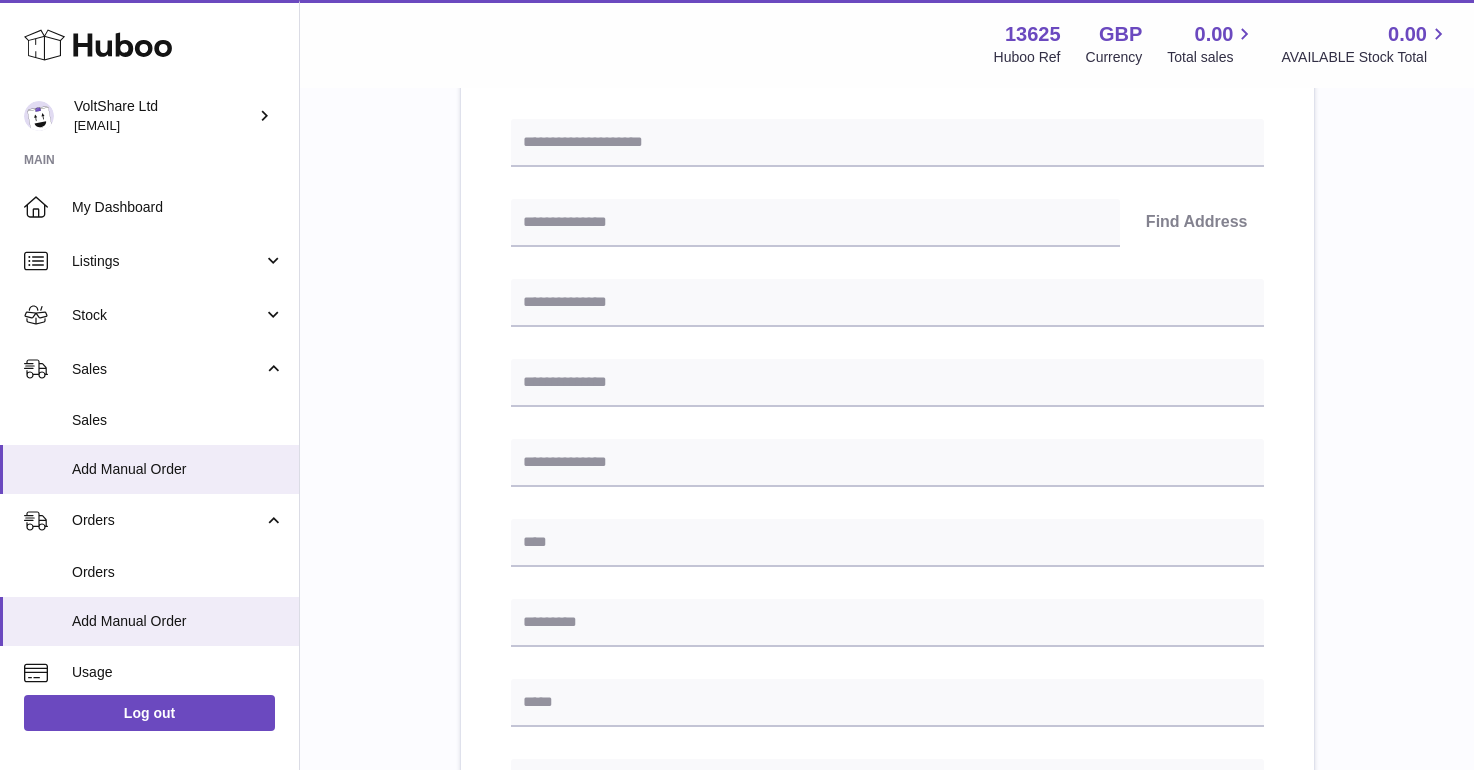 scroll, scrollTop: 434, scrollLeft: 0, axis: vertical 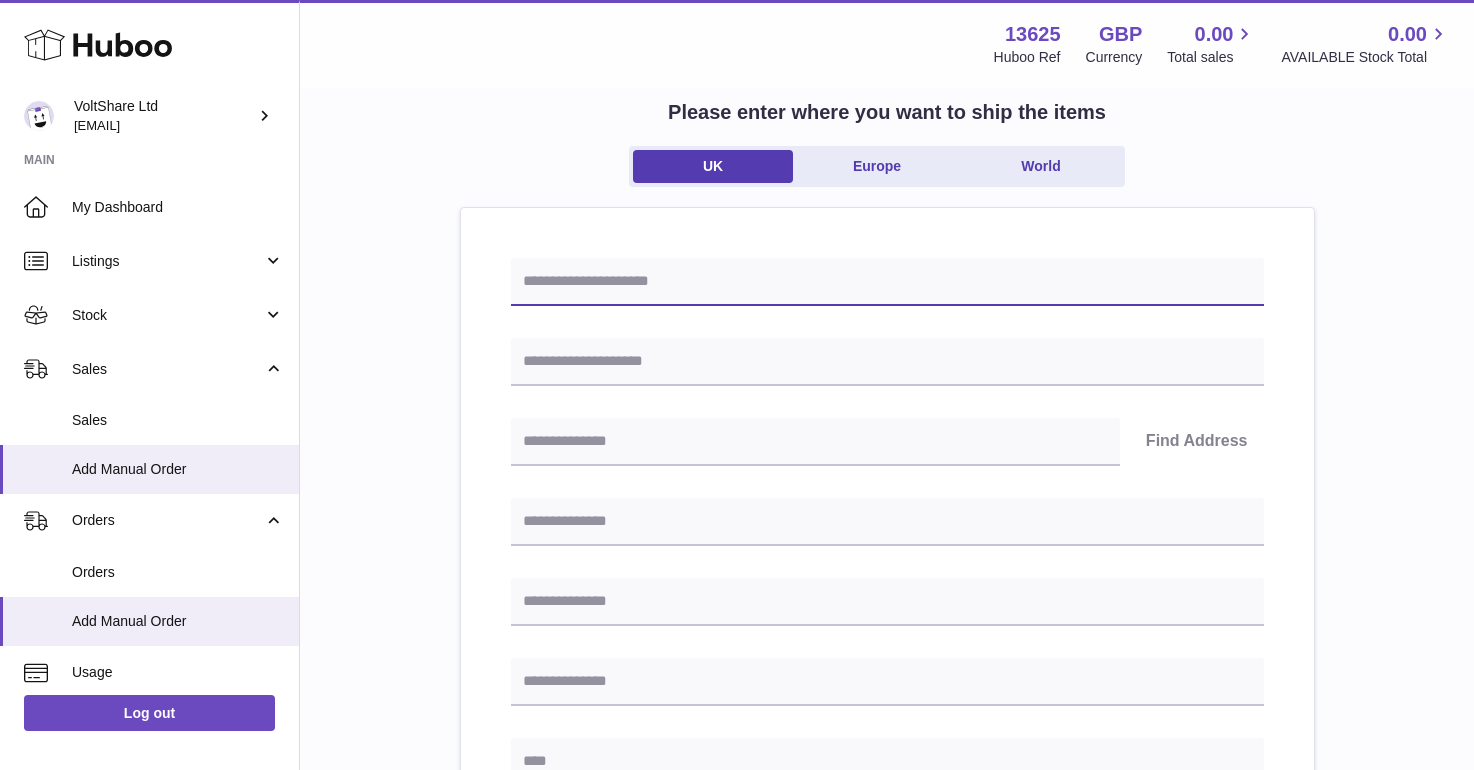 paste on "**********" 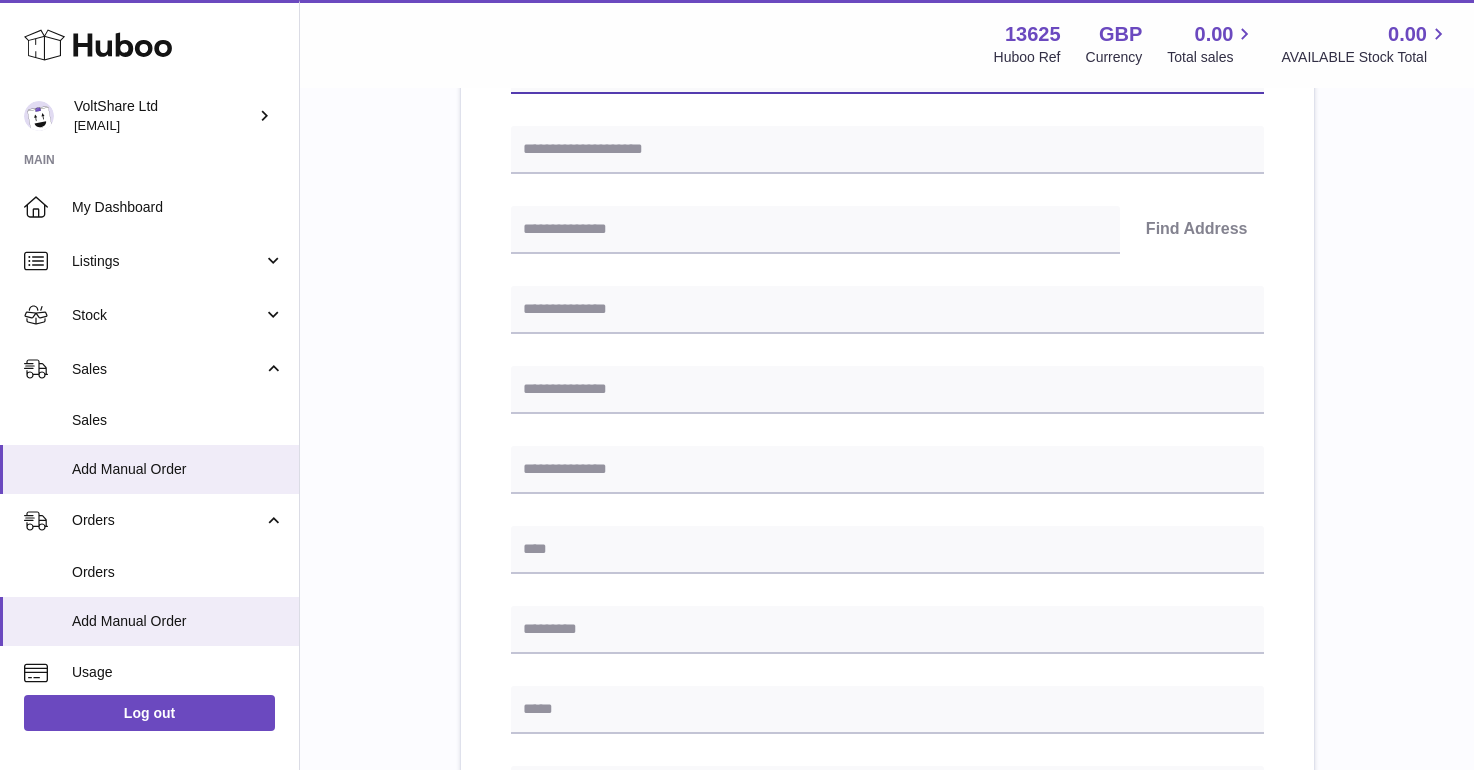scroll, scrollTop: 273, scrollLeft: 0, axis: vertical 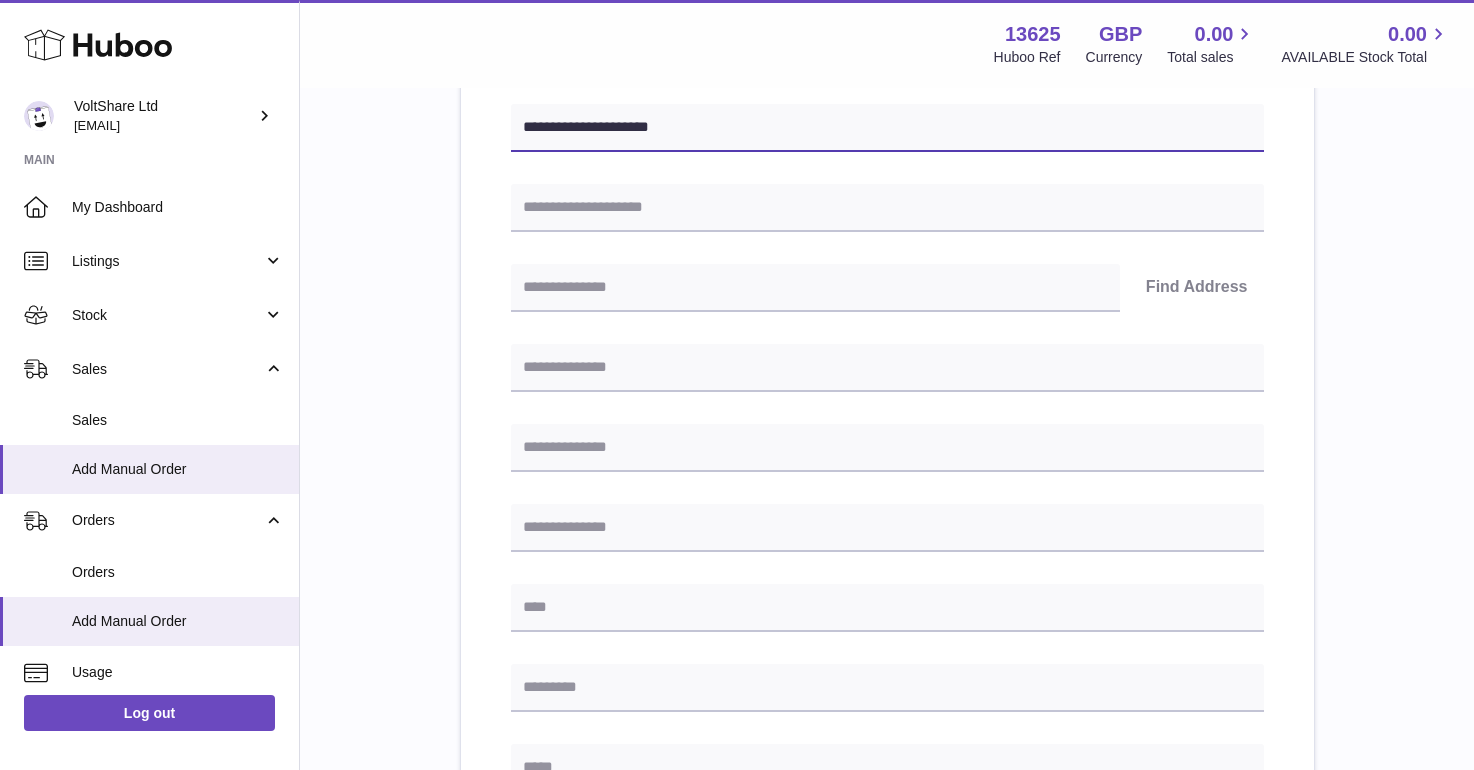 type on "**********" 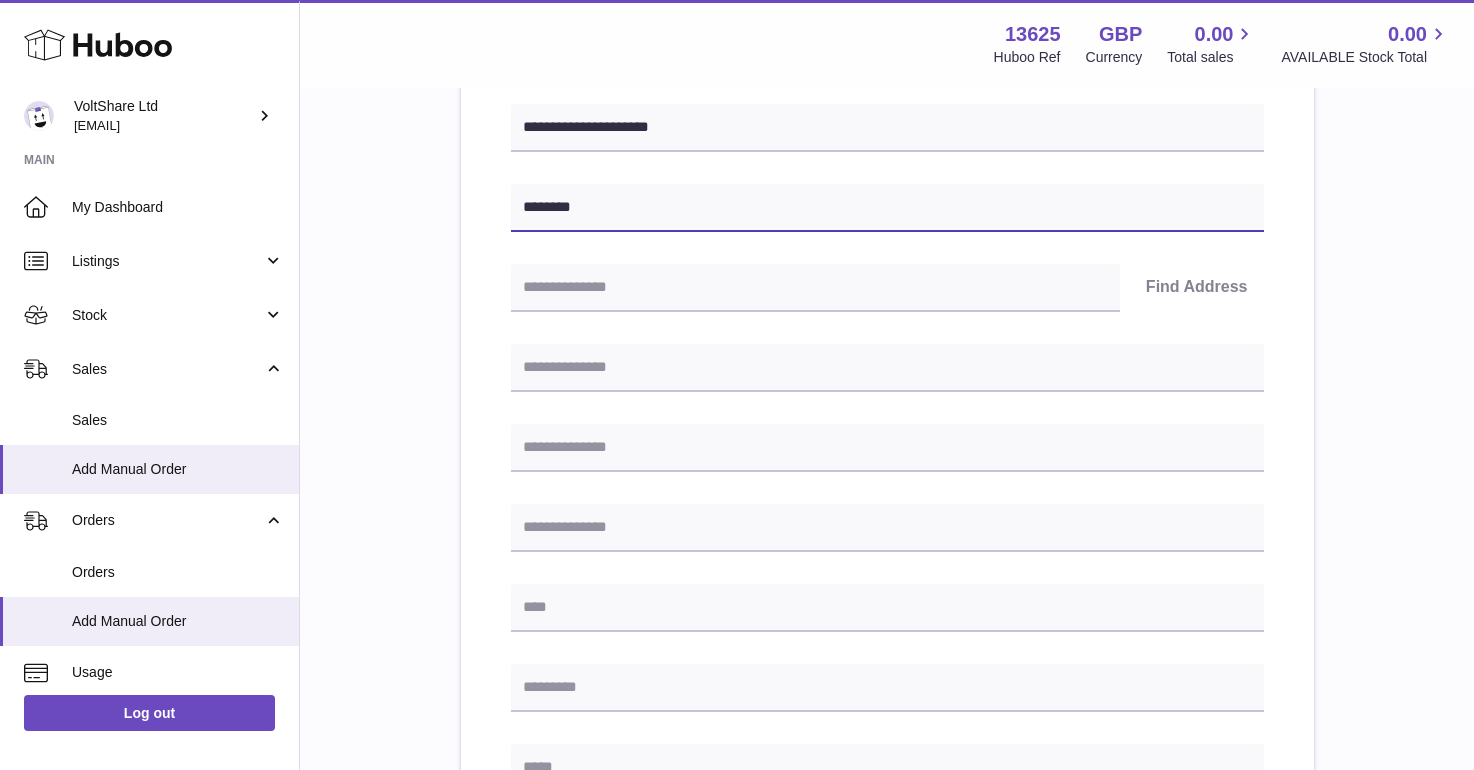 click on "********" at bounding box center [887, 208] 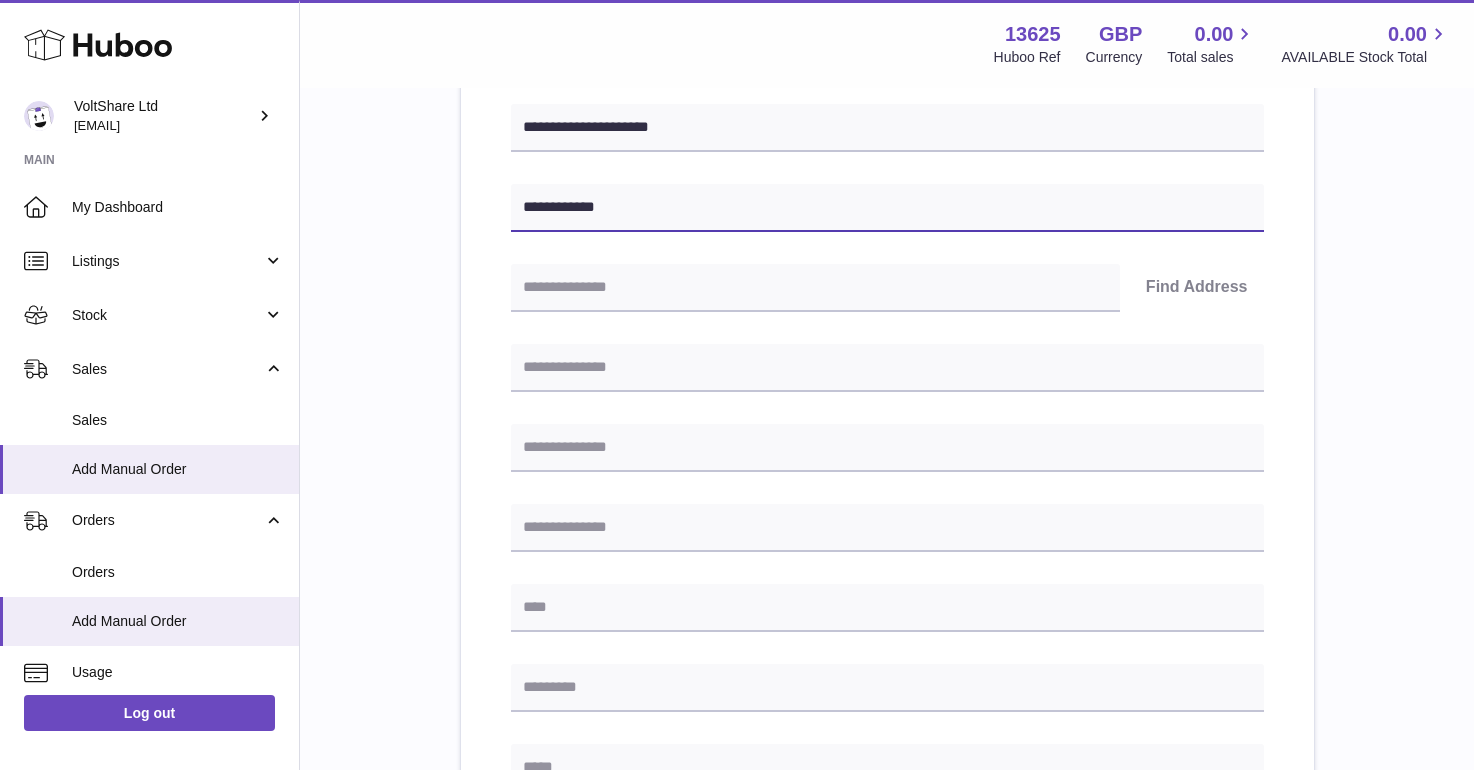 type on "**********" 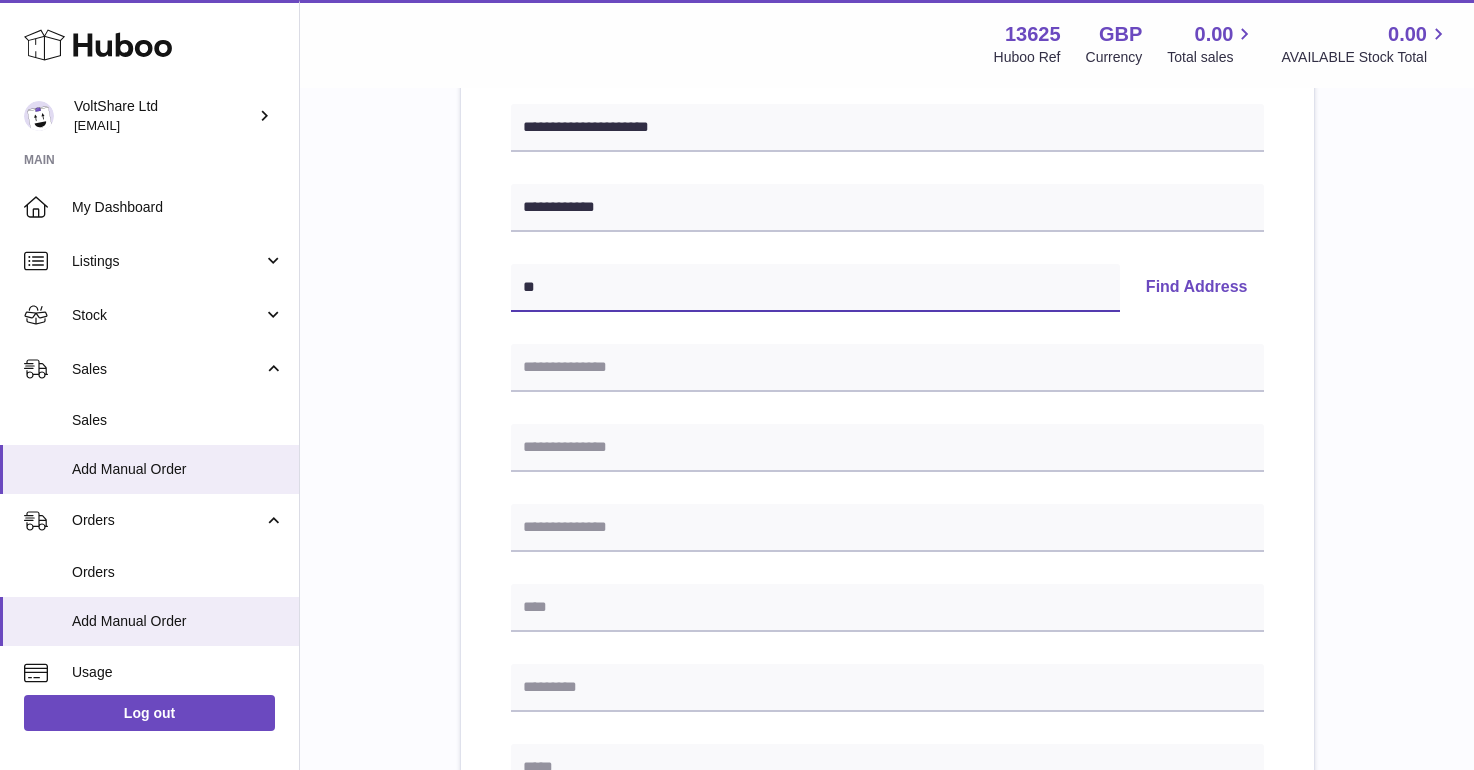 type on "*" 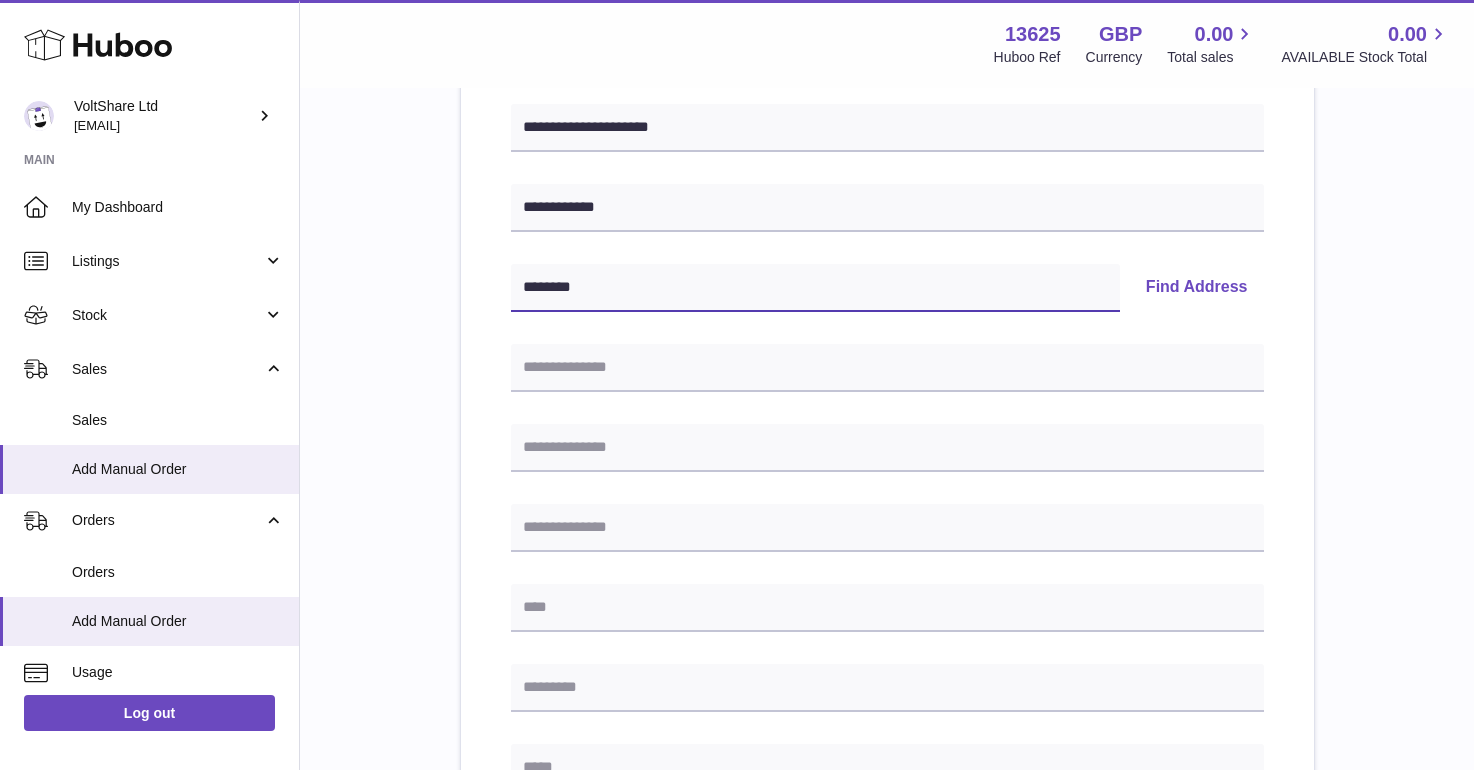 type on "********" 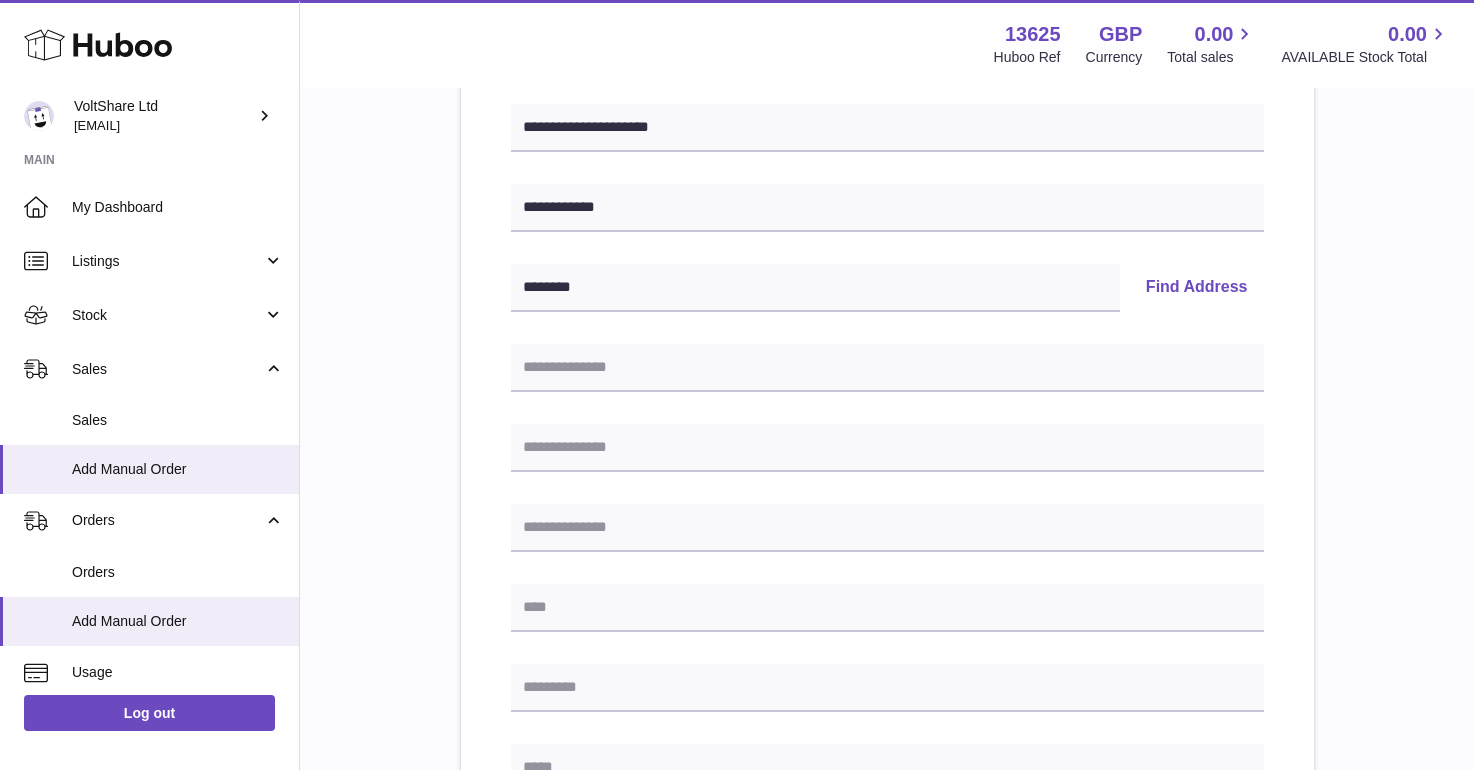 click on "Find Address" at bounding box center (1197, 288) 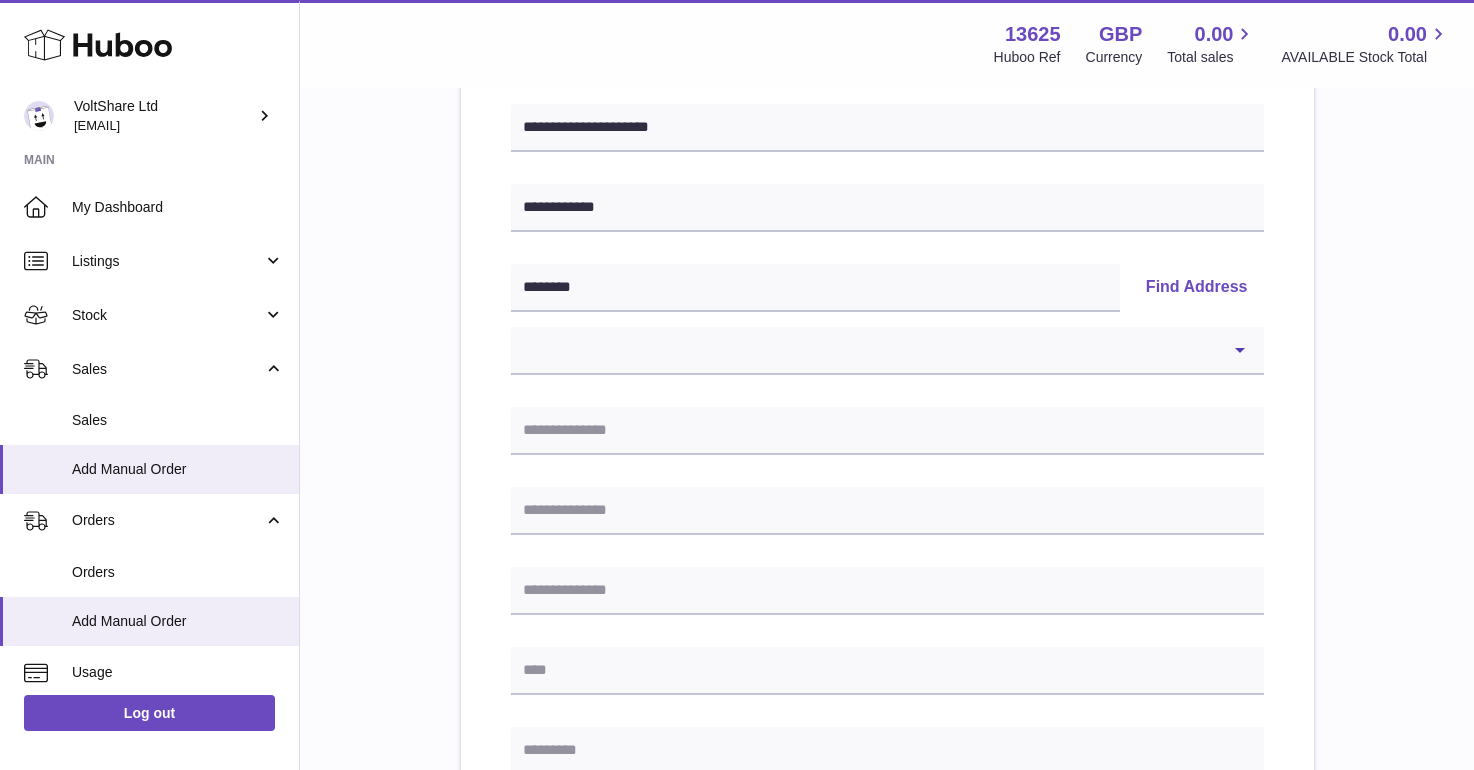 click on "**********" at bounding box center (887, 681) 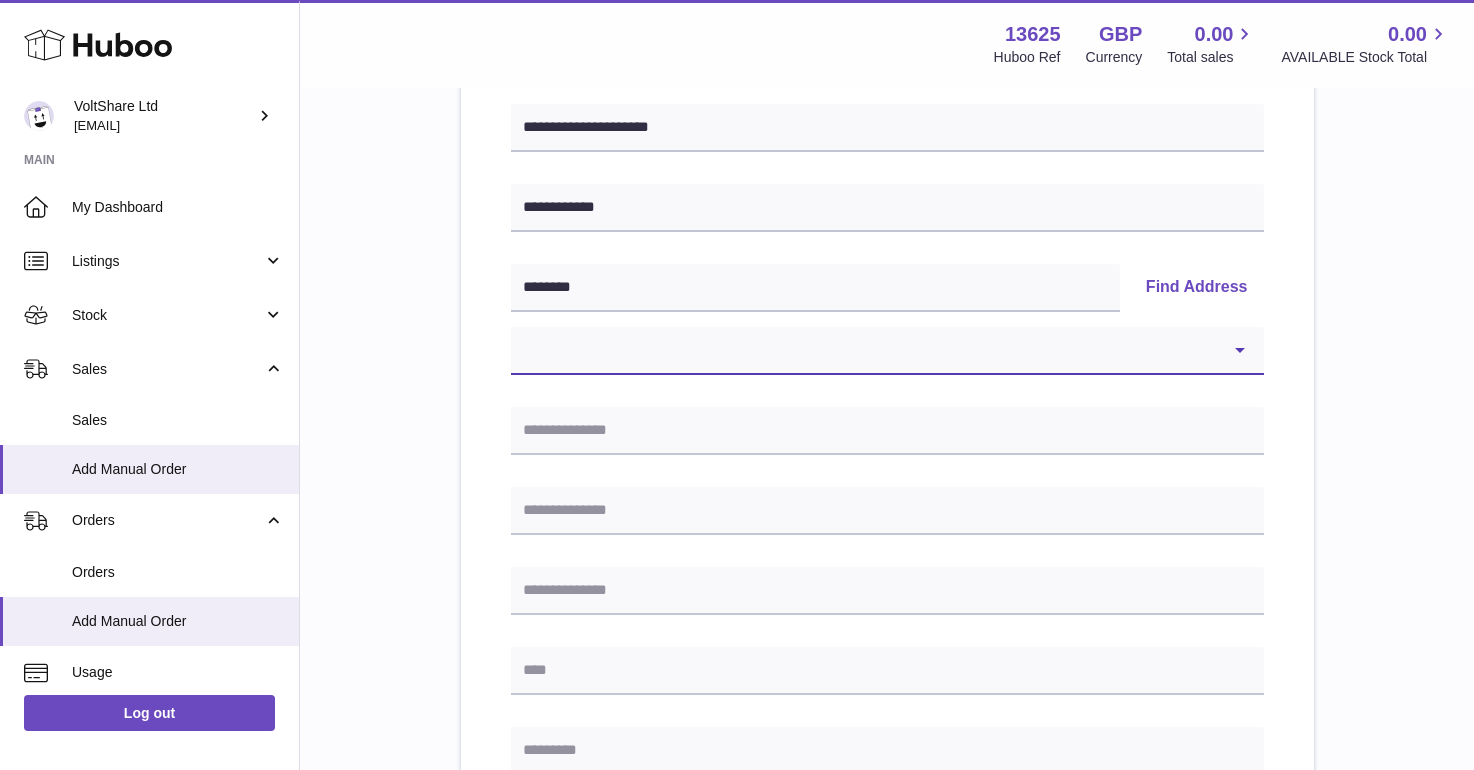 select on "*" 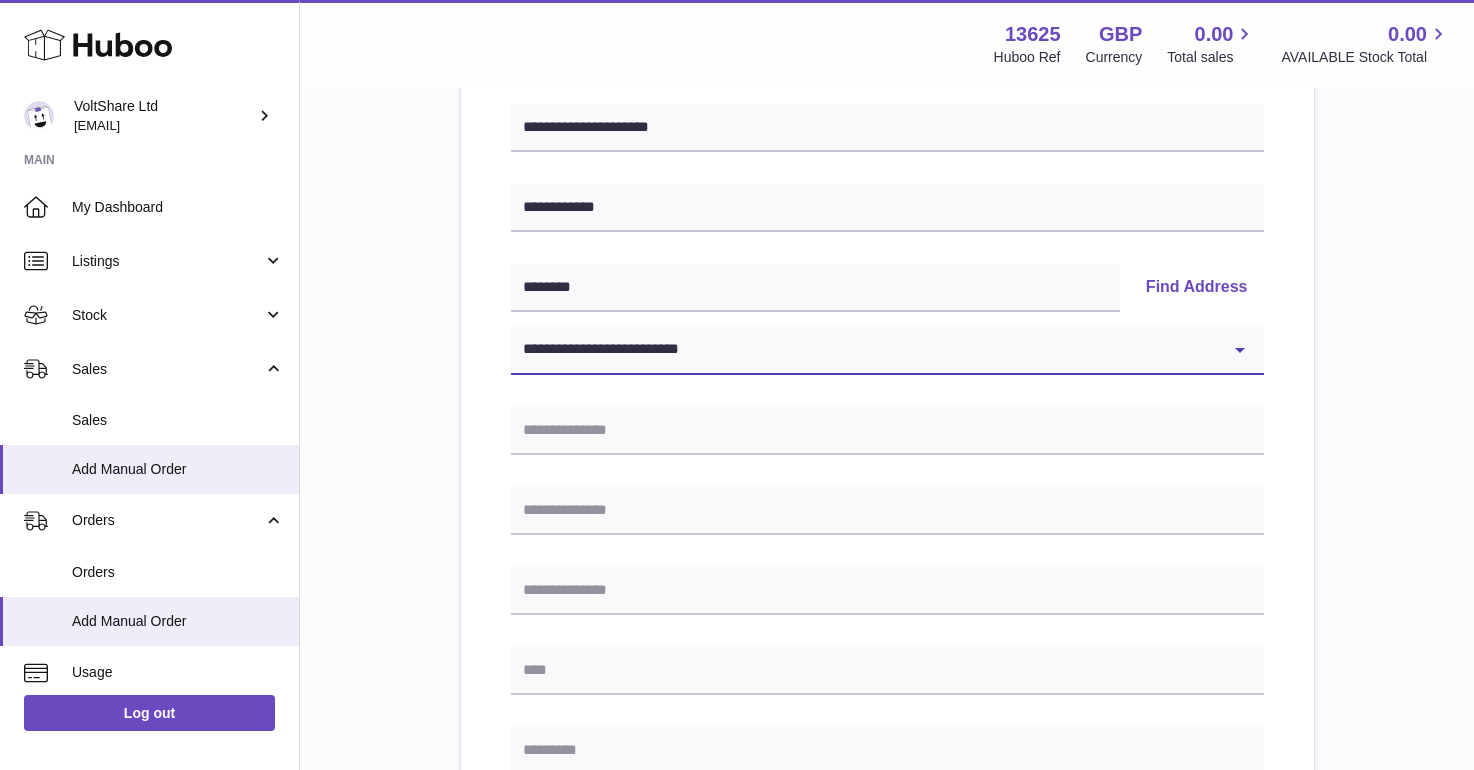 type on "**********" 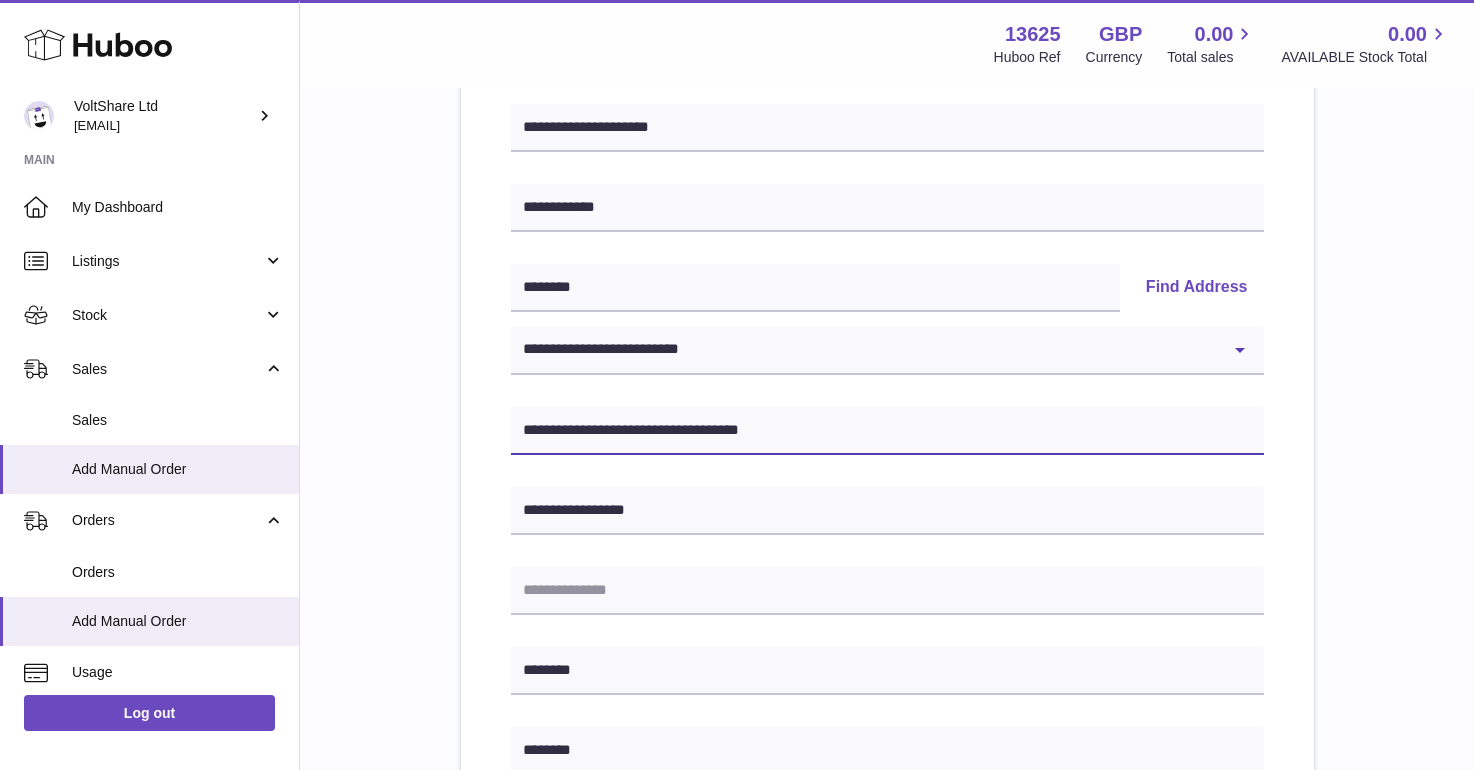 click on "**********" at bounding box center (887, 431) 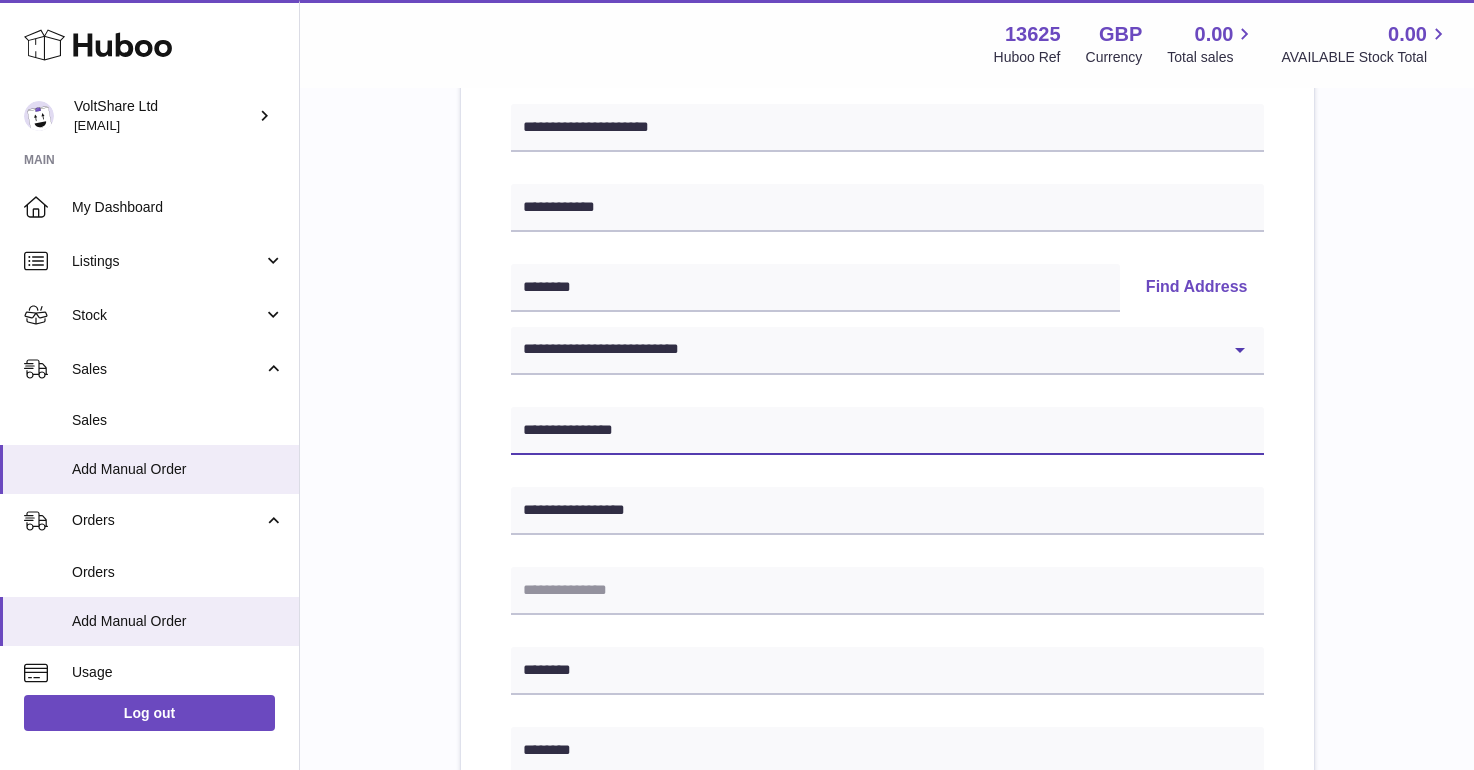 type on "**********" 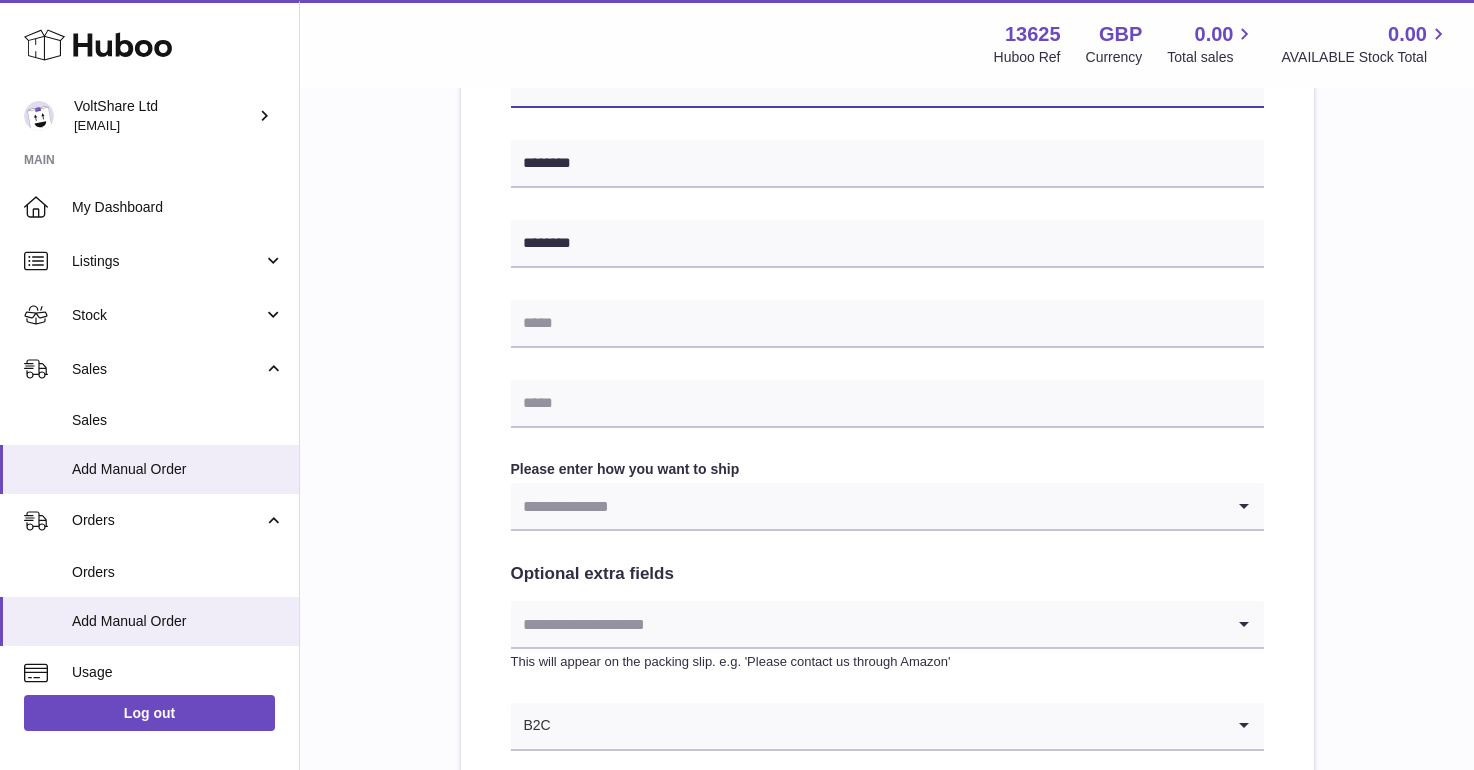 scroll, scrollTop: 822, scrollLeft: 0, axis: vertical 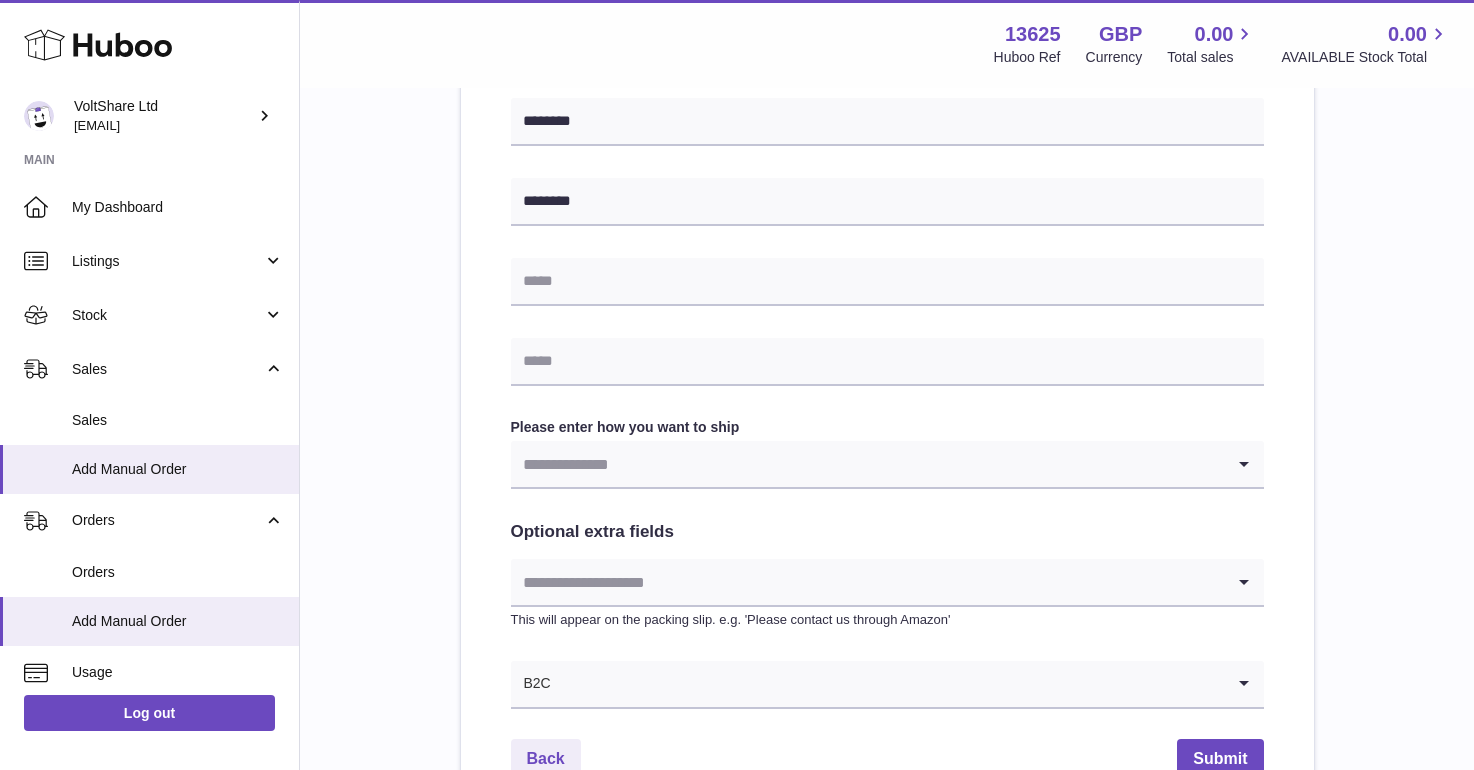 type on "**********" 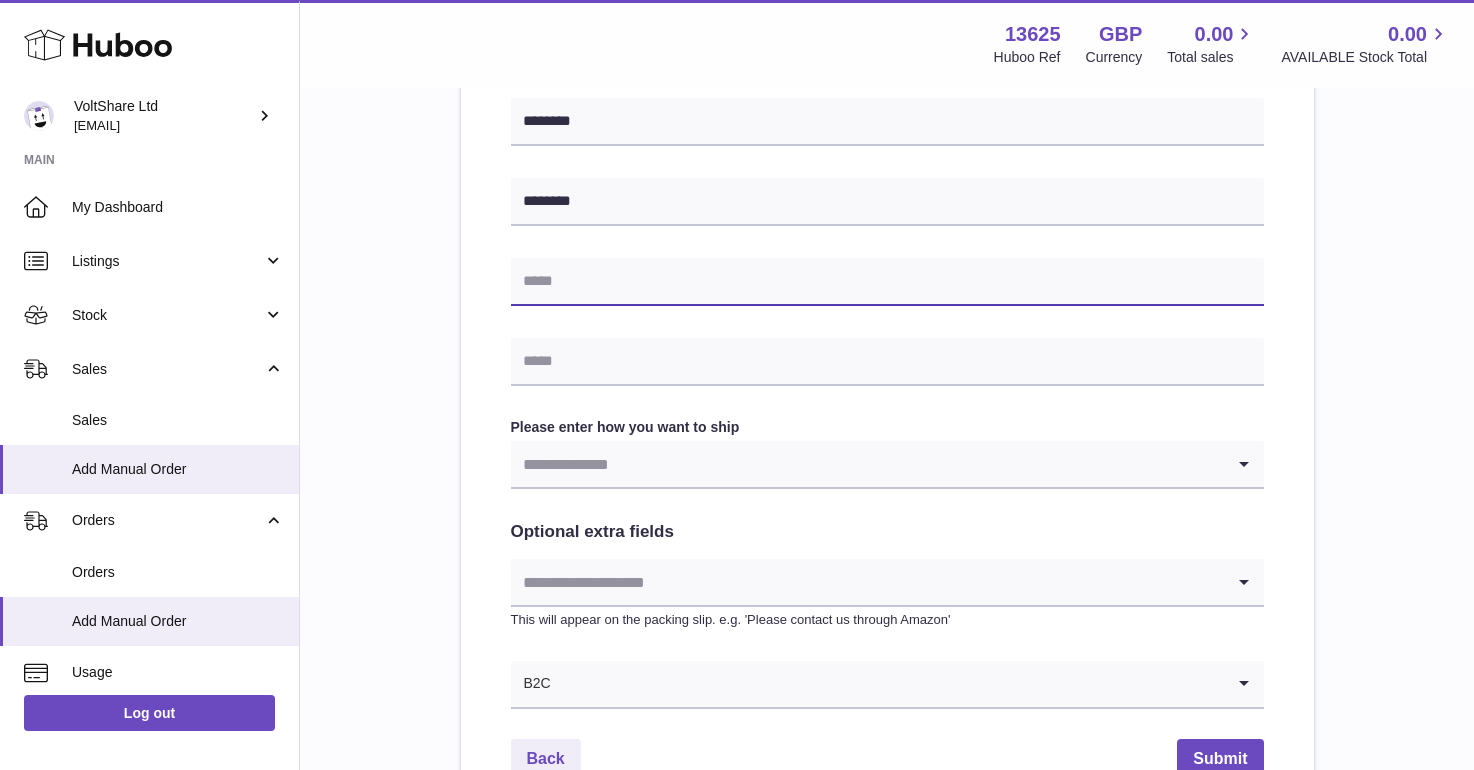 paste on "**********" 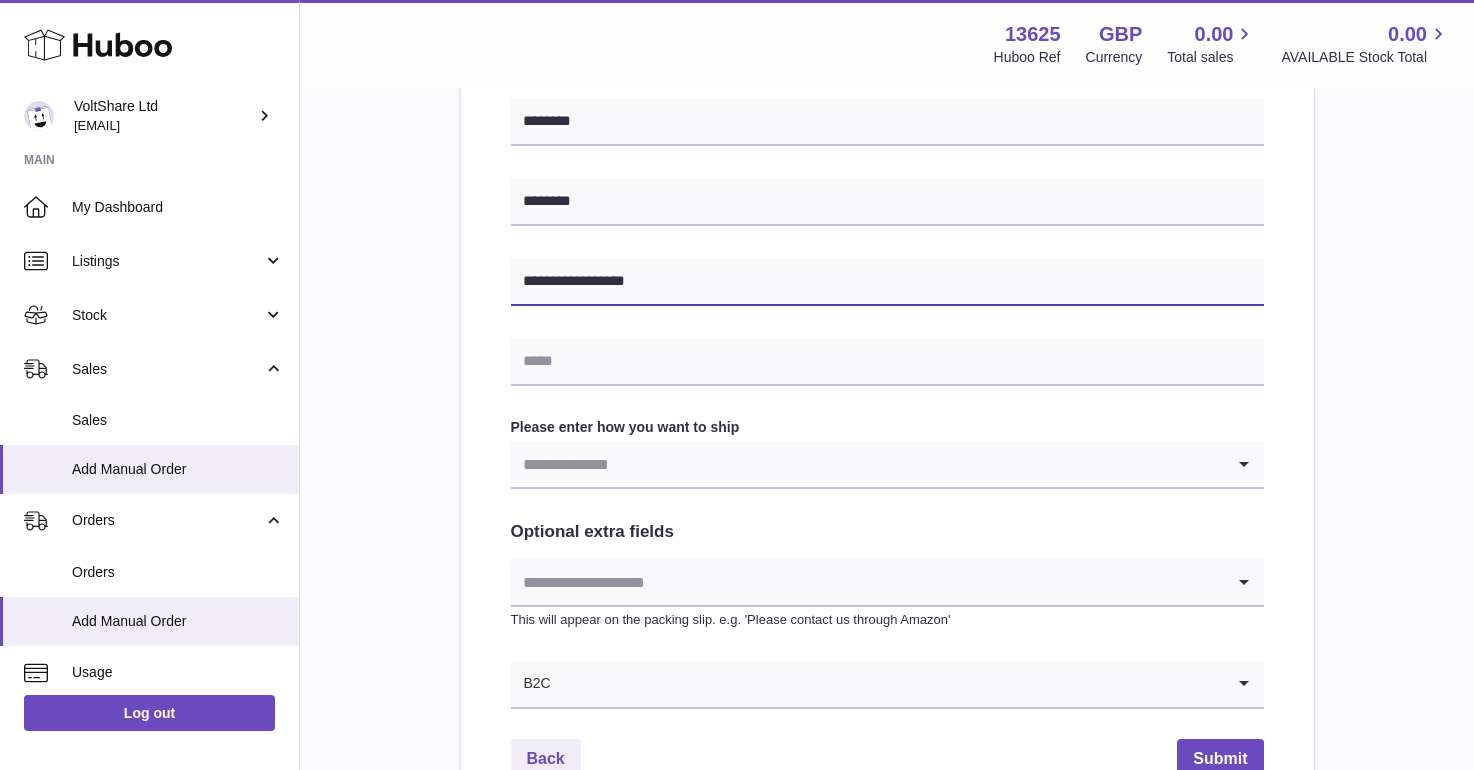 drag, startPoint x: 555, startPoint y: 277, endPoint x: 460, endPoint y: 277, distance: 95 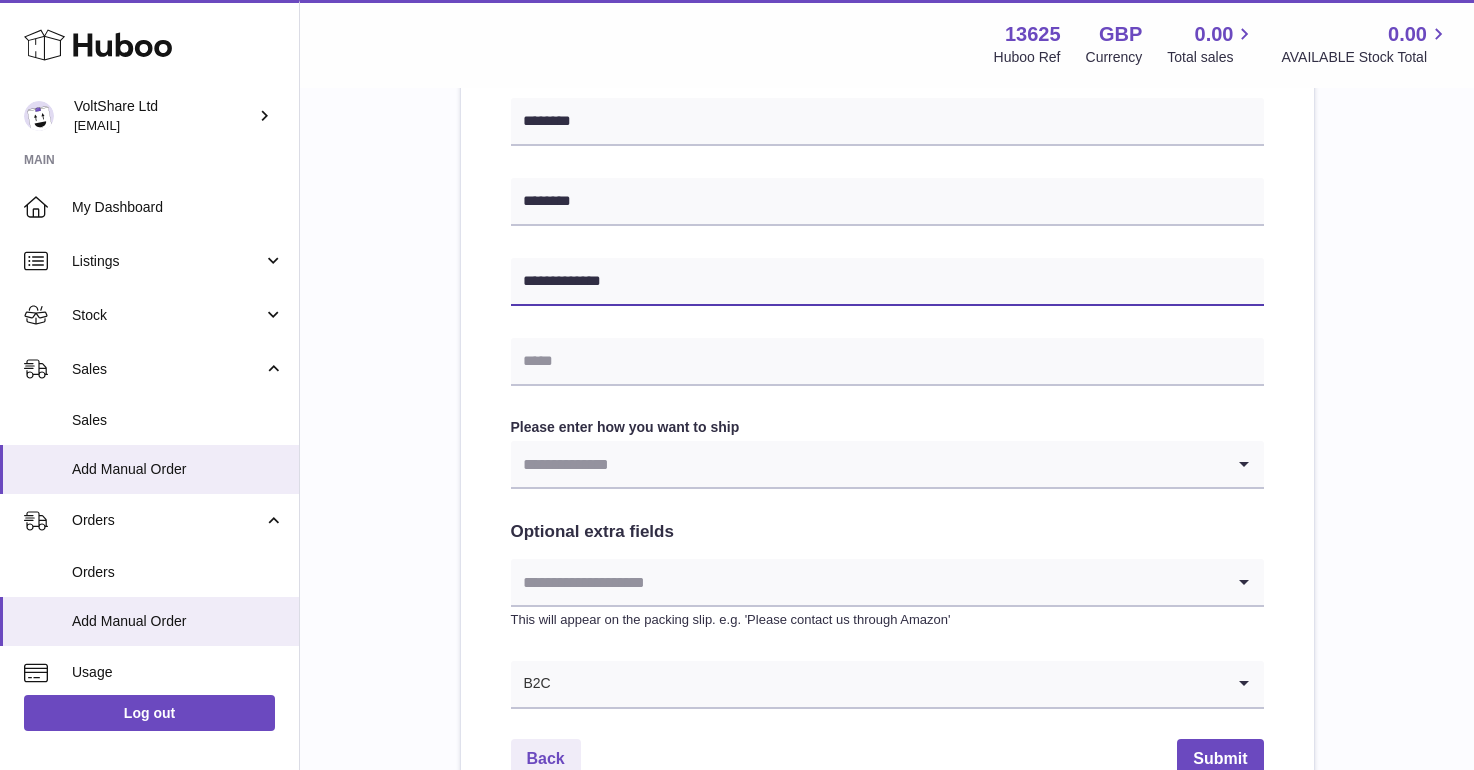 click on "**********" at bounding box center [887, 282] 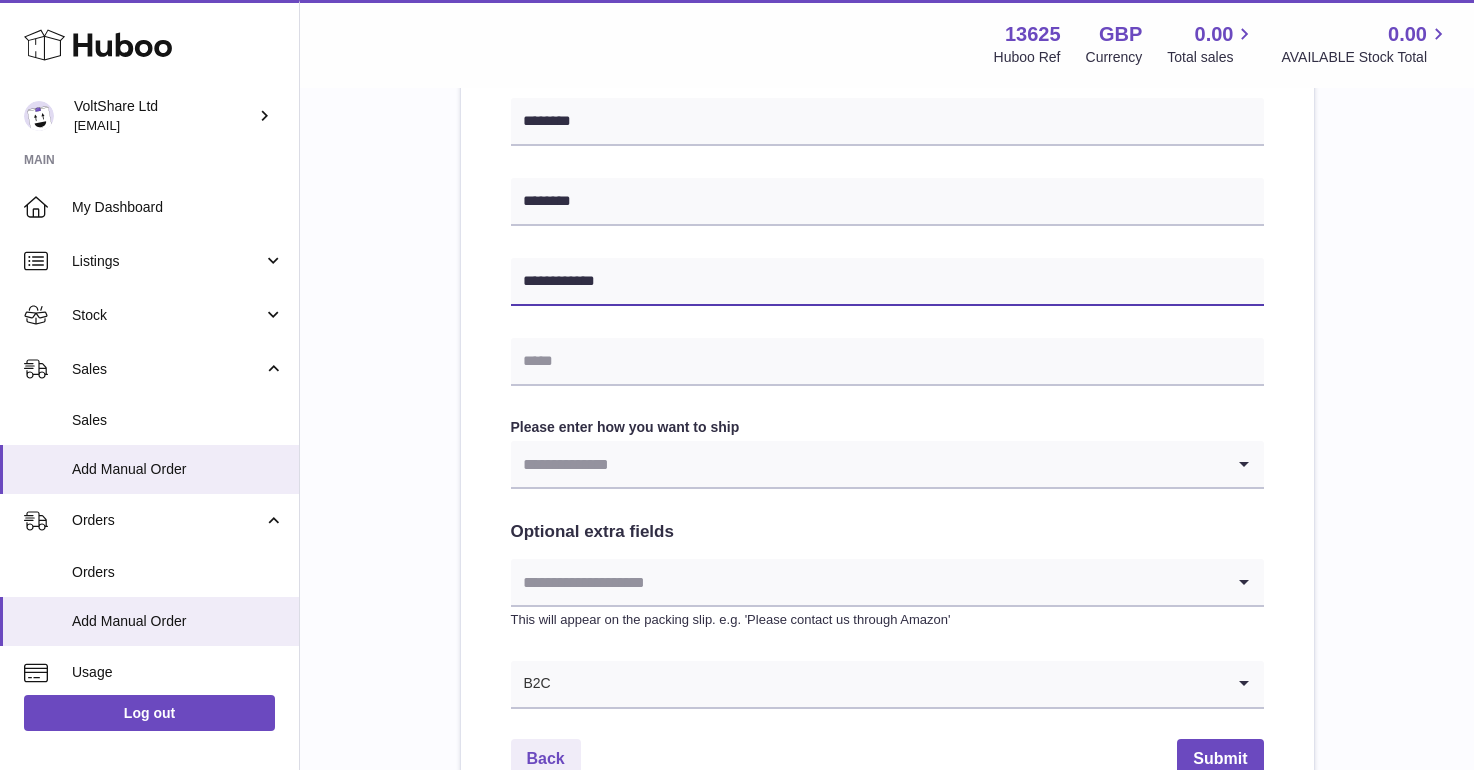click on "**********" at bounding box center (887, 282) 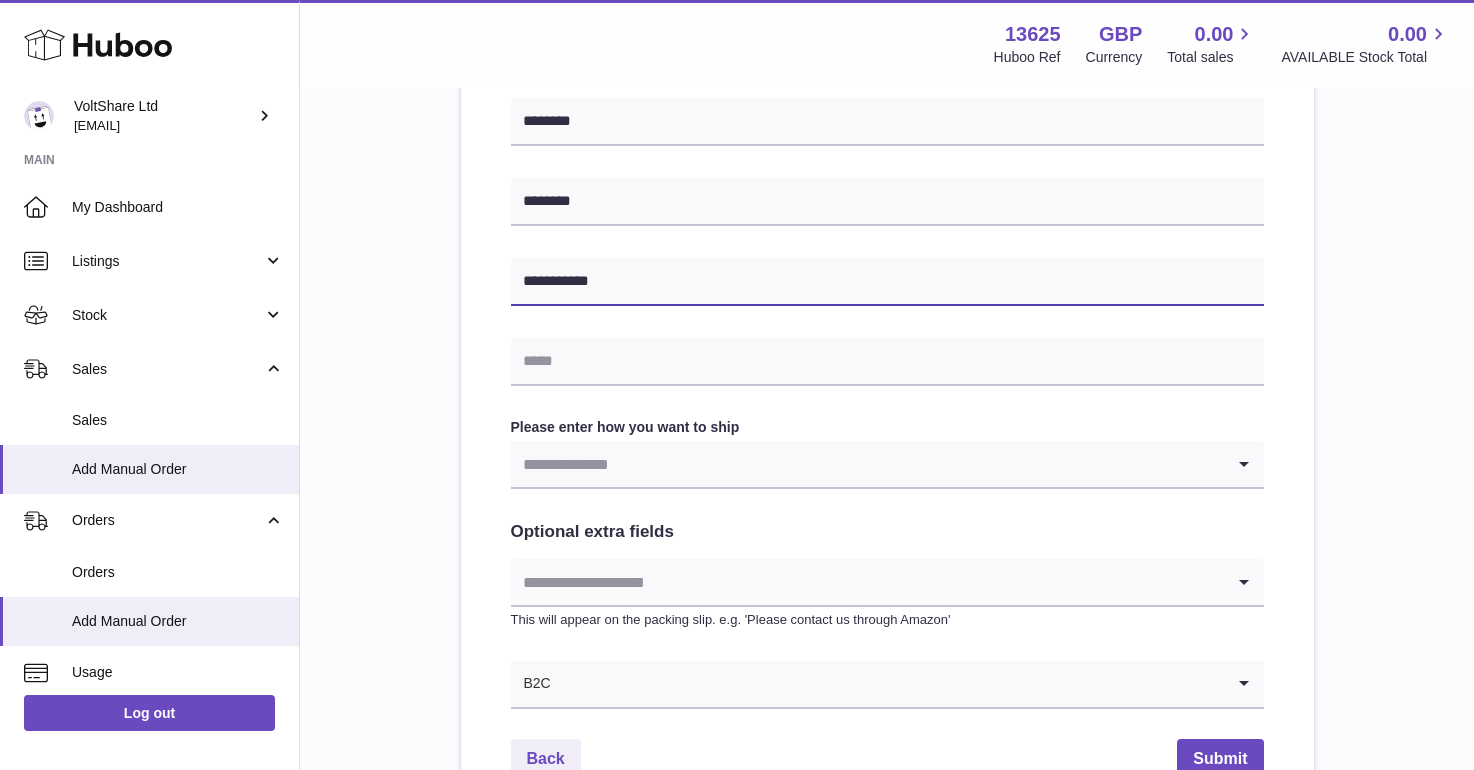type on "**********" 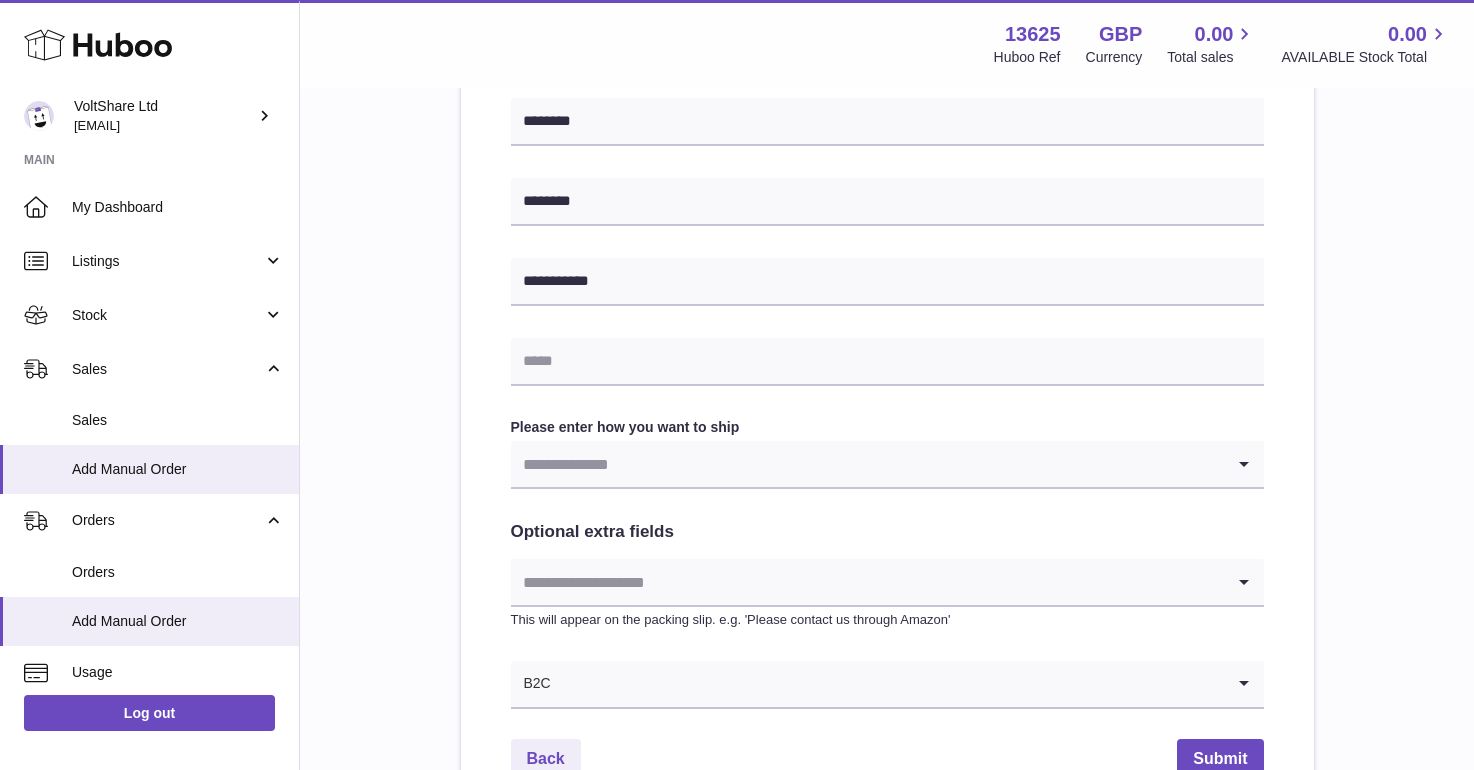 click on "Menu   Huboo     13625   Huboo Ref    GBP   Currency   0.00     Total sales   0.00     AVAILABLE Stock Total" at bounding box center (887, 44) 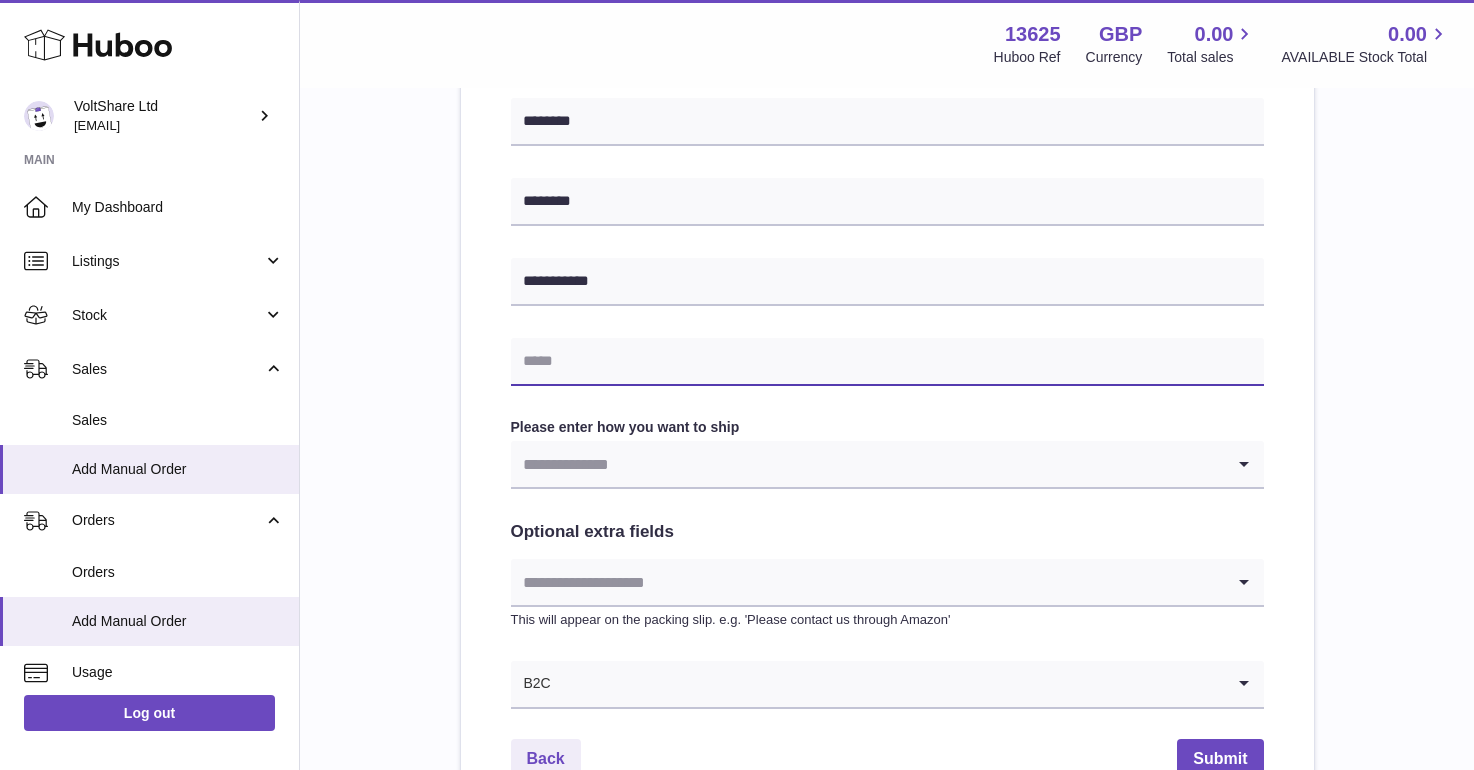 click at bounding box center [887, 362] 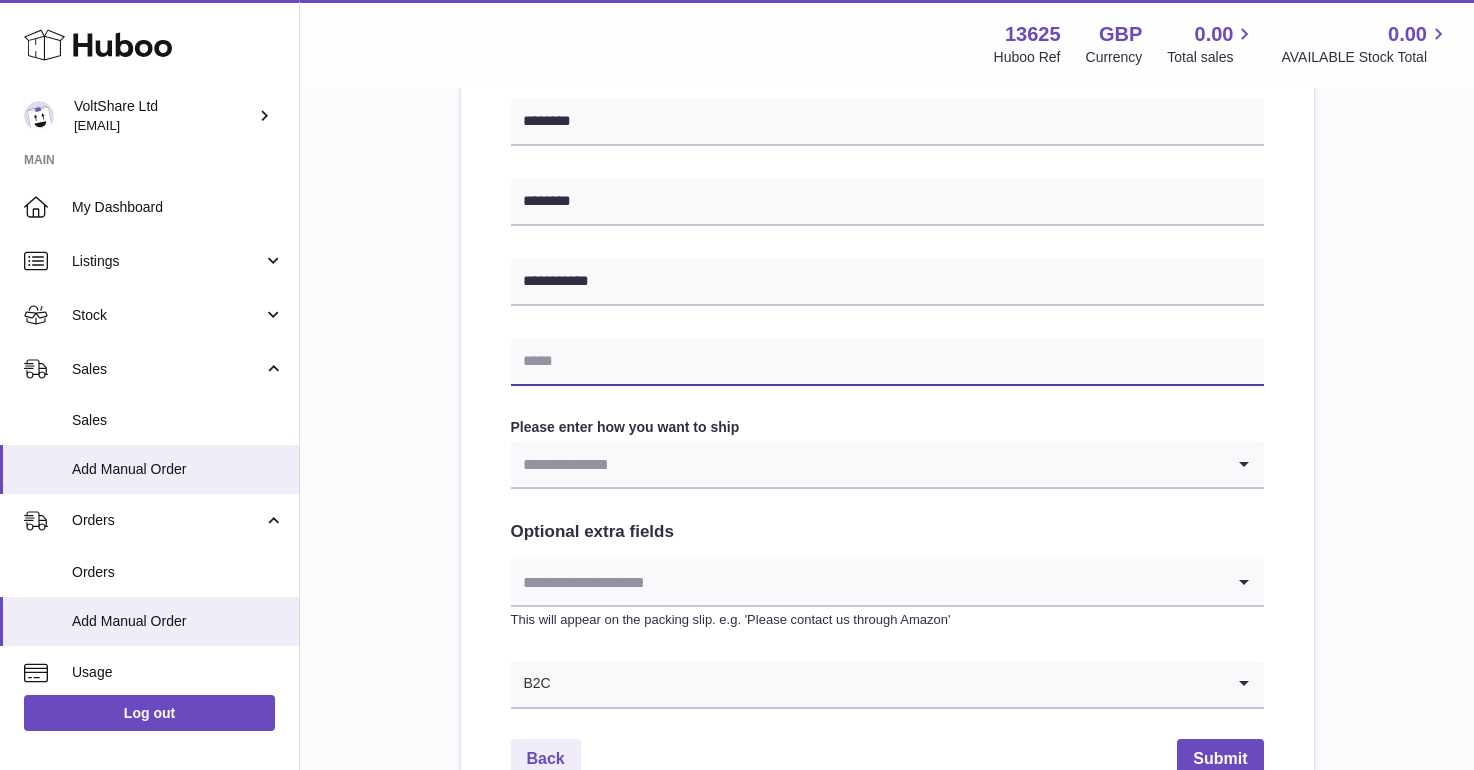 paste on "**********" 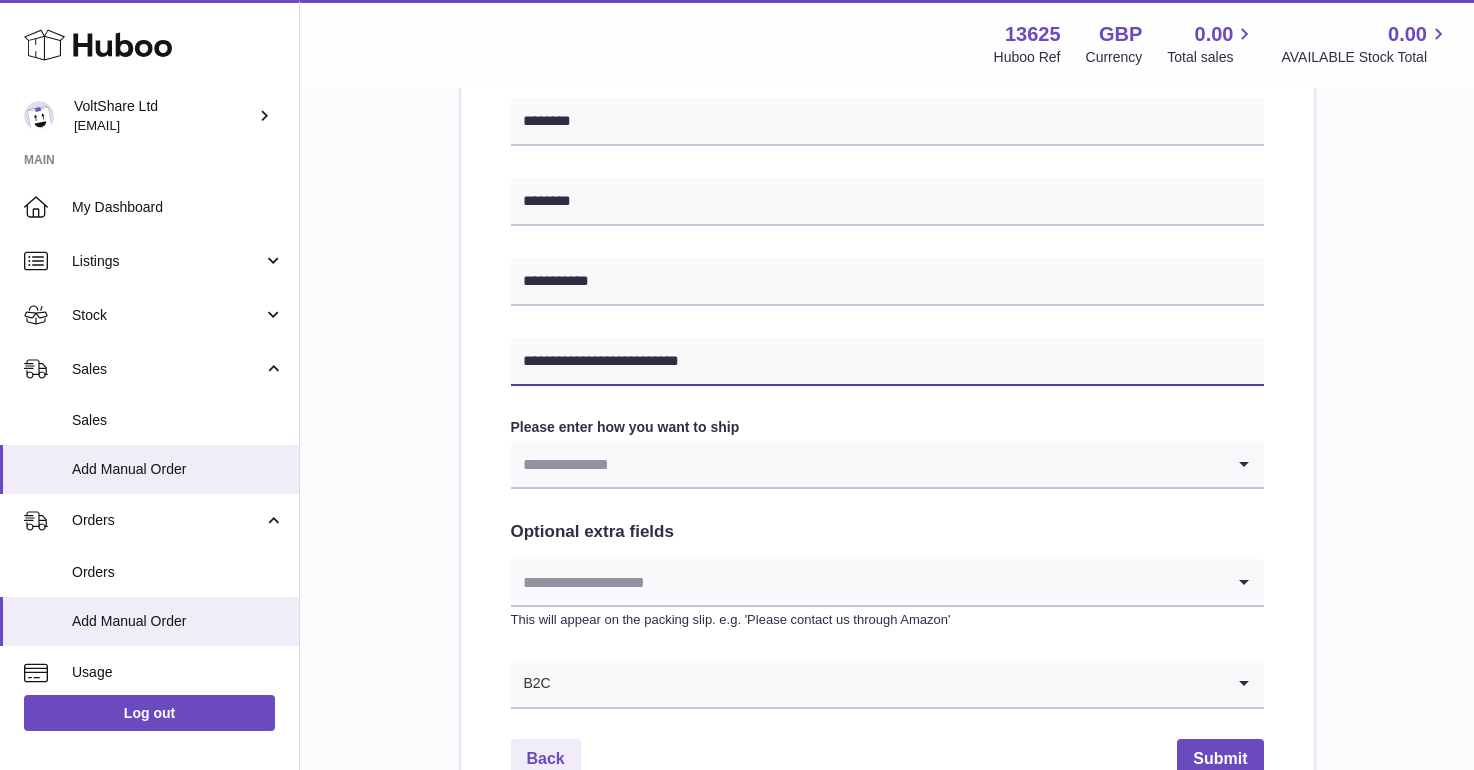 type on "**********" 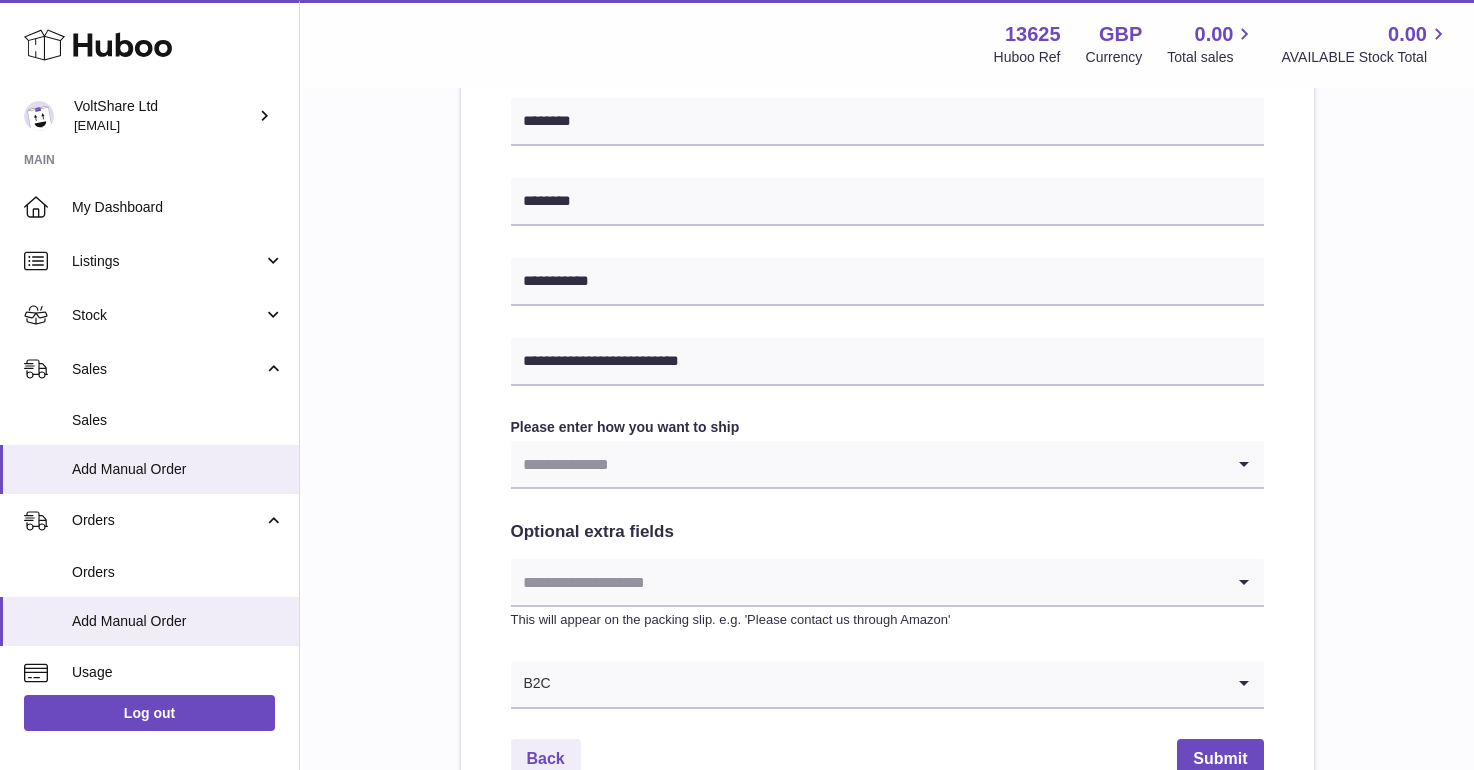 click at bounding box center [867, 464] 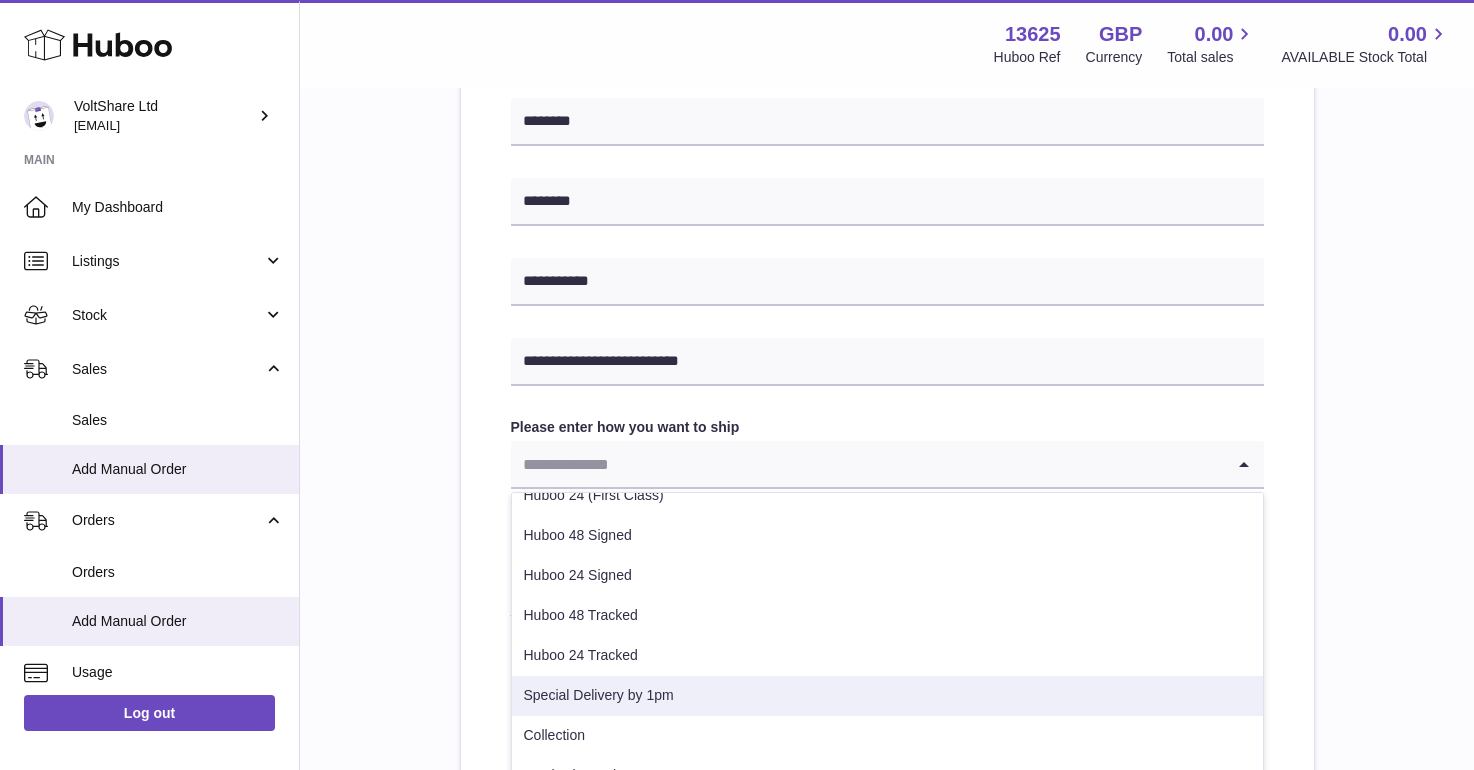 scroll, scrollTop: 62, scrollLeft: 0, axis: vertical 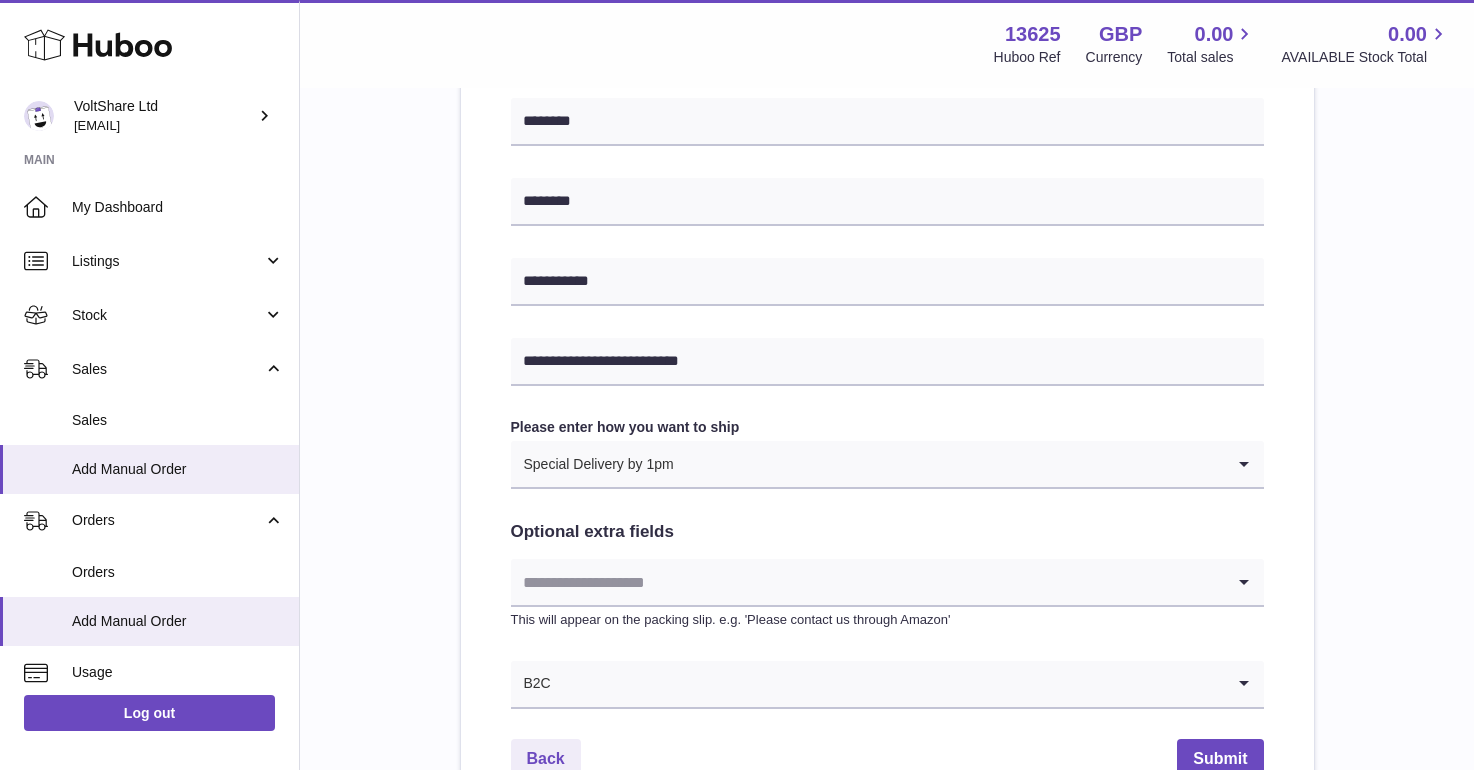 click on "**********" at bounding box center [887, 103] 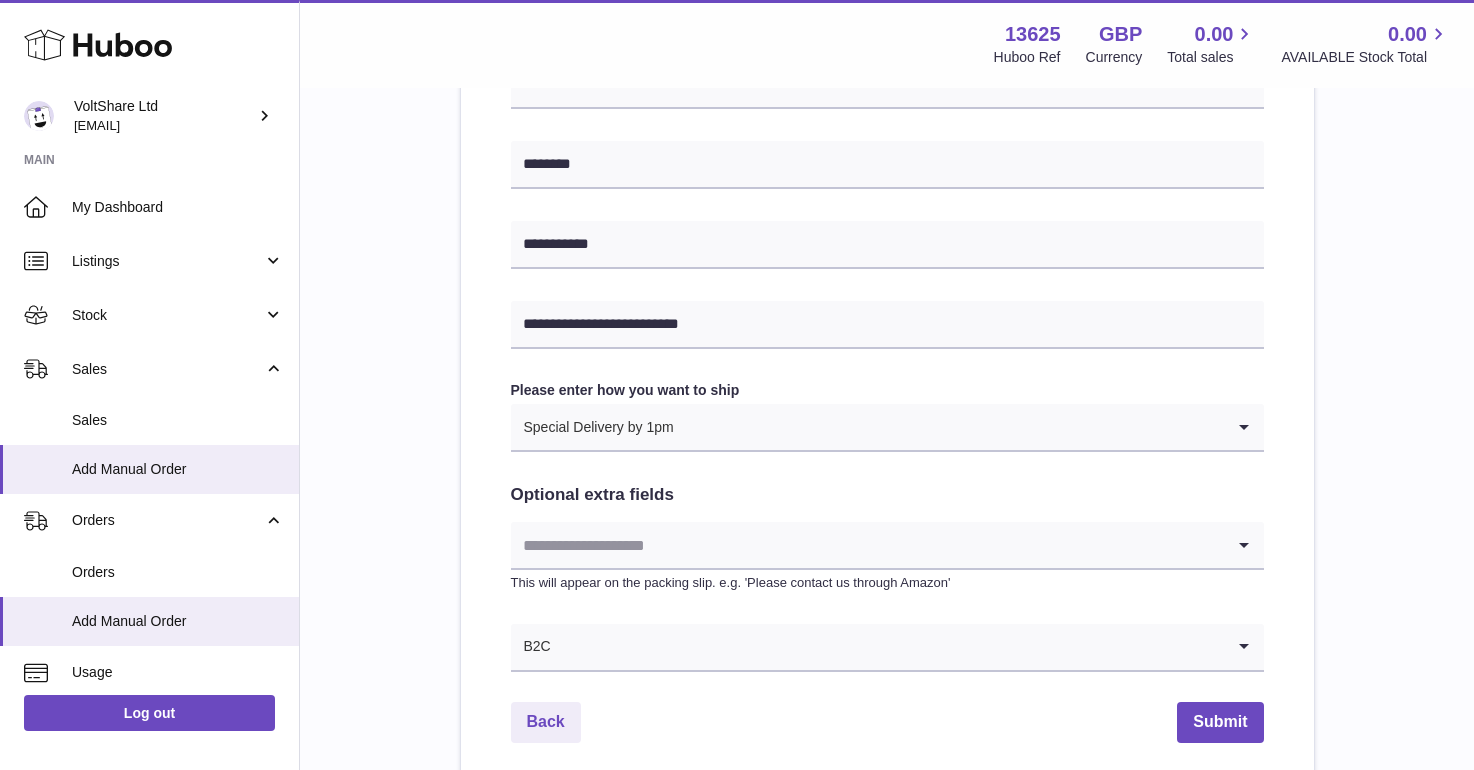 scroll, scrollTop: 861, scrollLeft: 0, axis: vertical 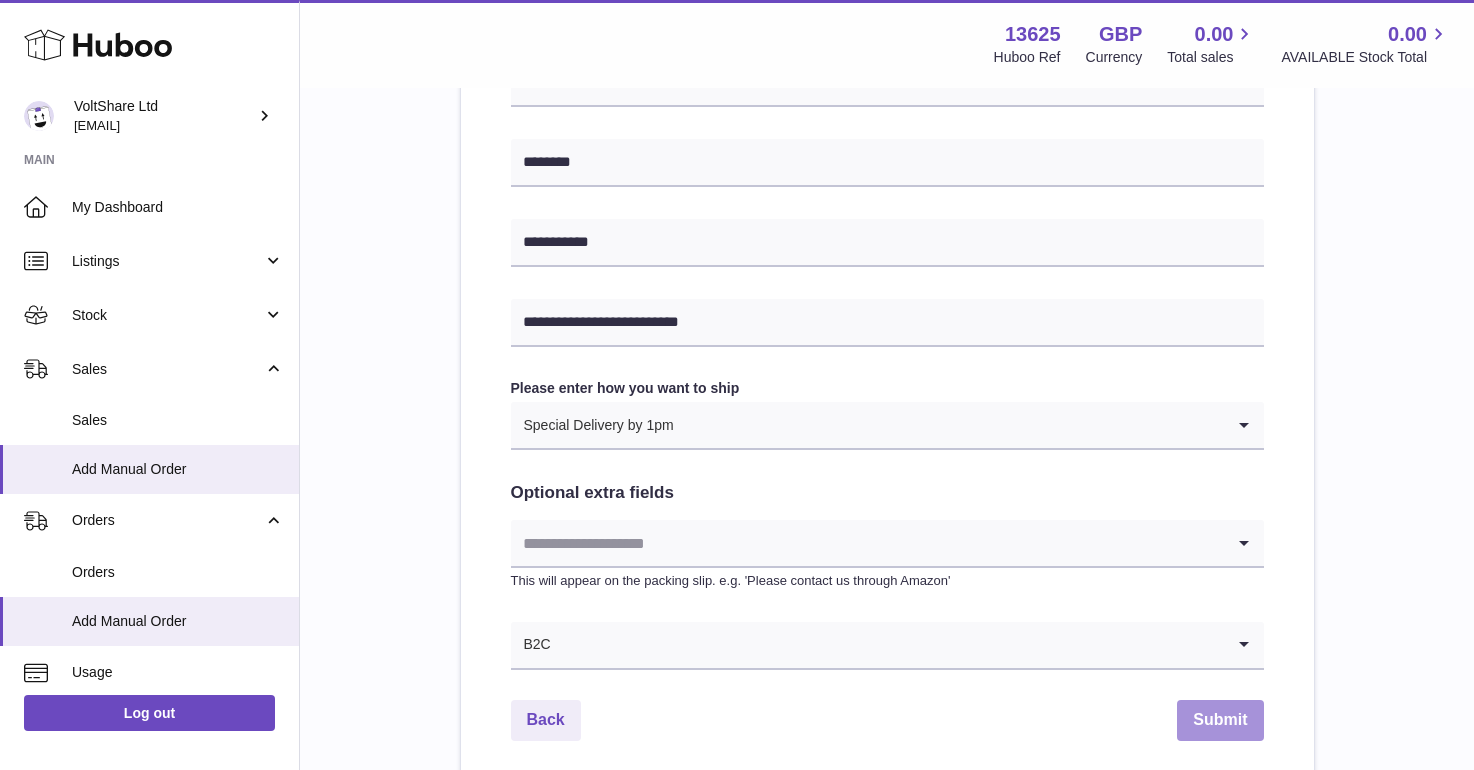 click on "Submit" at bounding box center [1220, 720] 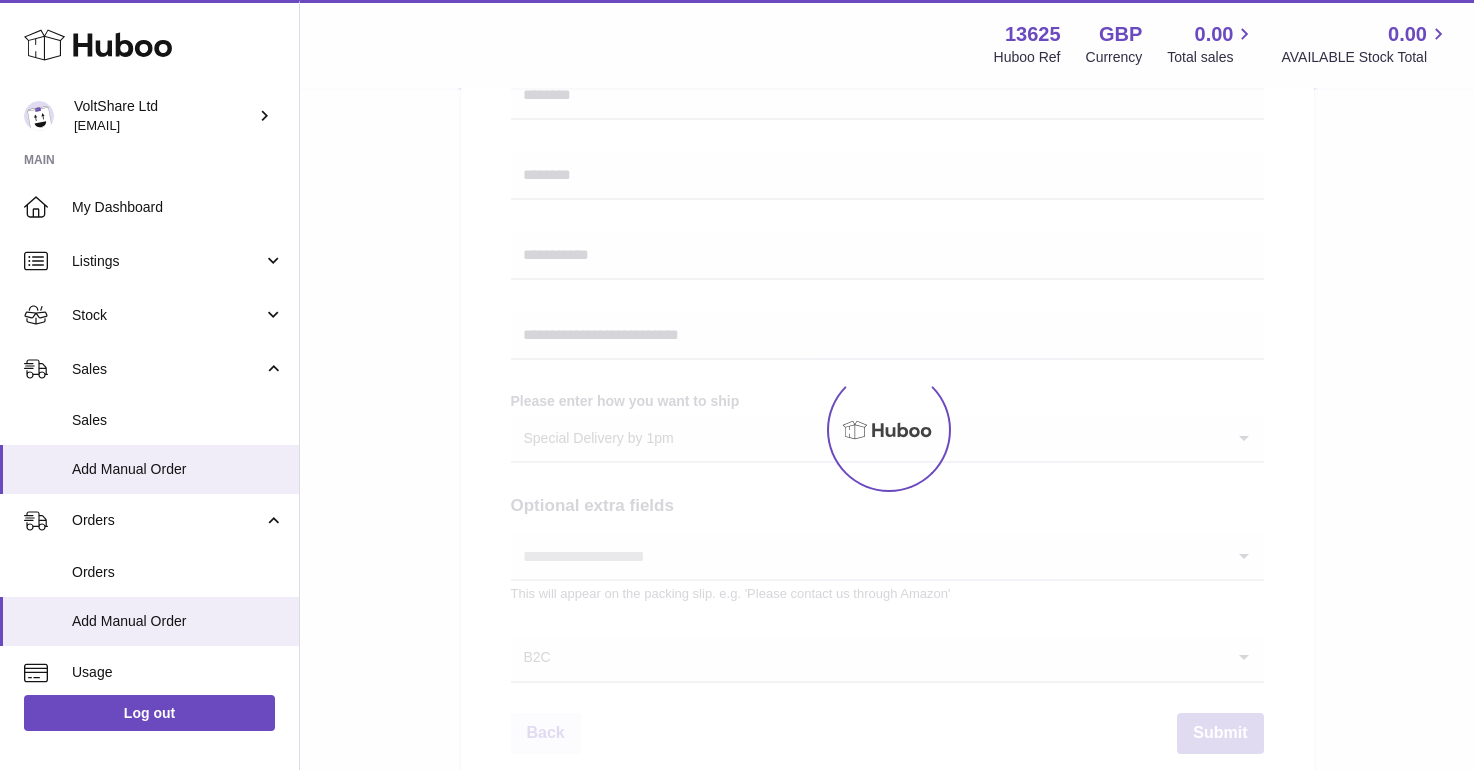 scroll, scrollTop: 582, scrollLeft: 0, axis: vertical 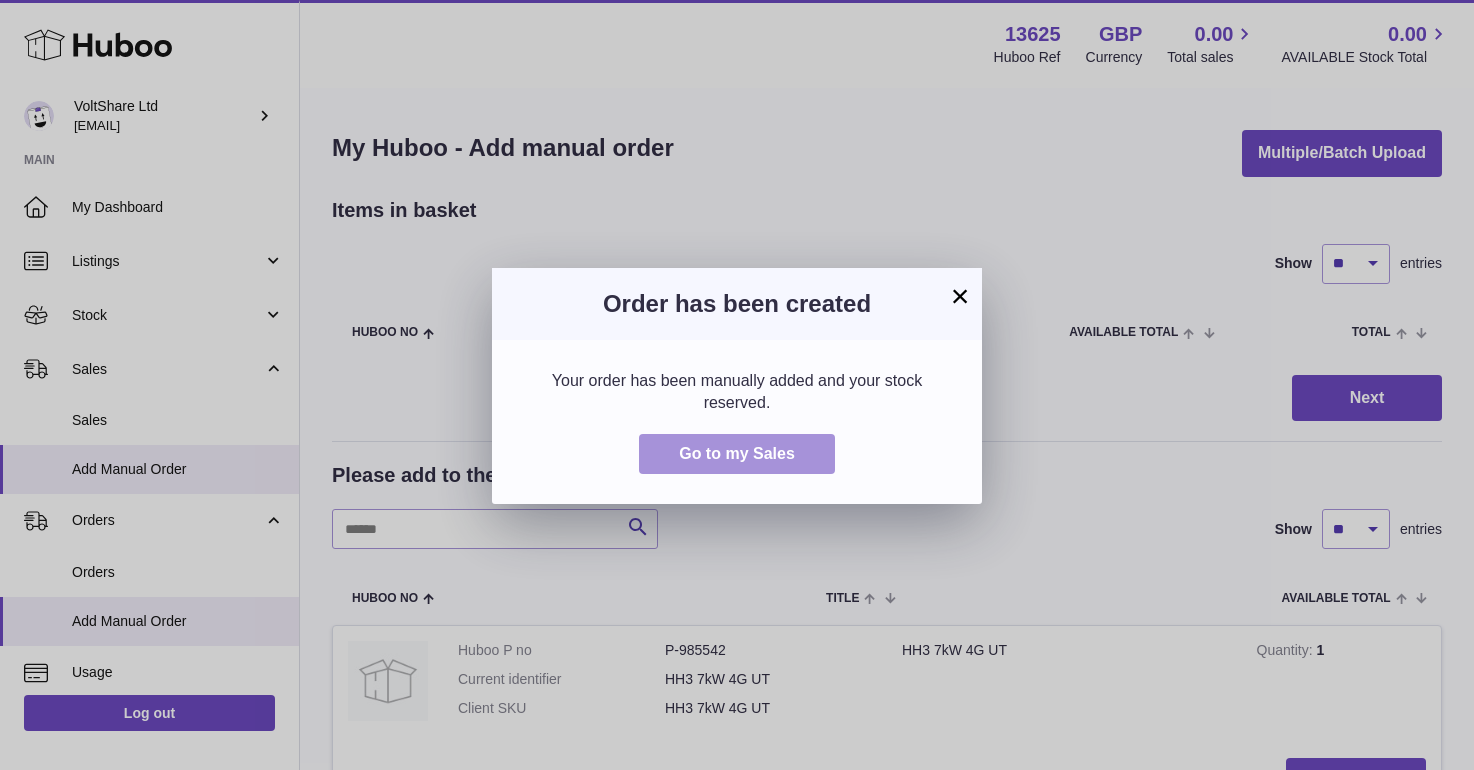 click on "Go to my Sales" at bounding box center (737, 454) 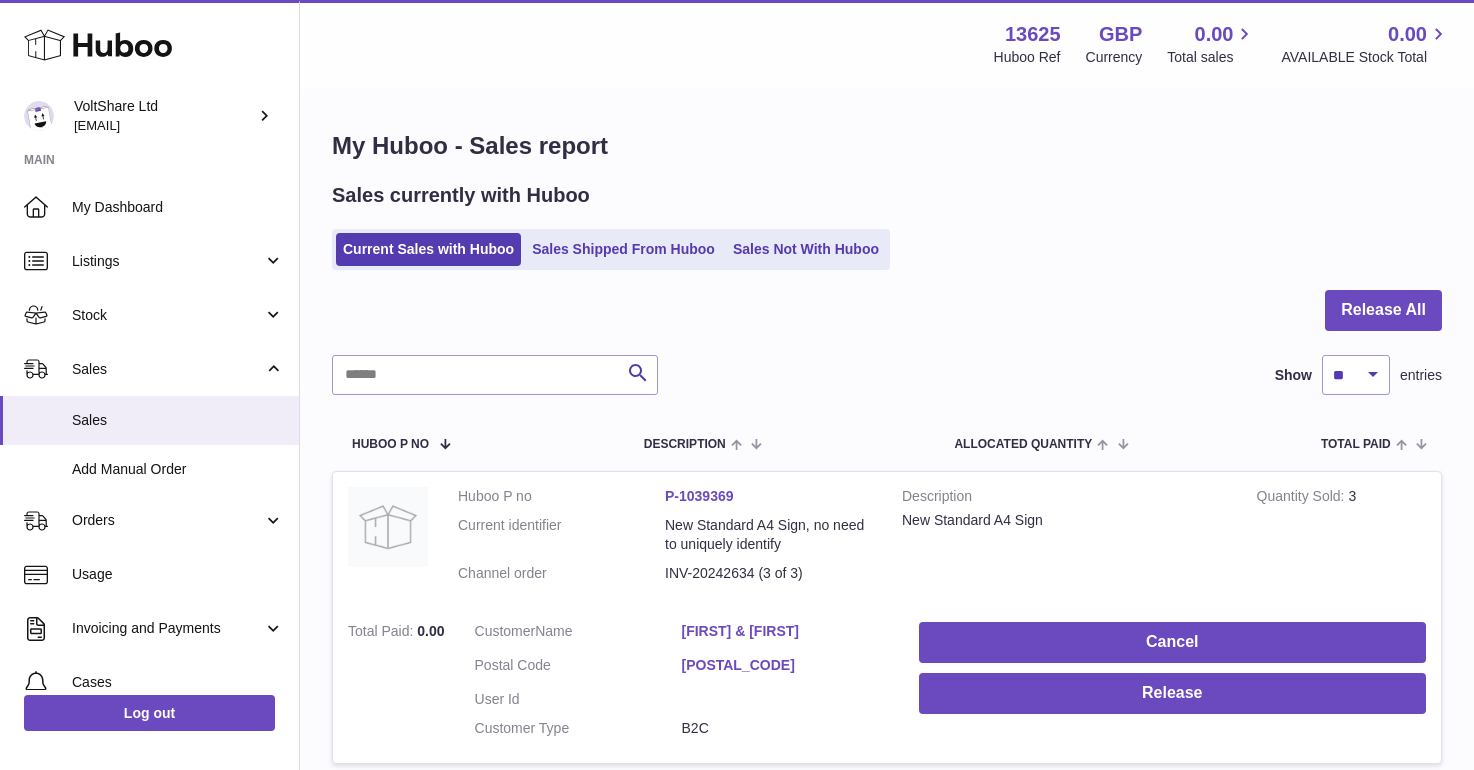 scroll, scrollTop: 0, scrollLeft: 0, axis: both 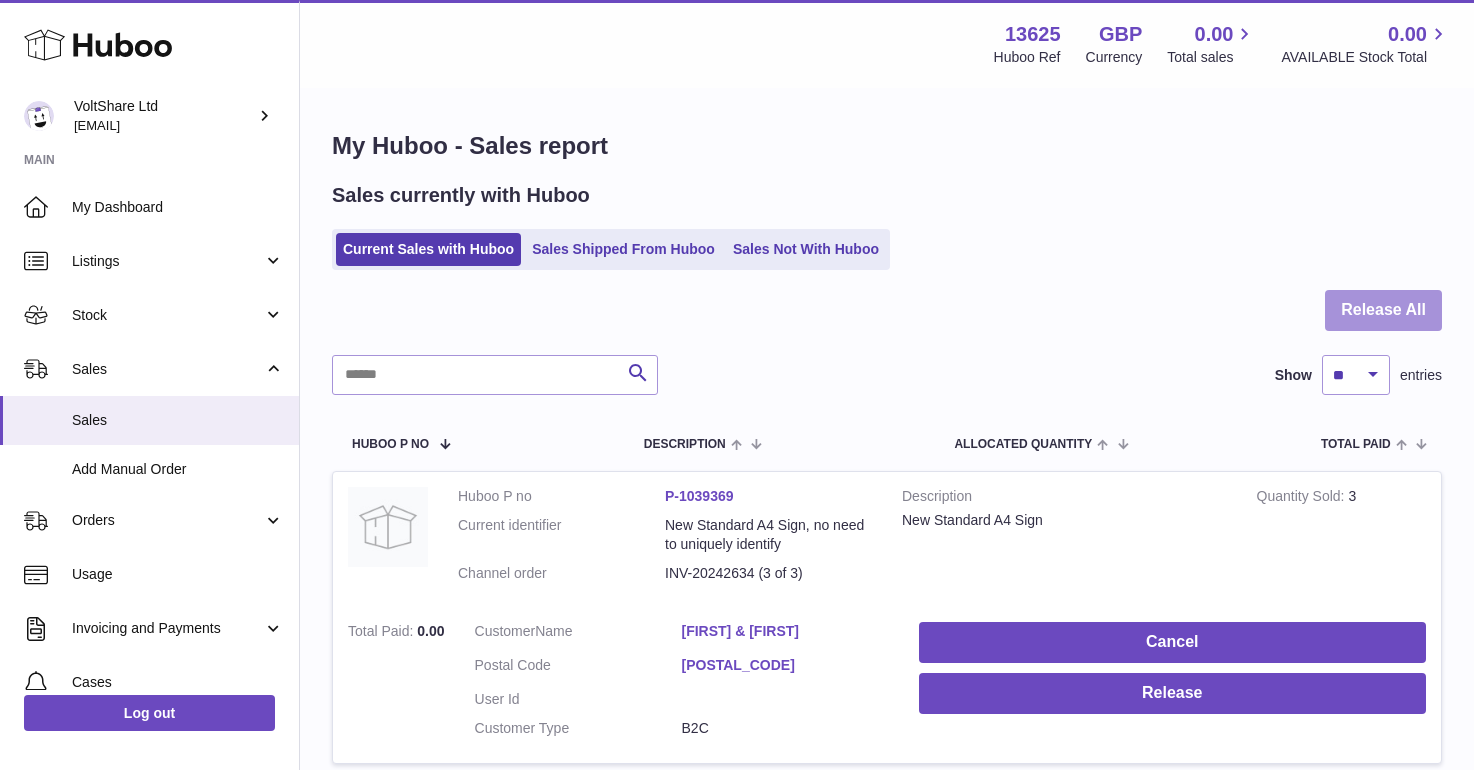 click on "Release All" at bounding box center (1383, 310) 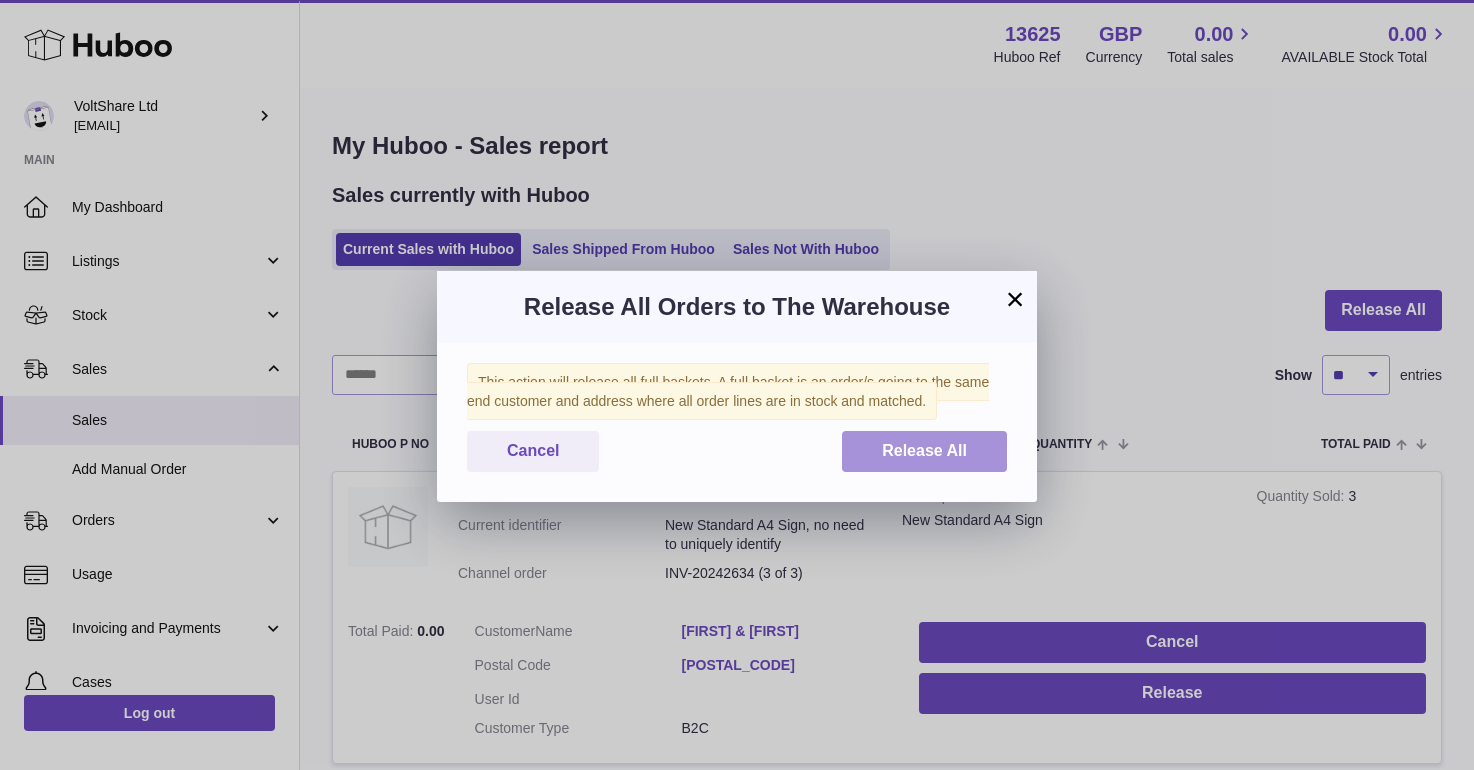 click on "Release All" at bounding box center [924, 451] 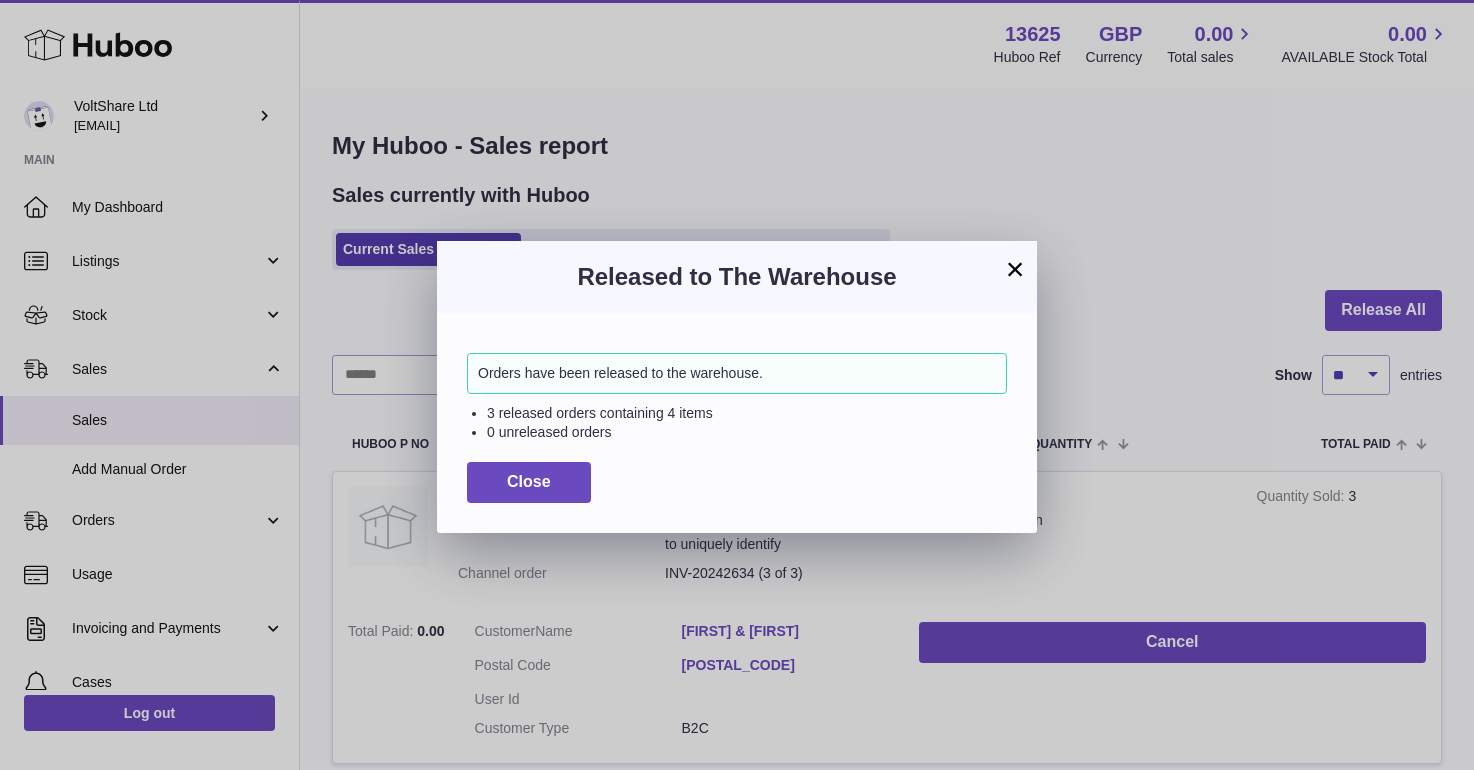 click on "×" at bounding box center [1015, 269] 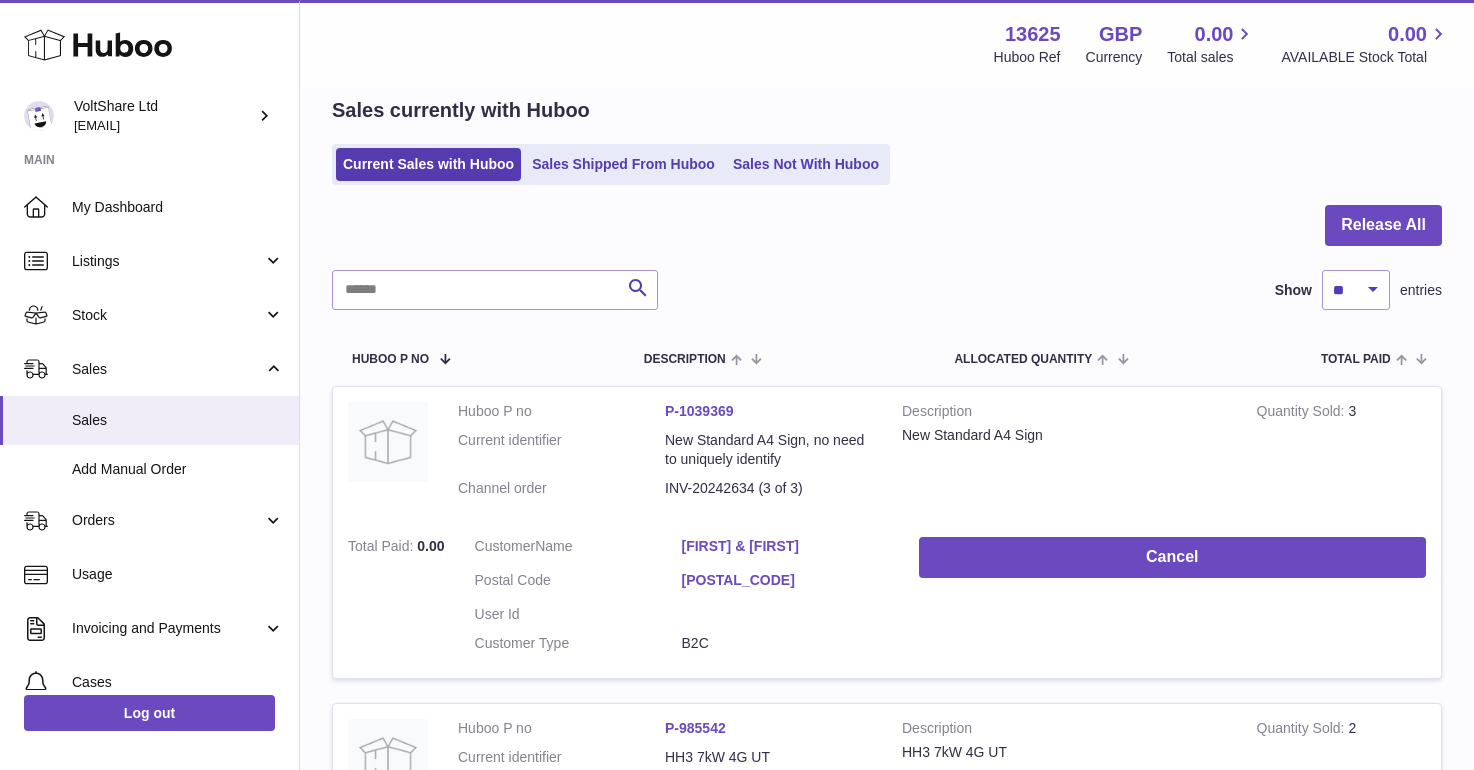 scroll, scrollTop: 76, scrollLeft: 0, axis: vertical 